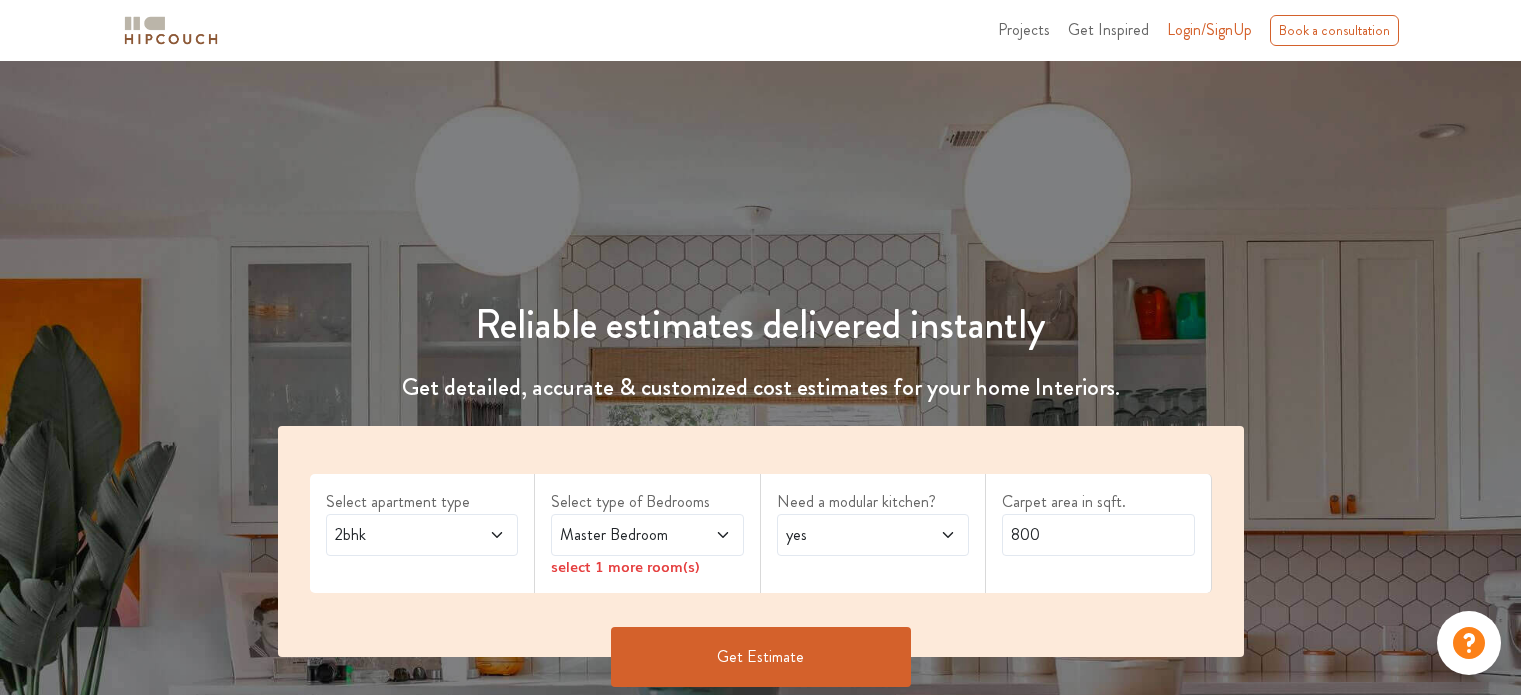 scroll, scrollTop: 0, scrollLeft: 0, axis: both 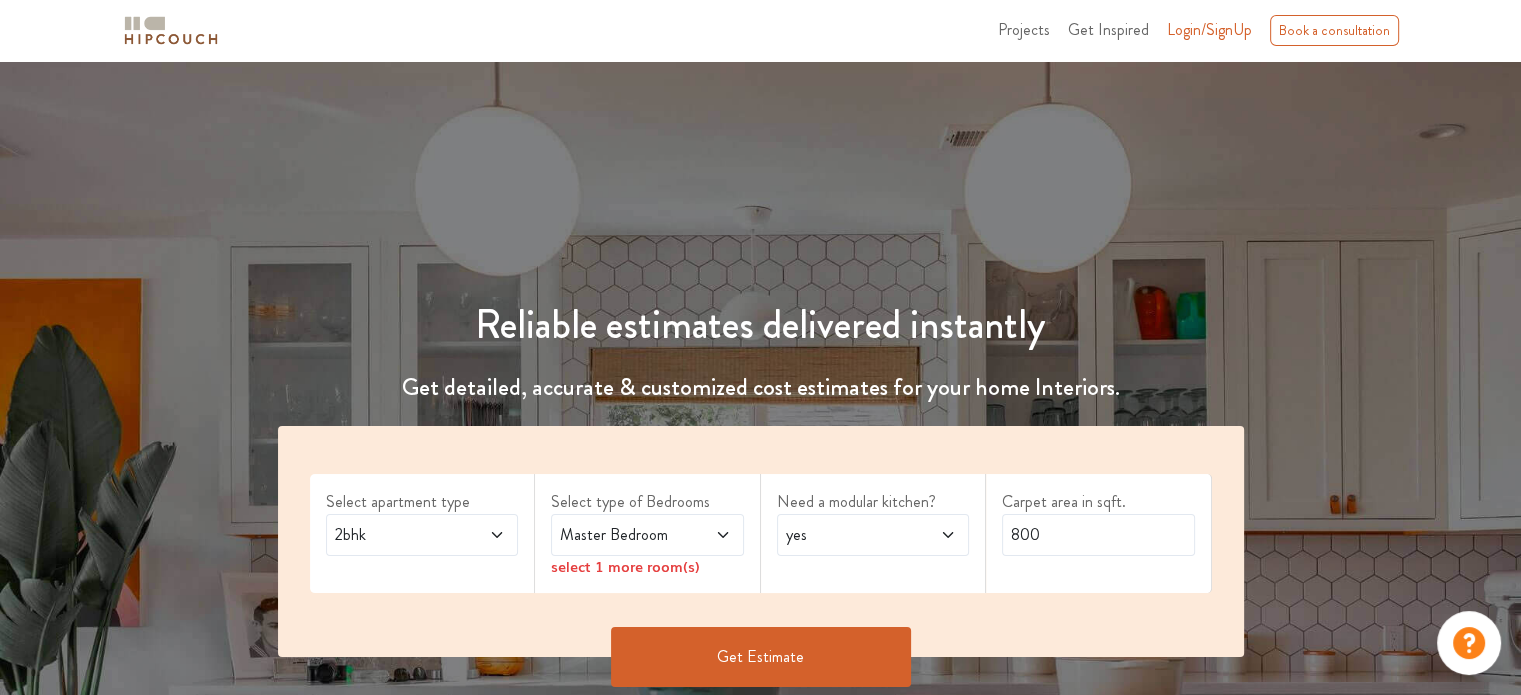 click at bounding box center (497, 535) 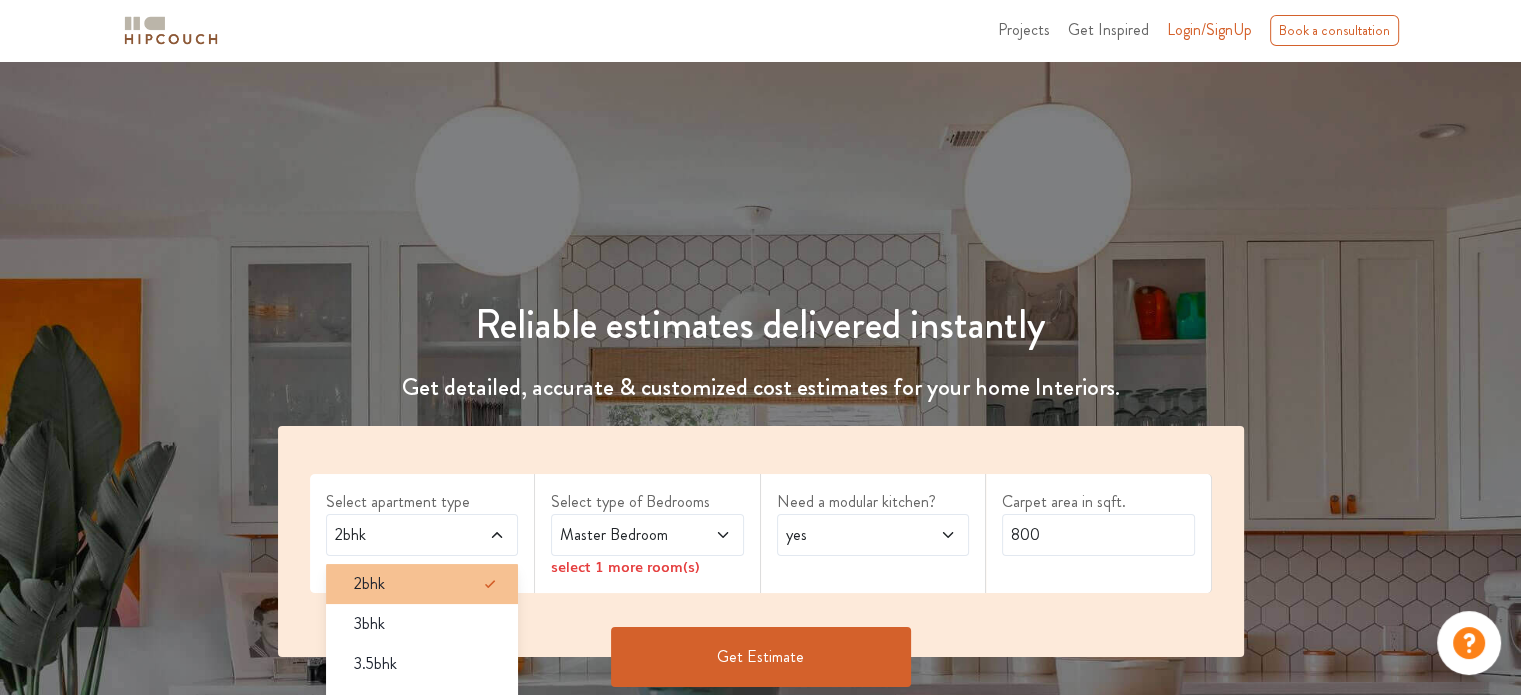 click at bounding box center (490, 584) 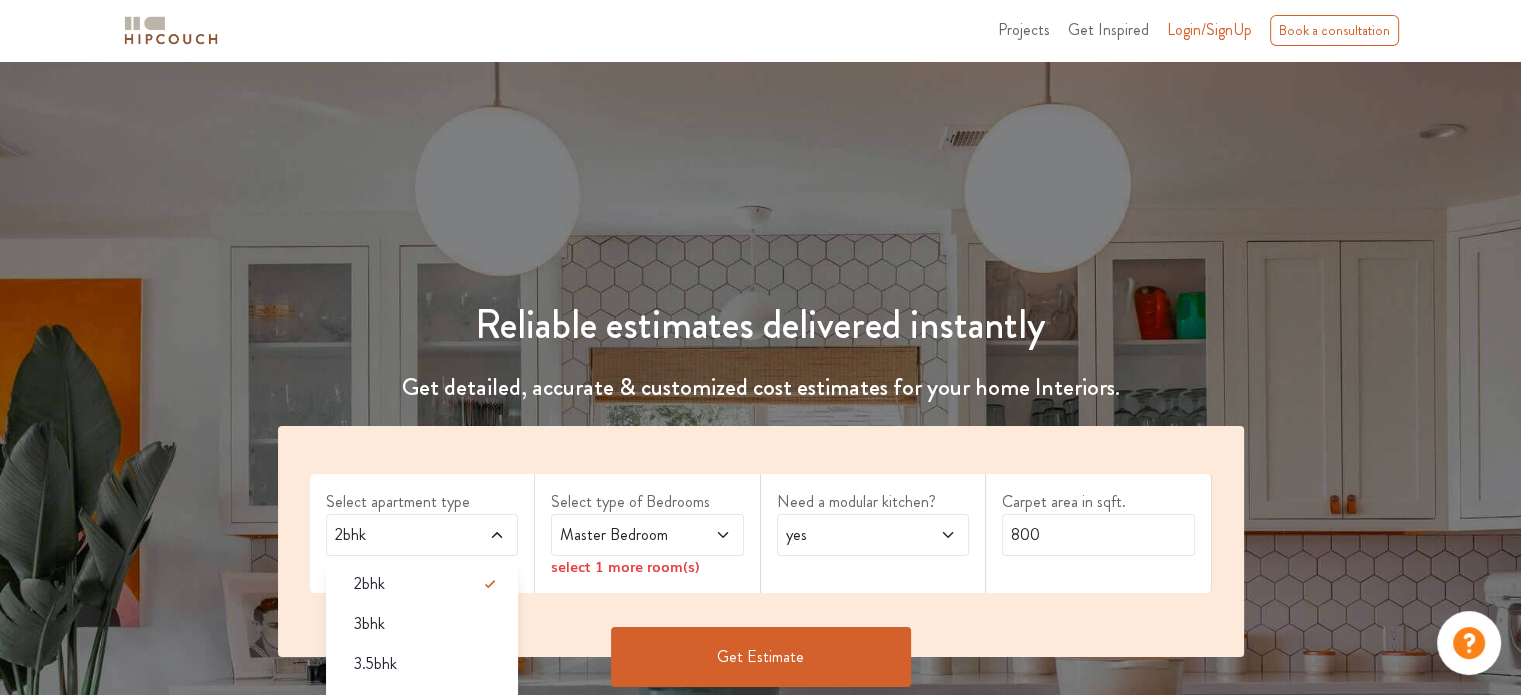 click at bounding box center (483, 535) 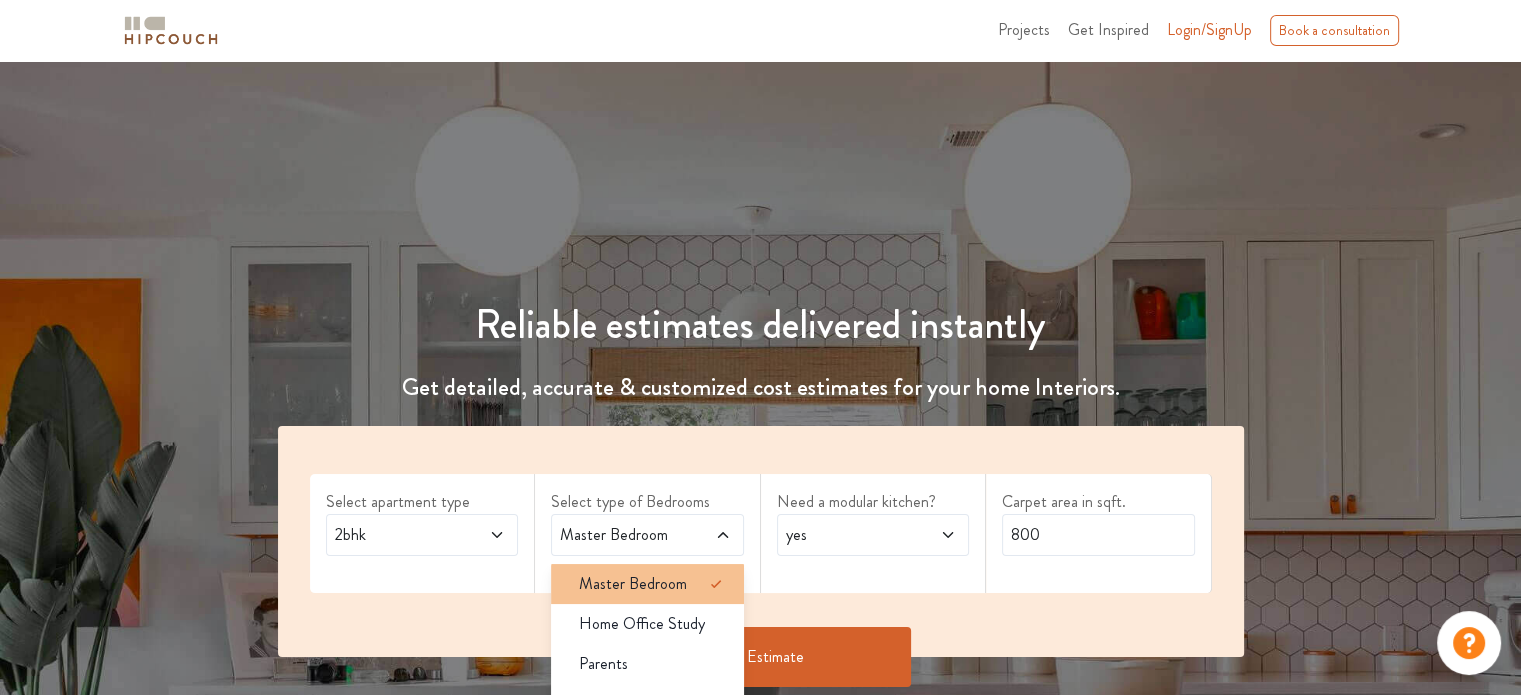 click on "Master Bedroom" at bounding box center [653, 584] 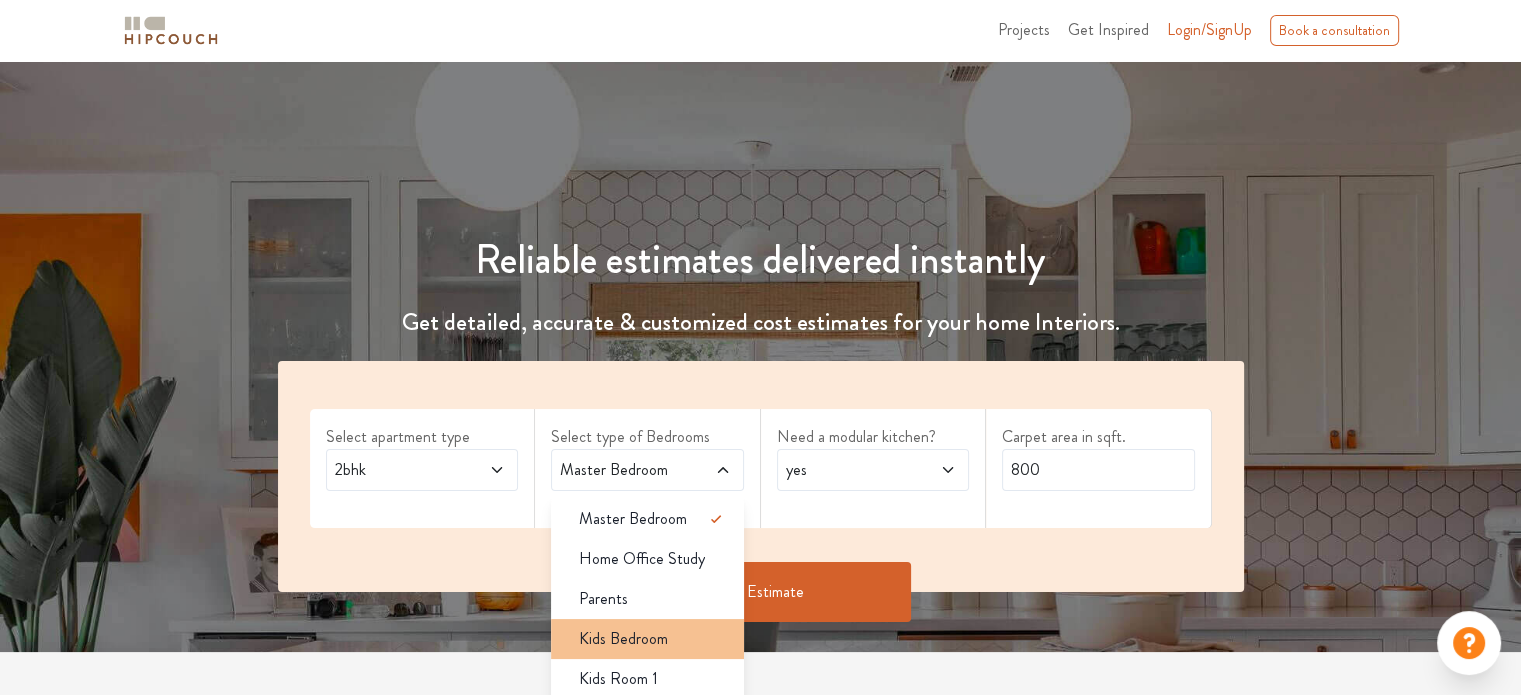 scroll, scrollTop: 100, scrollLeft: 0, axis: vertical 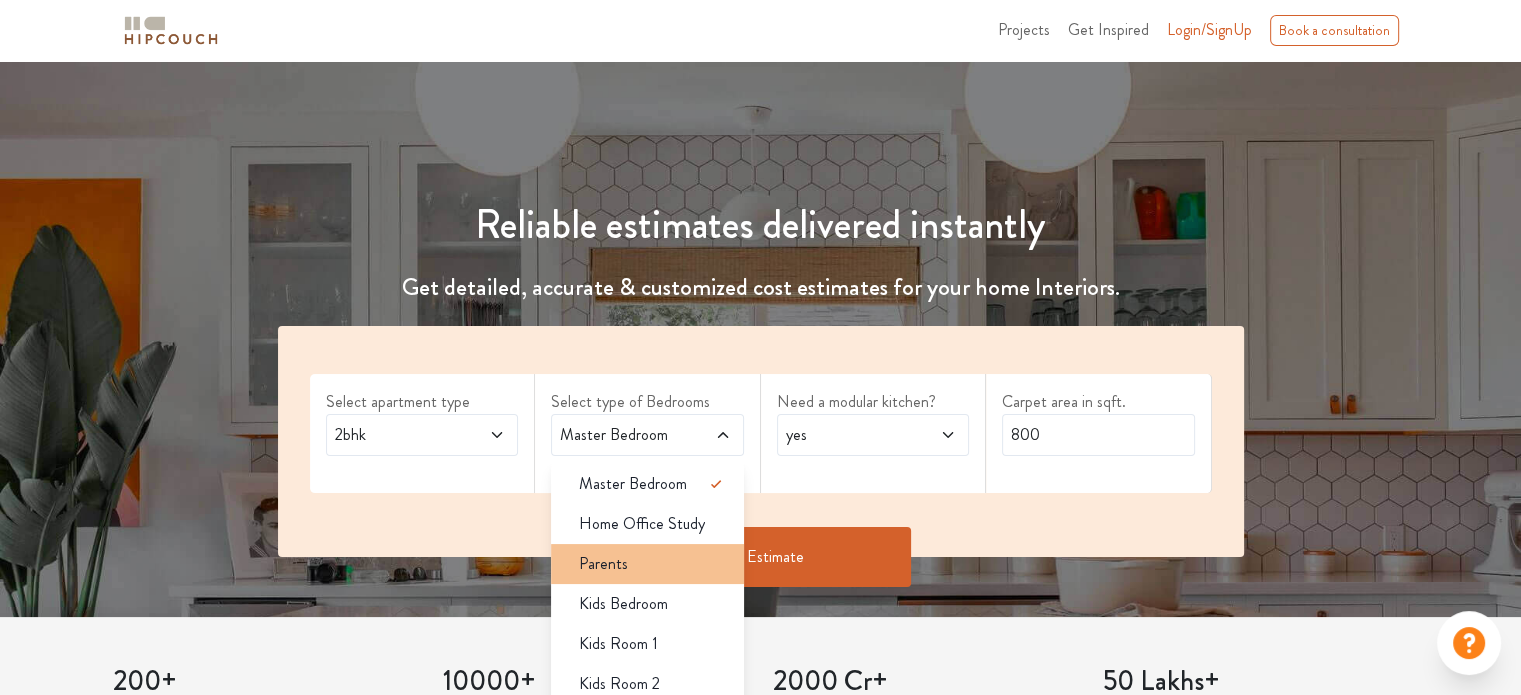 click on "Parents" at bounding box center [653, 484] 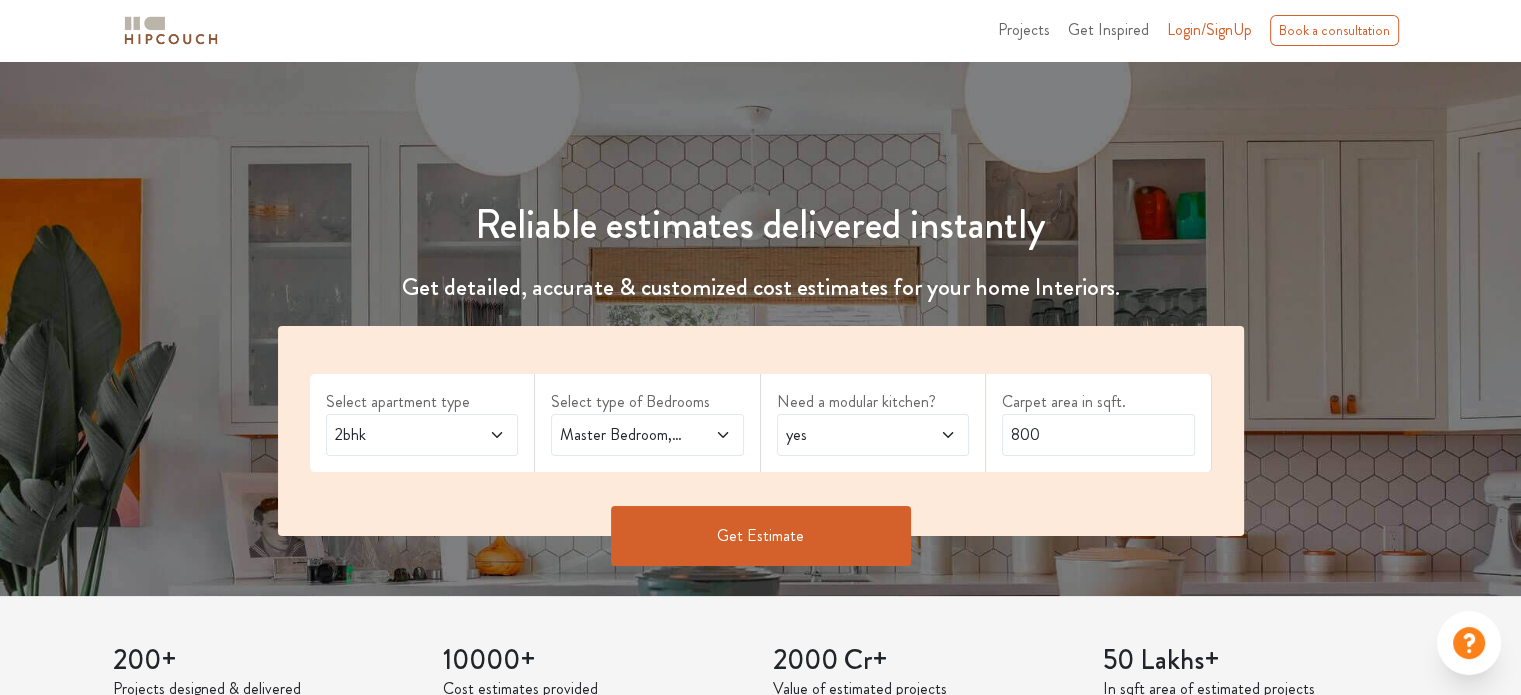 click at bounding box center (497, 435) 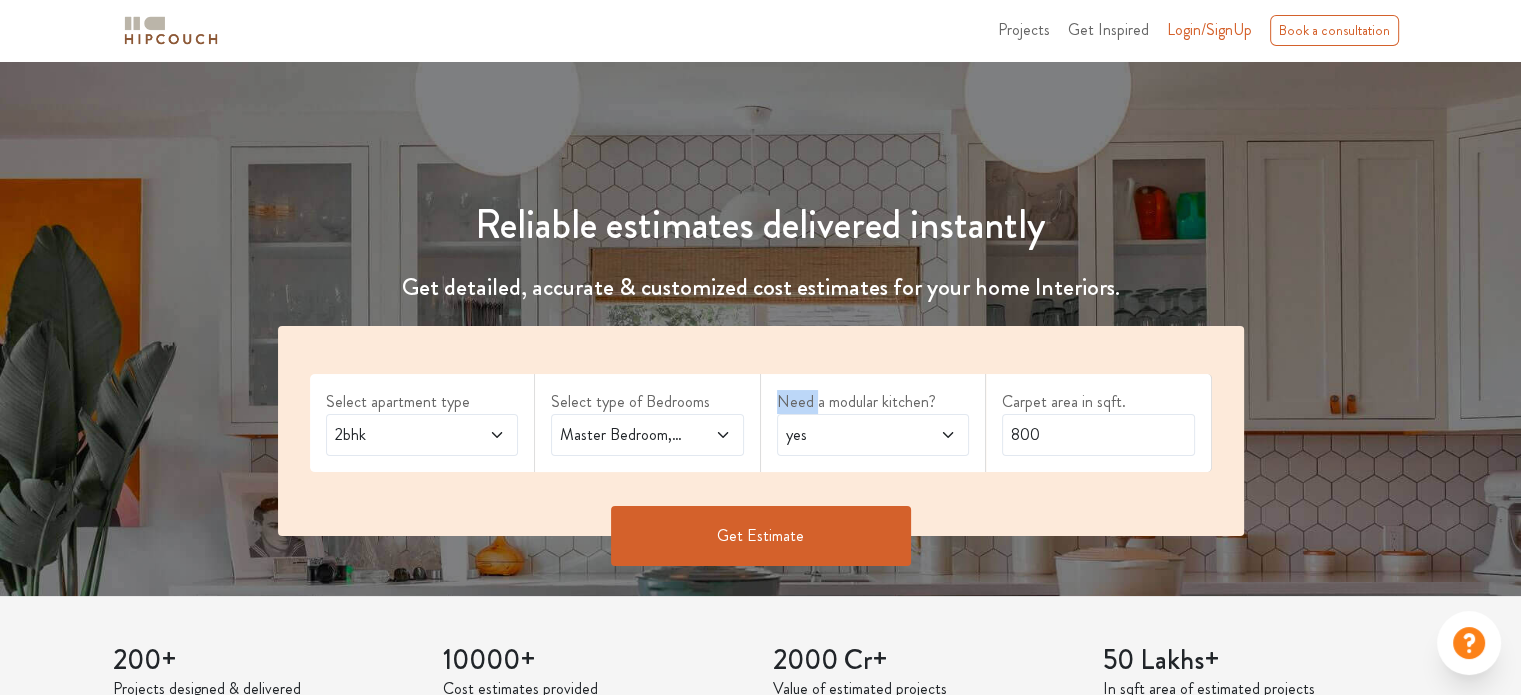 click at bounding box center (497, 435) 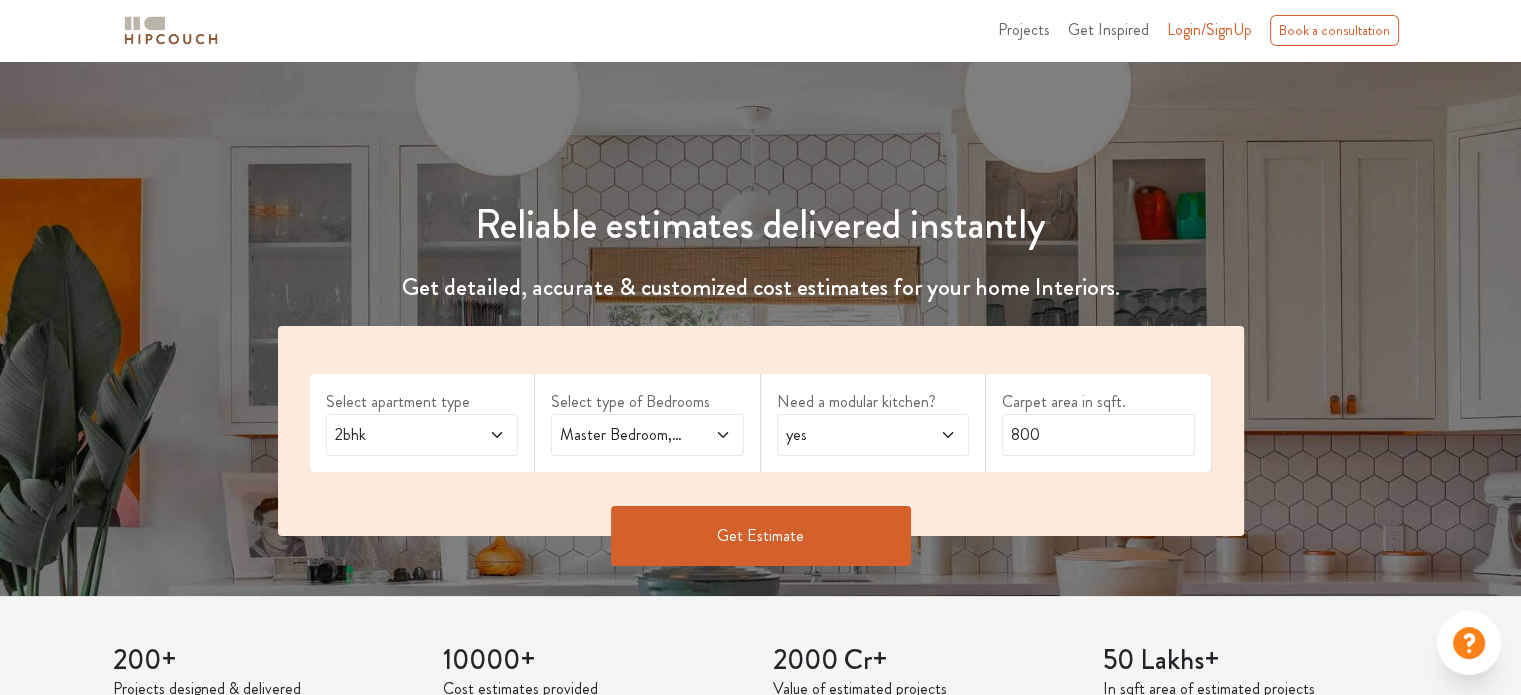 click at bounding box center [497, 435] 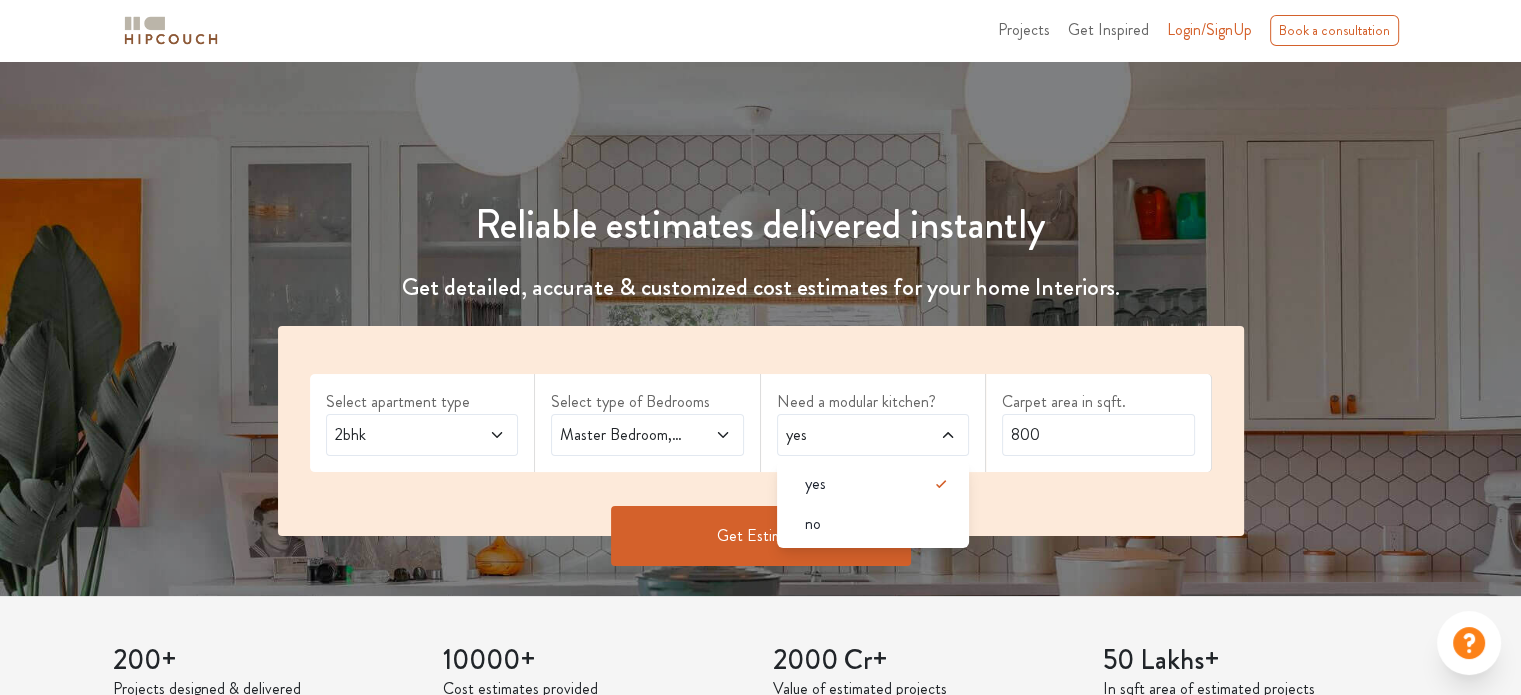 click on "Select apartment type 2bhk Select type of Bedrooms Master Bedroom,Parents Need a modular kitchen? yes yes no Carpet area in sqft. 800" at bounding box center (761, 431) 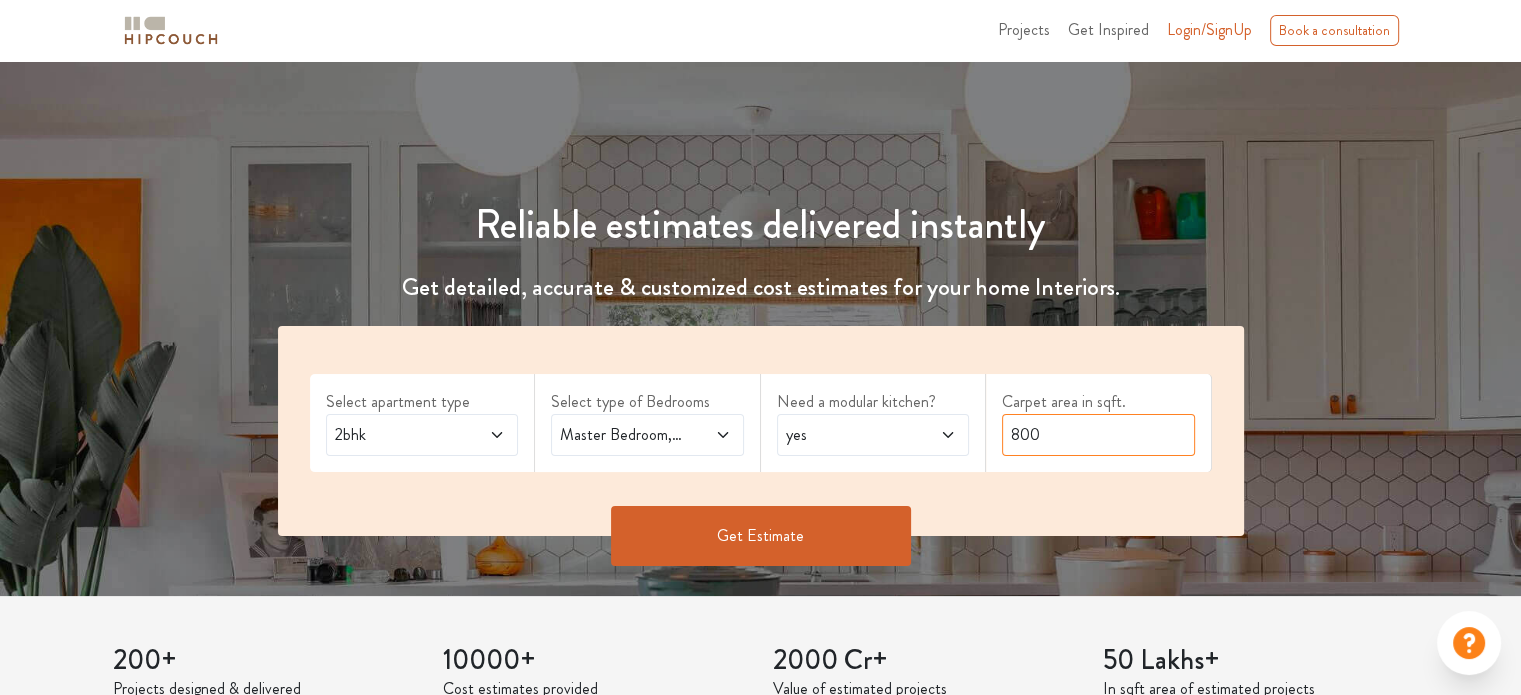 click on "800" at bounding box center [1098, 435] 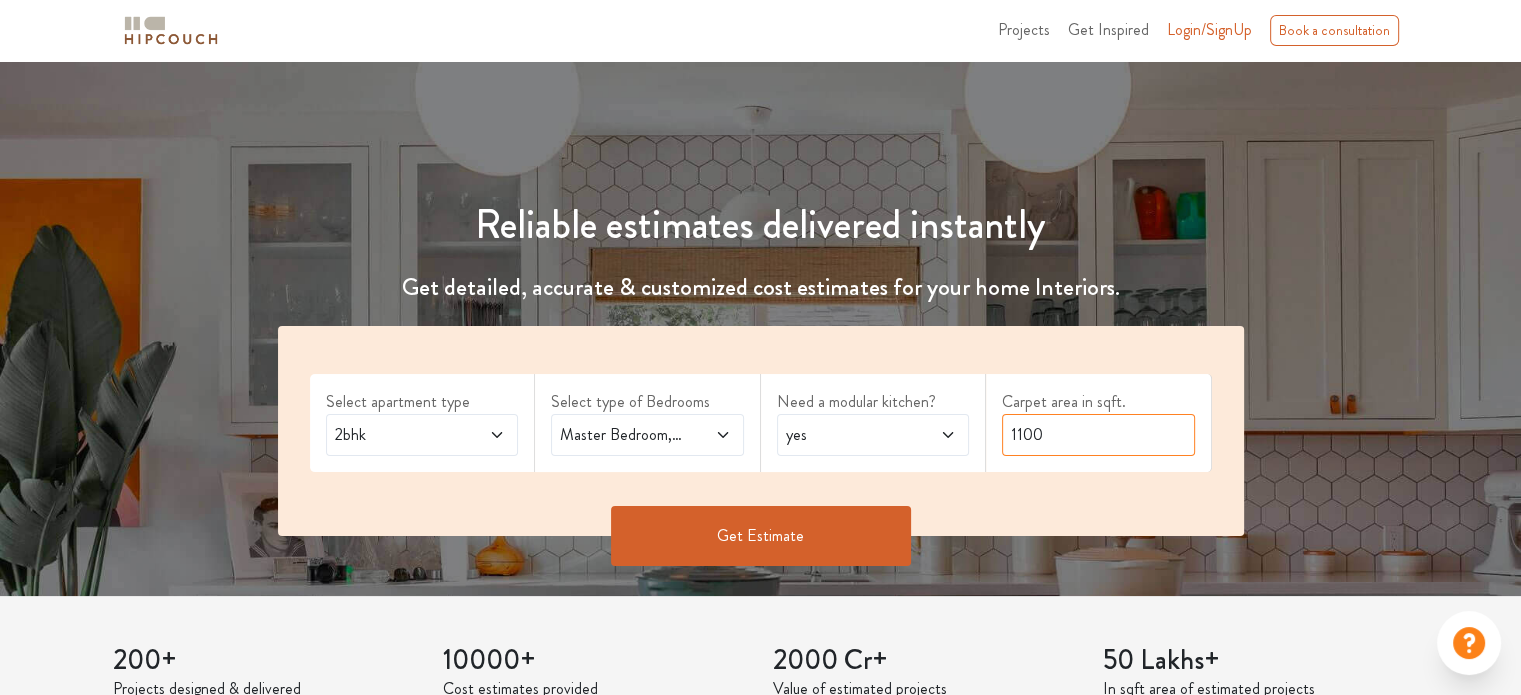 type on "1100" 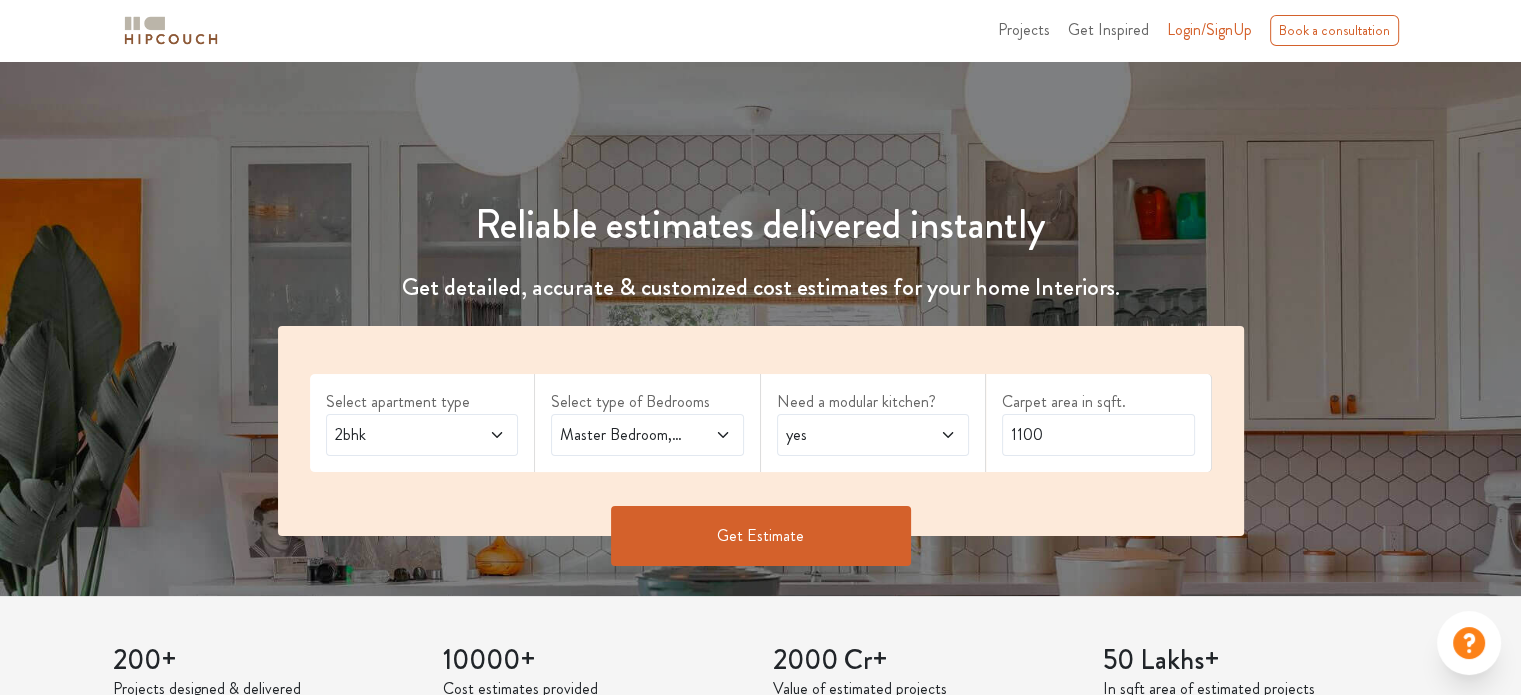 click on "Get Estimate" at bounding box center [761, 566] 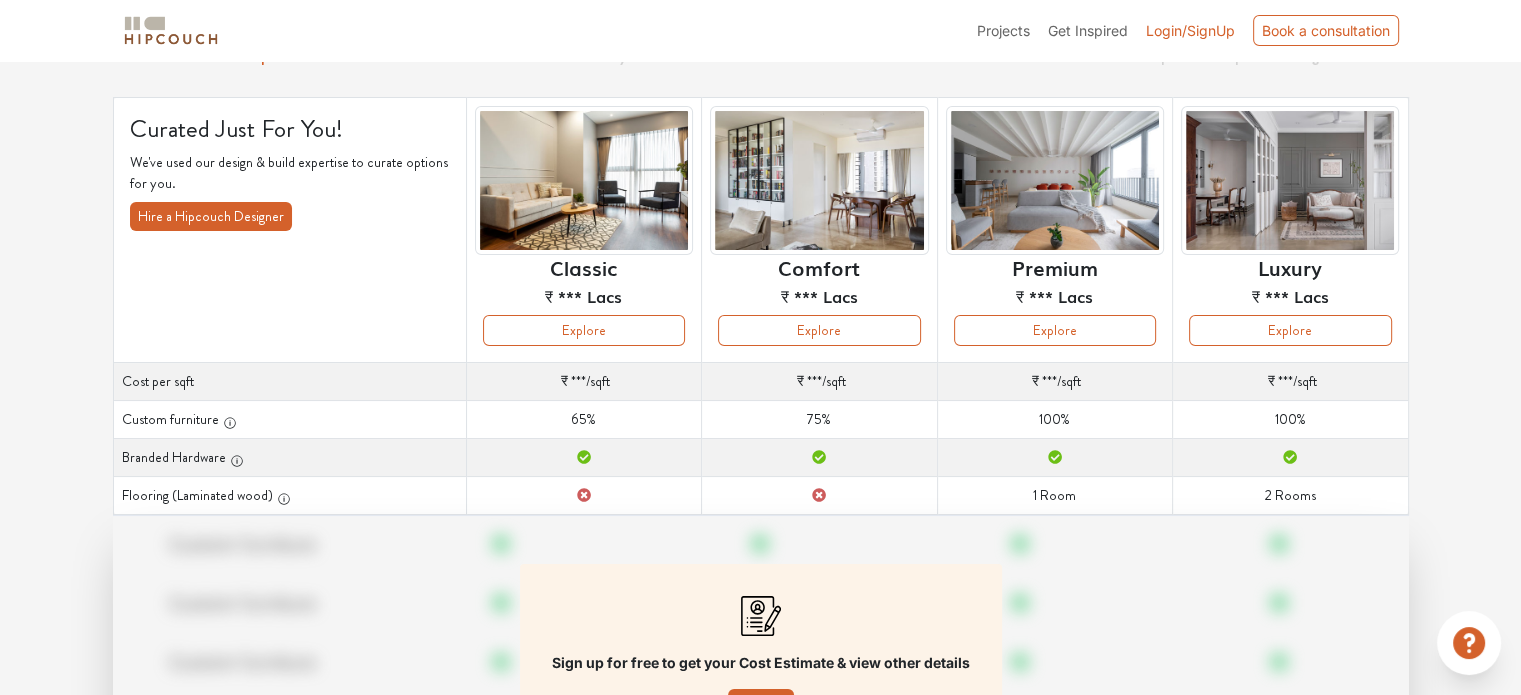 scroll, scrollTop: 0, scrollLeft: 0, axis: both 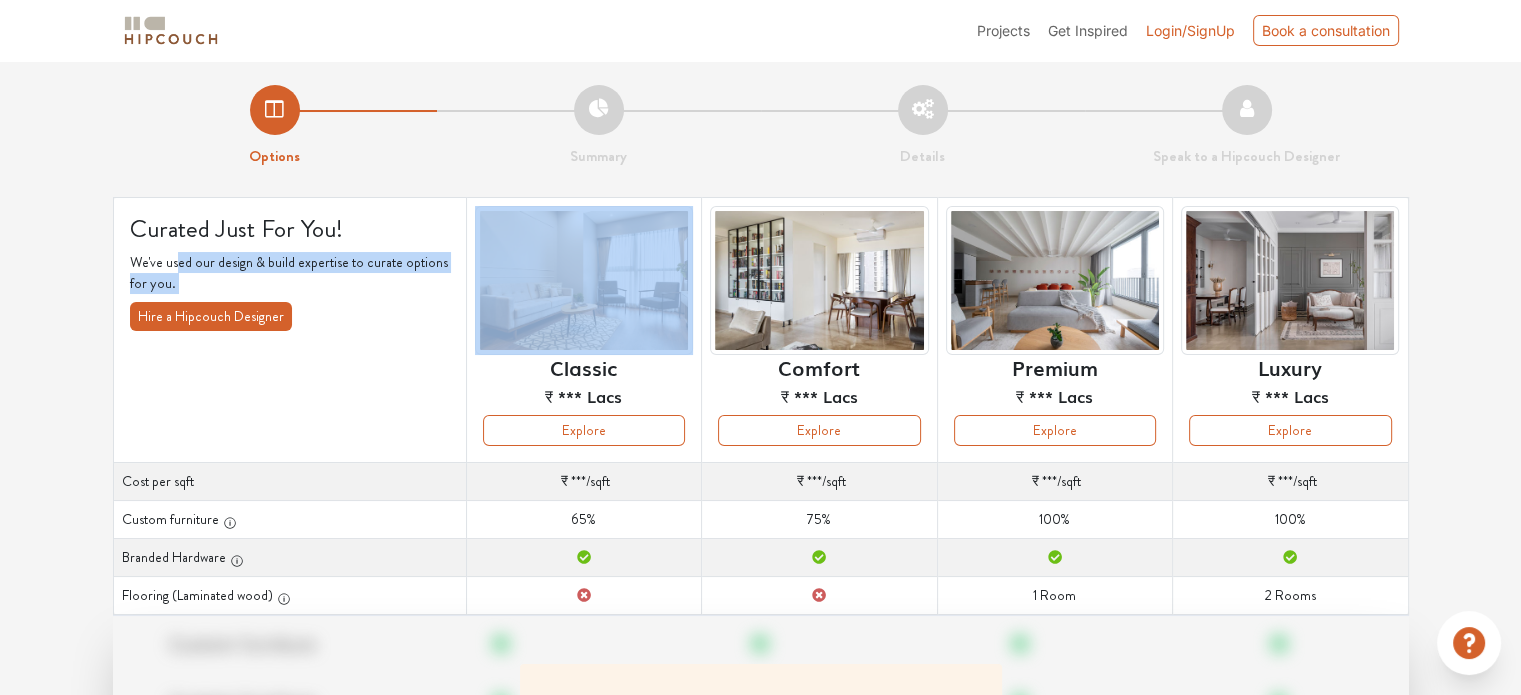 drag, startPoint x: 177, startPoint y: 267, endPoint x: 412, endPoint y: 310, distance: 238.90166 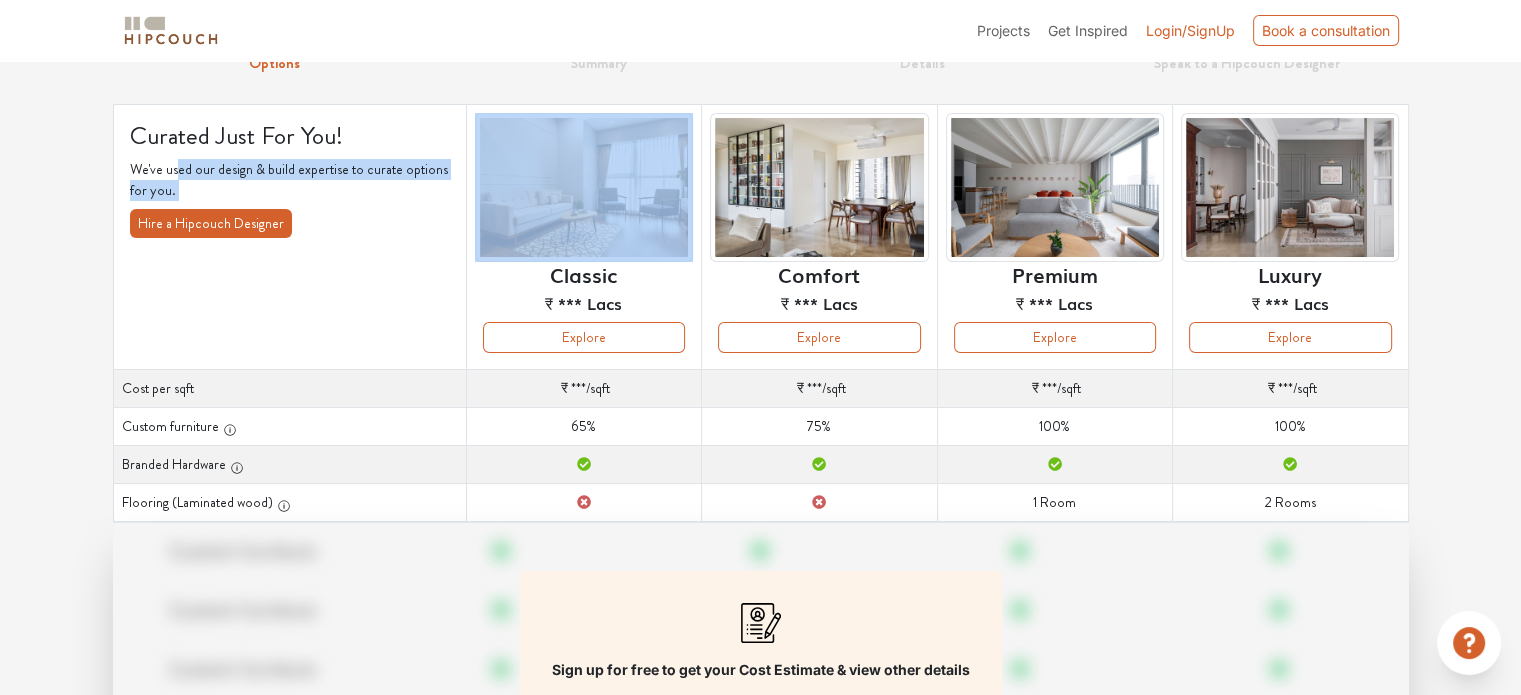 scroll, scrollTop: 288, scrollLeft: 0, axis: vertical 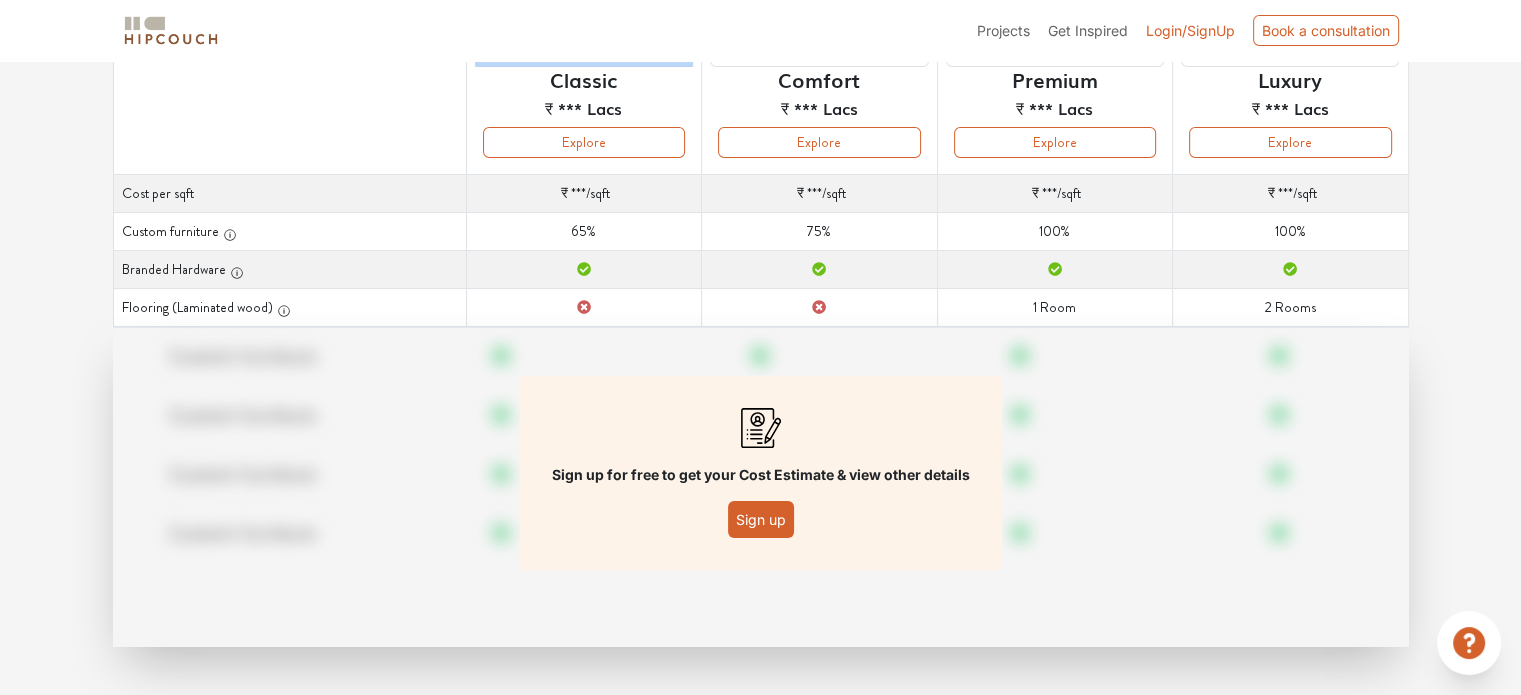 click on "Sign up" at bounding box center [761, 519] 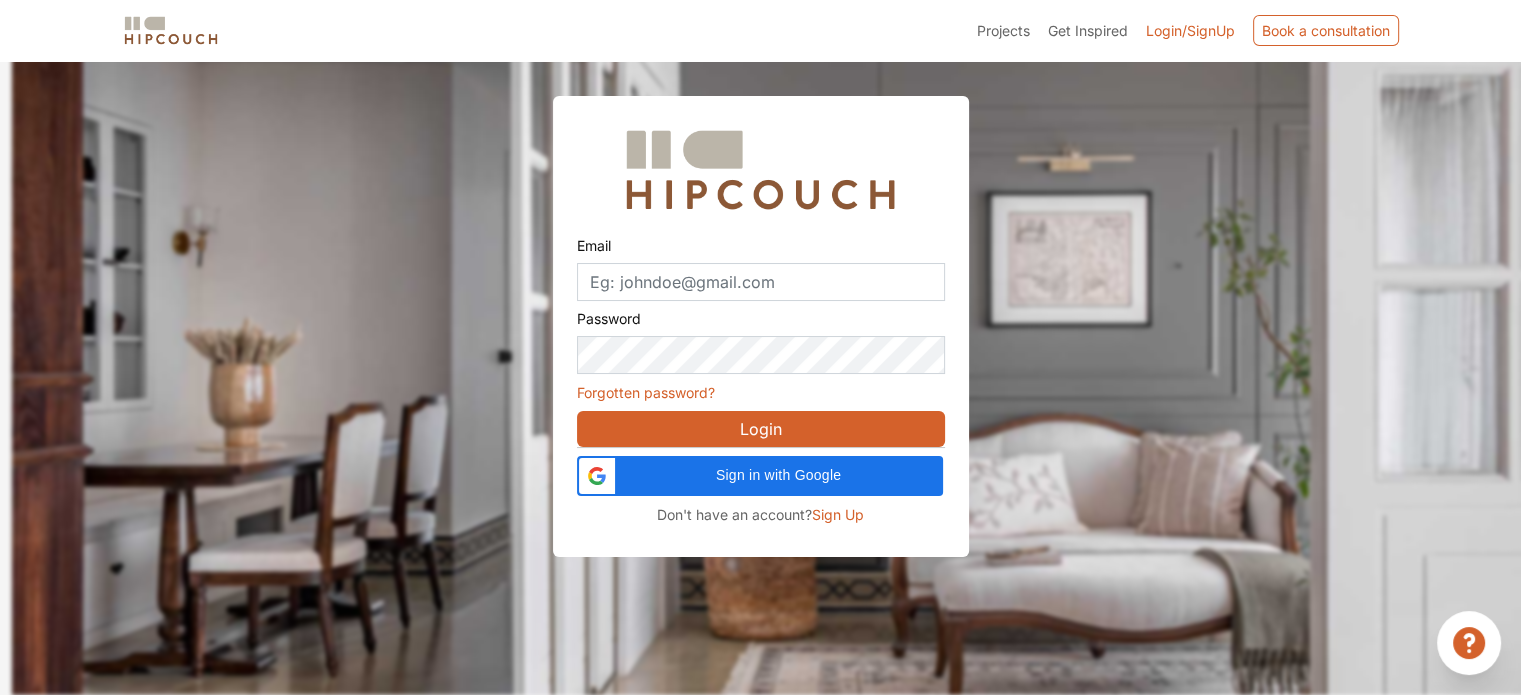 scroll, scrollTop: 60, scrollLeft: 0, axis: vertical 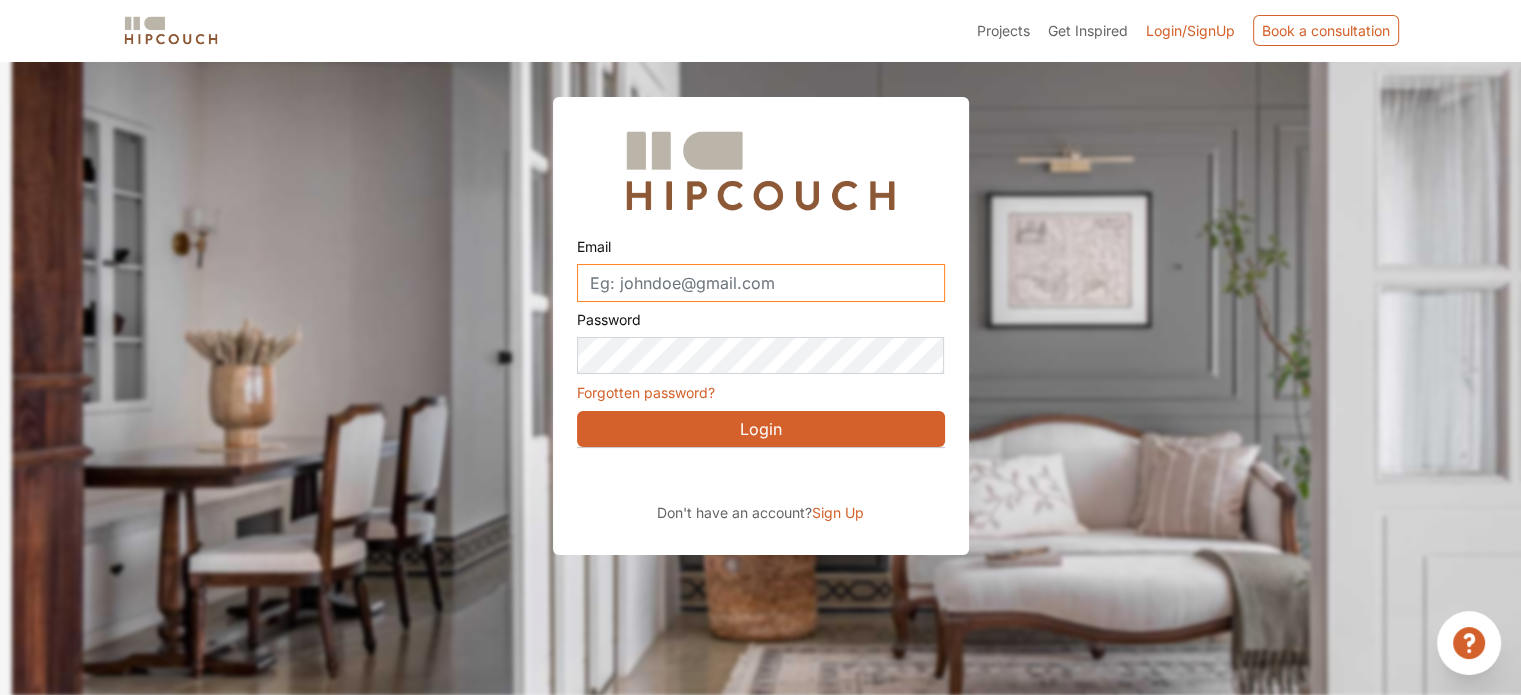 click on "Email" at bounding box center (761, 283) 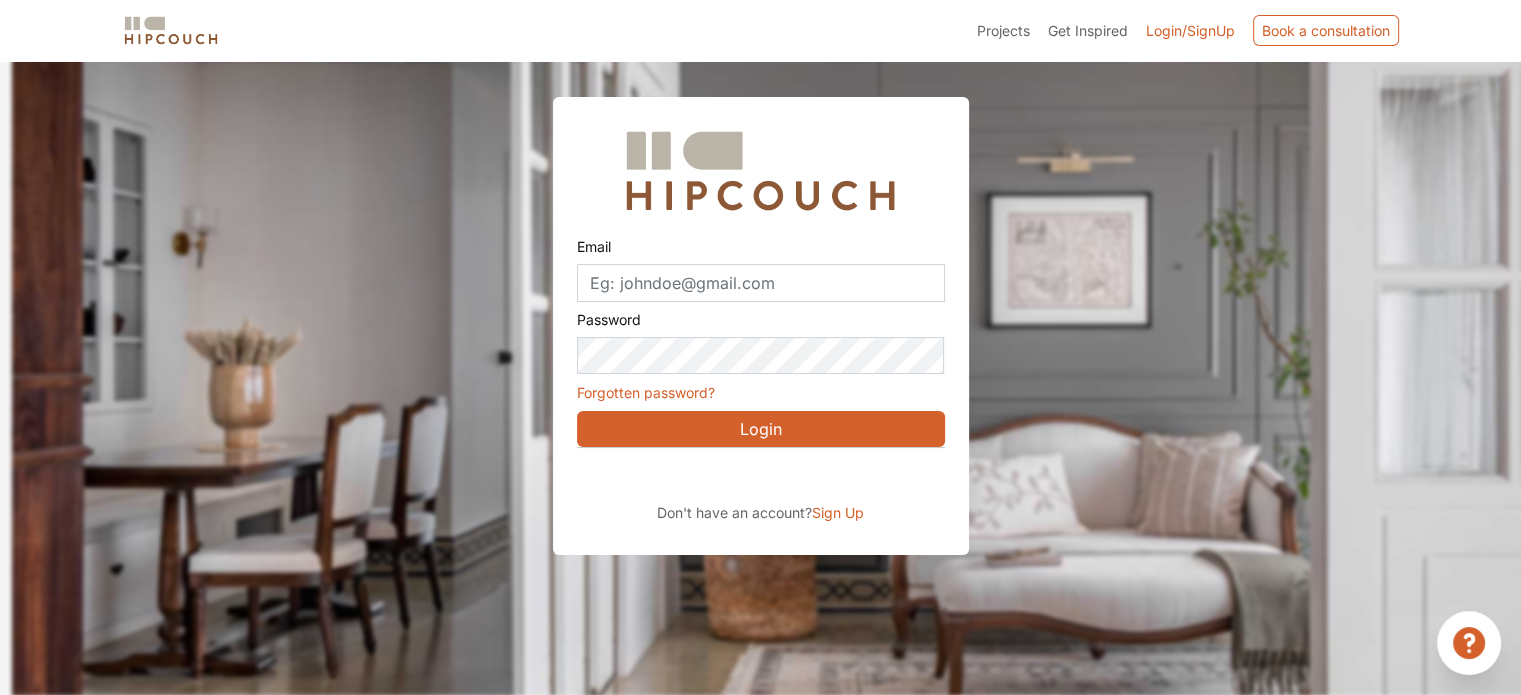 click on "Email Password Forgotten password? Login     Don't have an account? Sign Up" at bounding box center (761, 326) 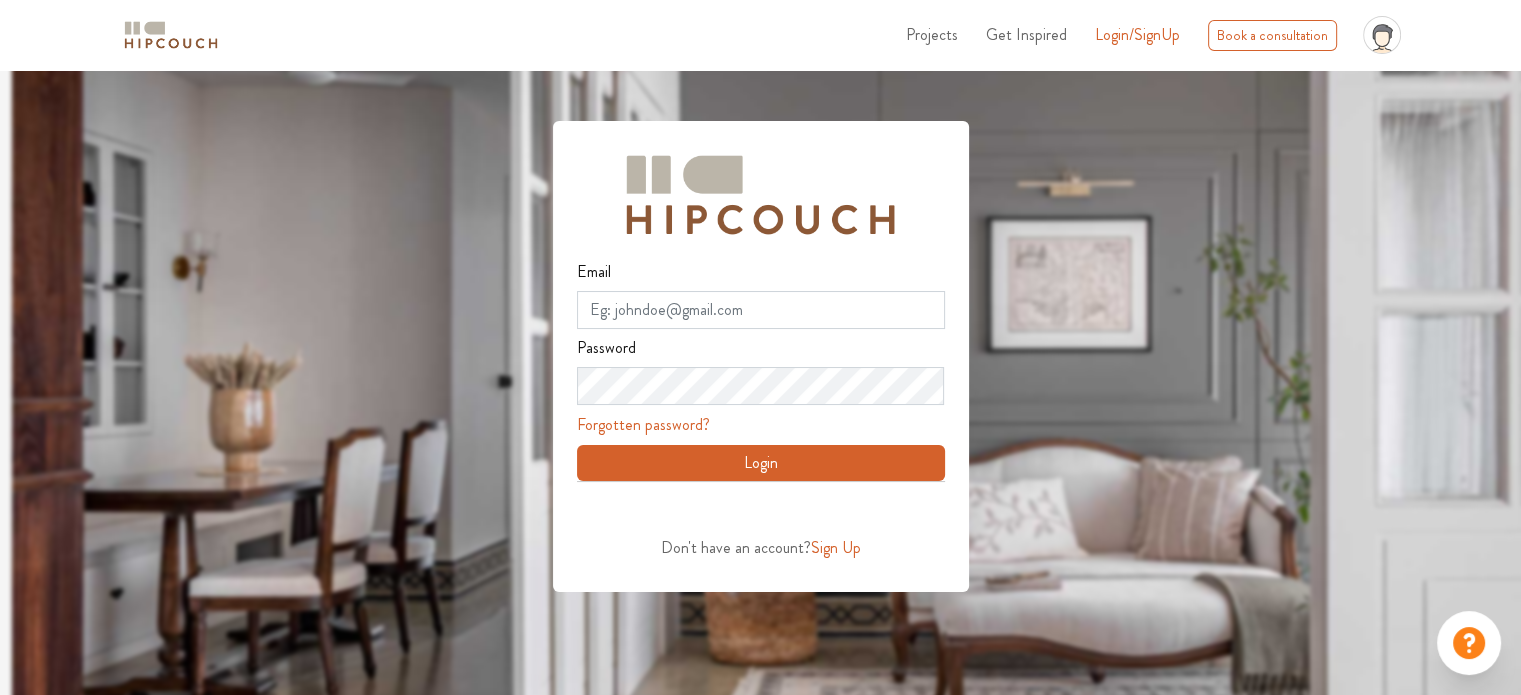 scroll, scrollTop: 70, scrollLeft: 0, axis: vertical 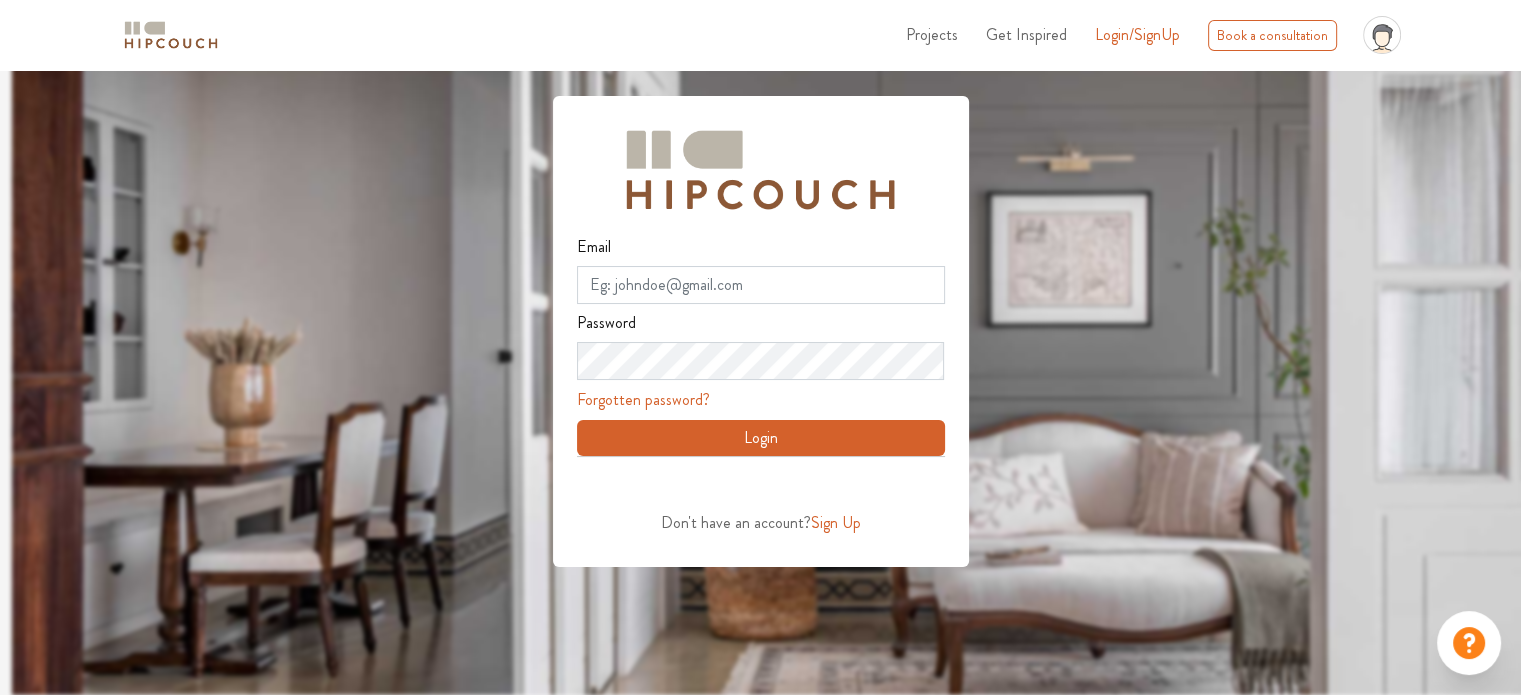 click on "Login" at bounding box center (761, 438) 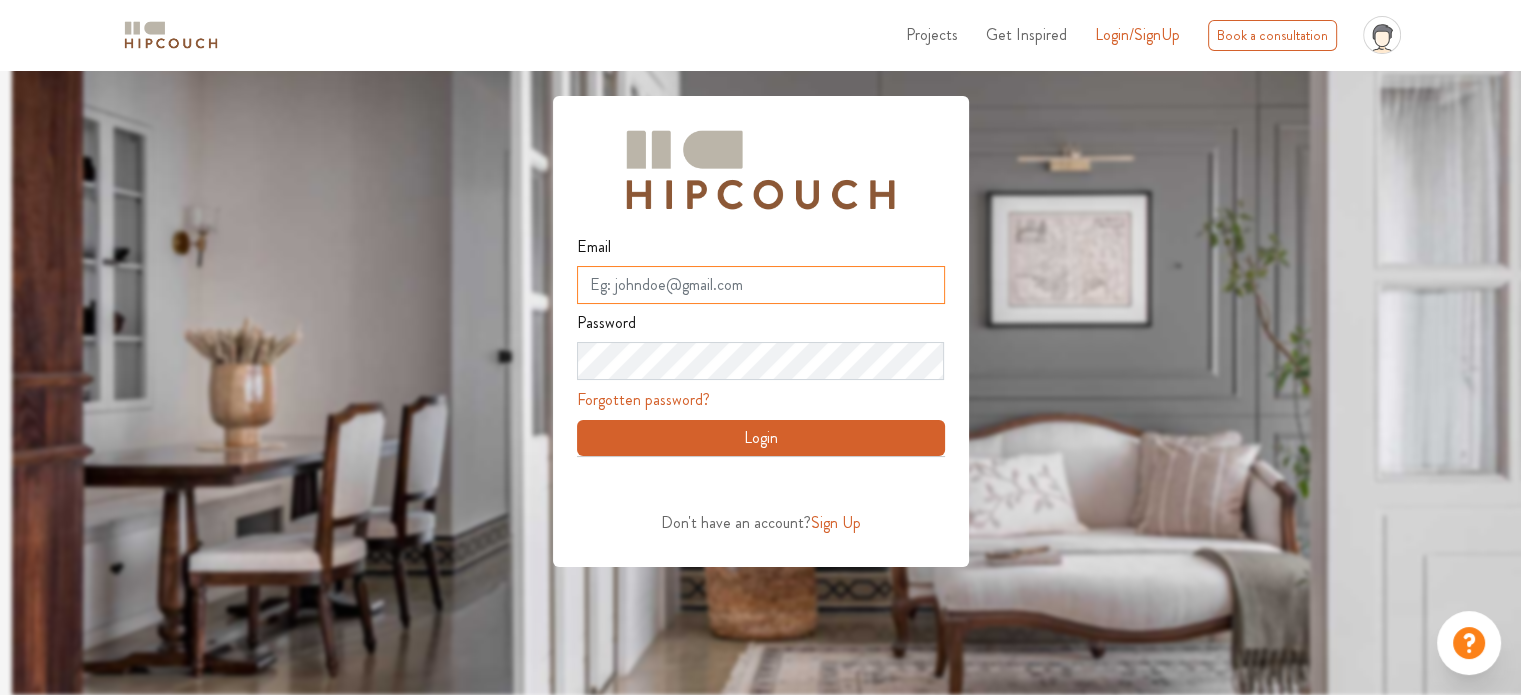 click on "Email" at bounding box center (761, 285) 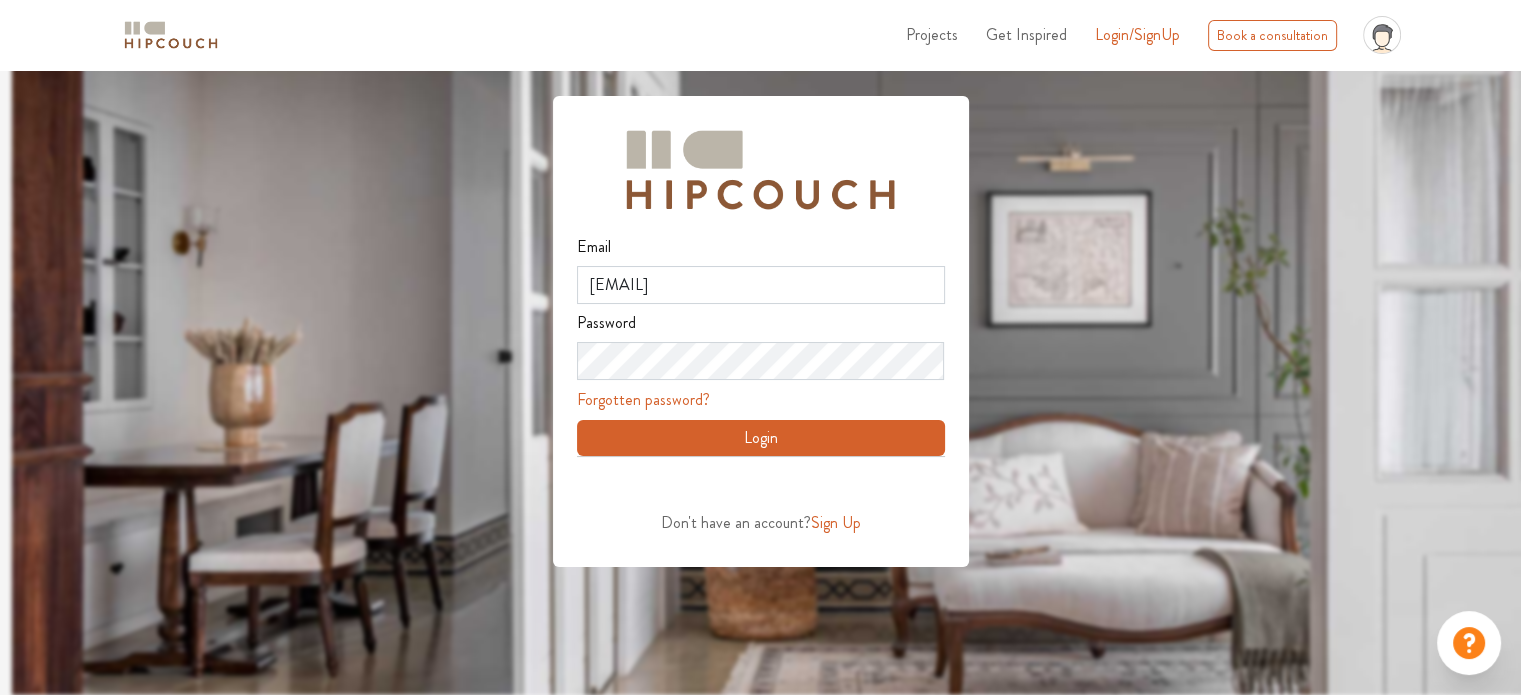click on "Don't have an account?" at bounding box center [736, 522] 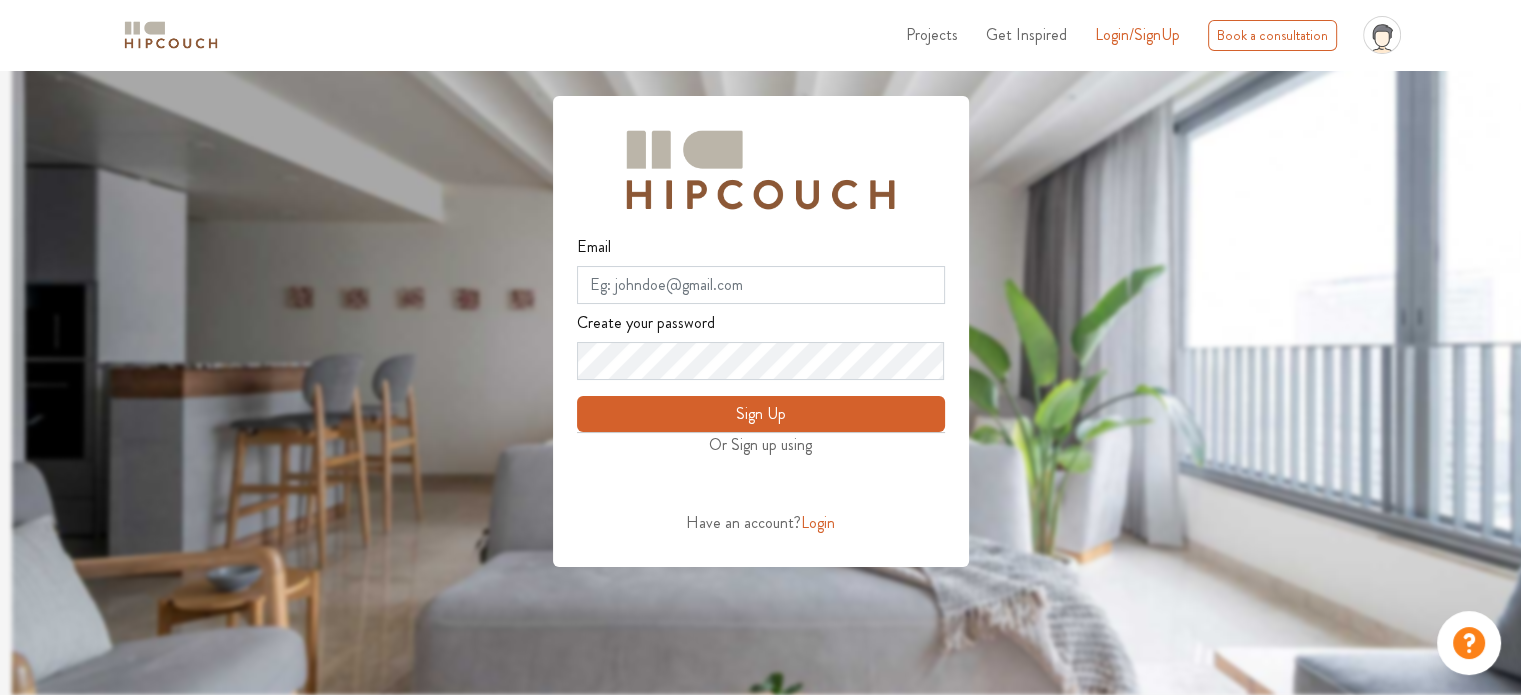 click on "Projects" at bounding box center [932, 34] 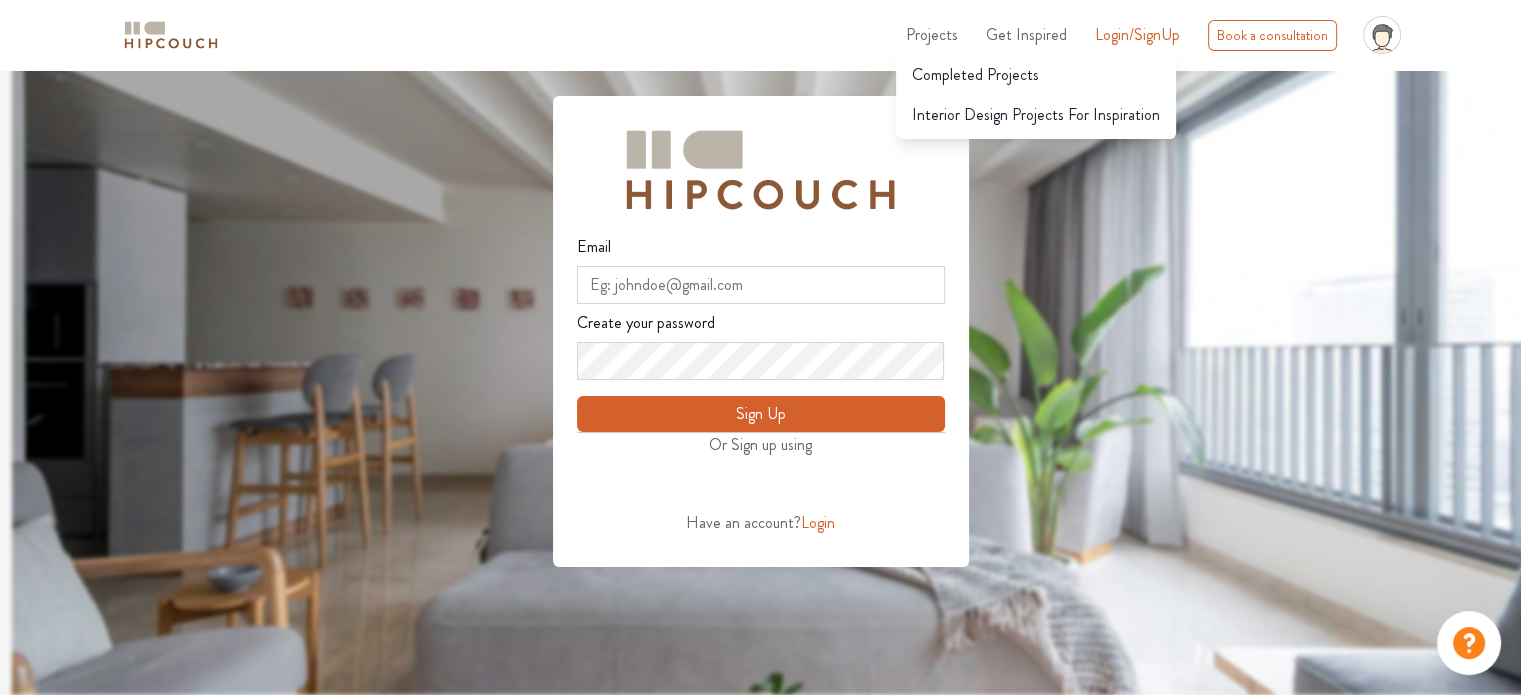 click on "Email Create your password Sign Up" at bounding box center [761, 276] 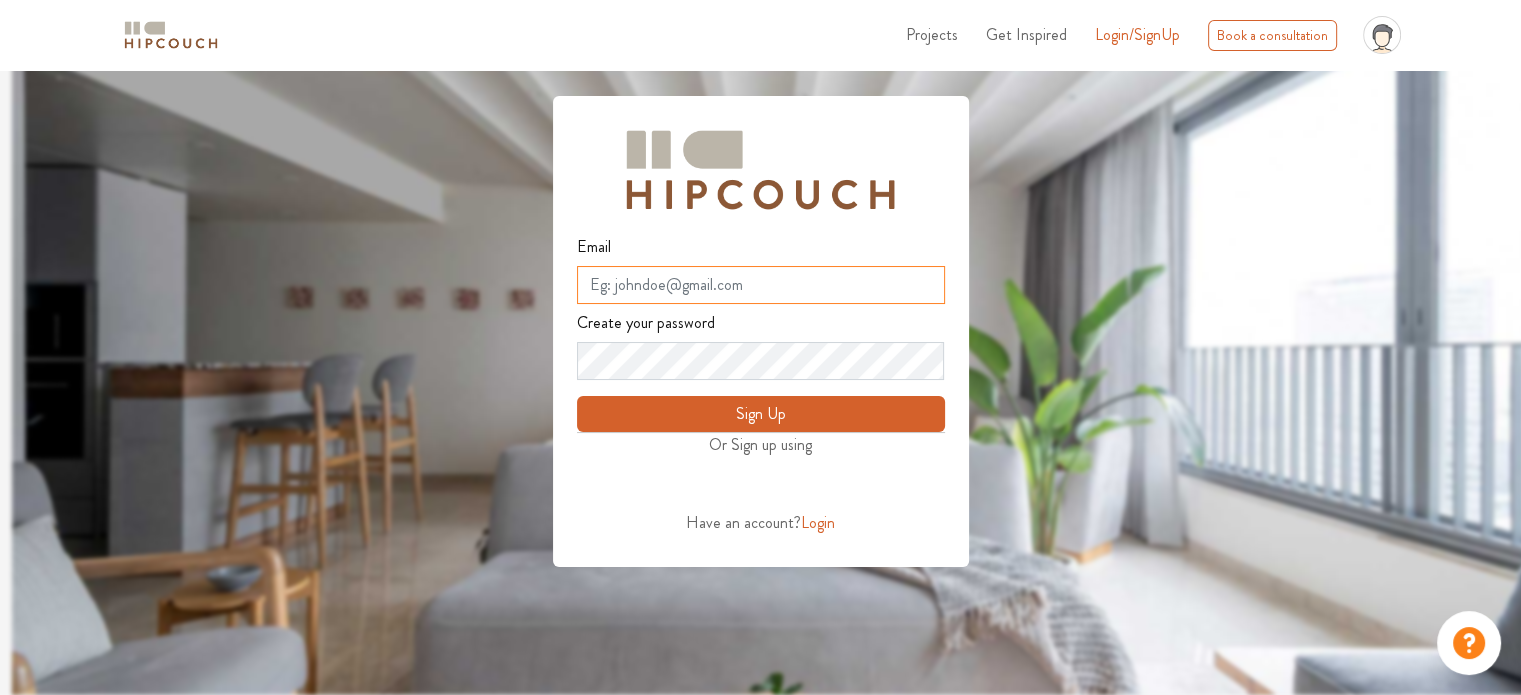click on "Email" at bounding box center [761, 285] 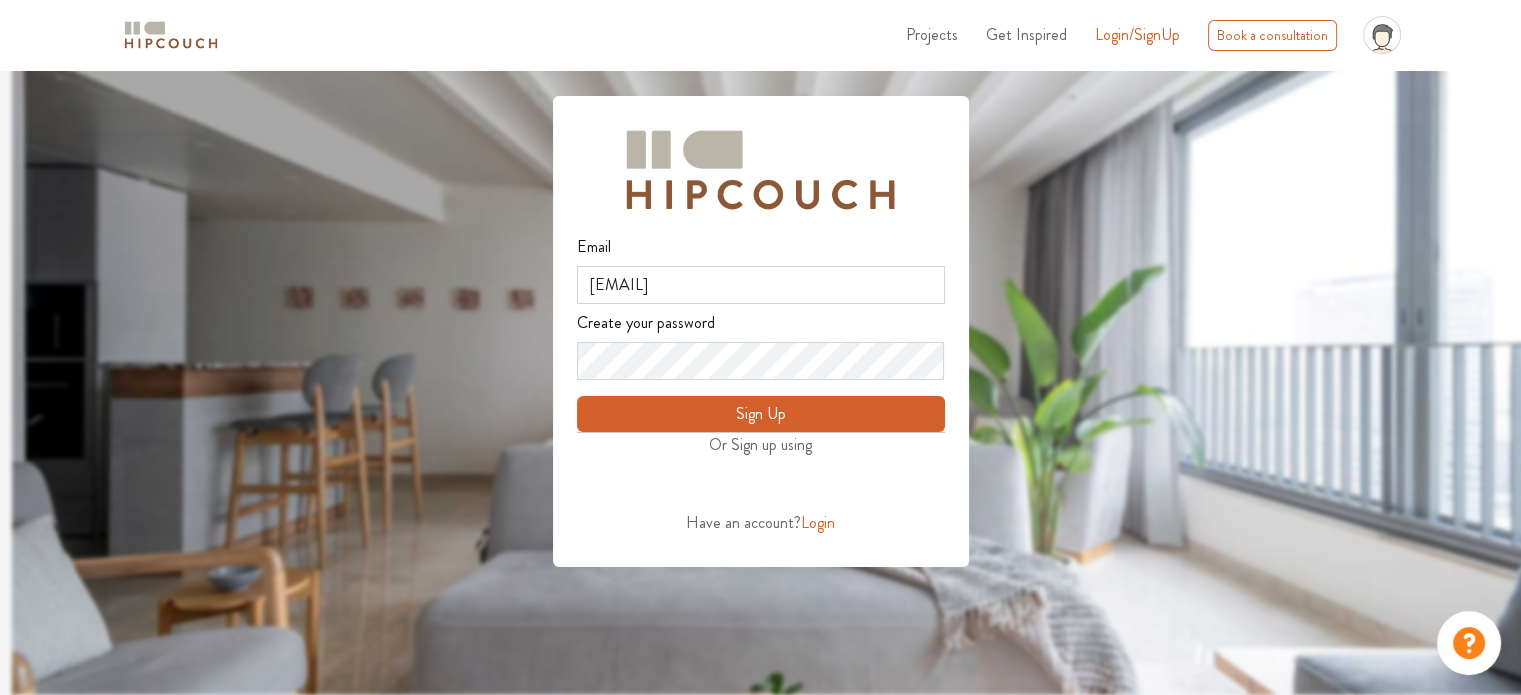click on "Sign Up" at bounding box center [761, 414] 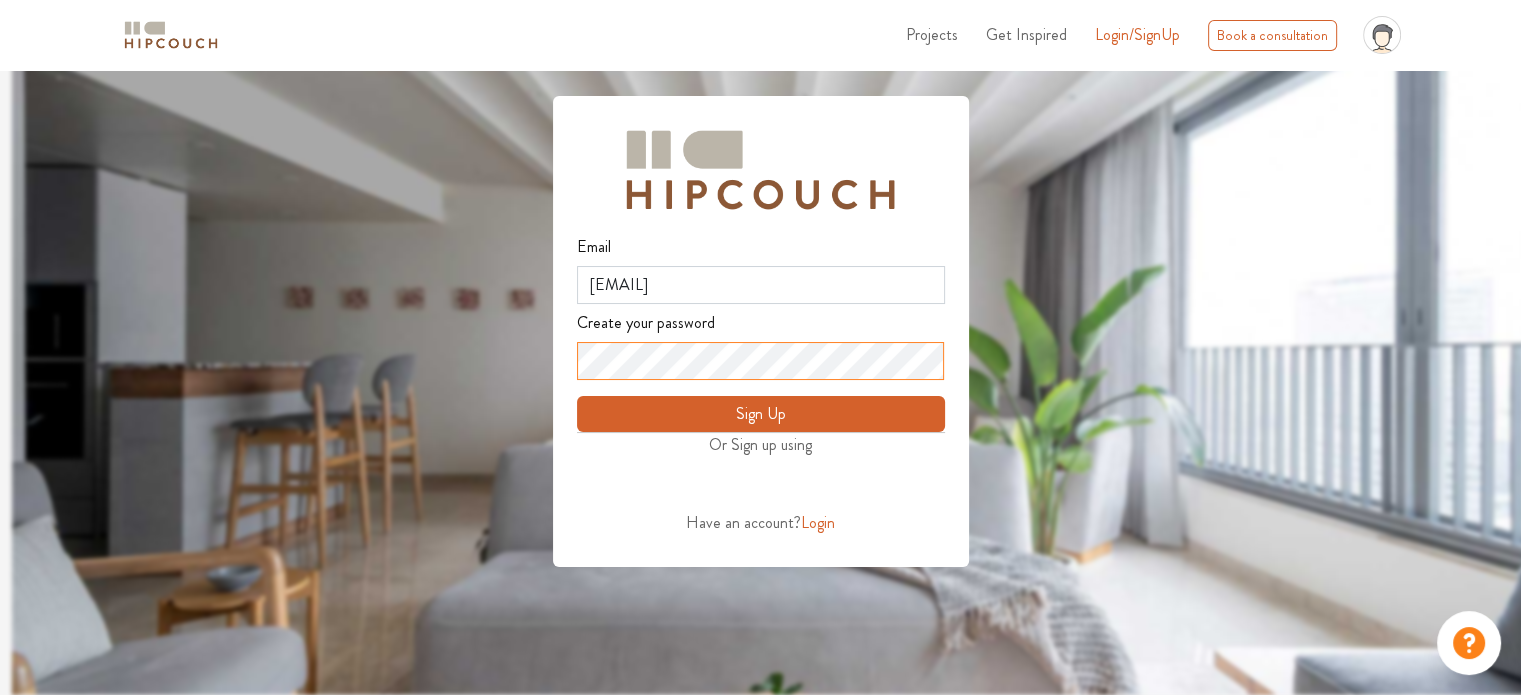 click on "Email gsarbhoy@gmail.com Create your password Sign Up   Or Sign up using   Have an account? Login" at bounding box center [760, 283] 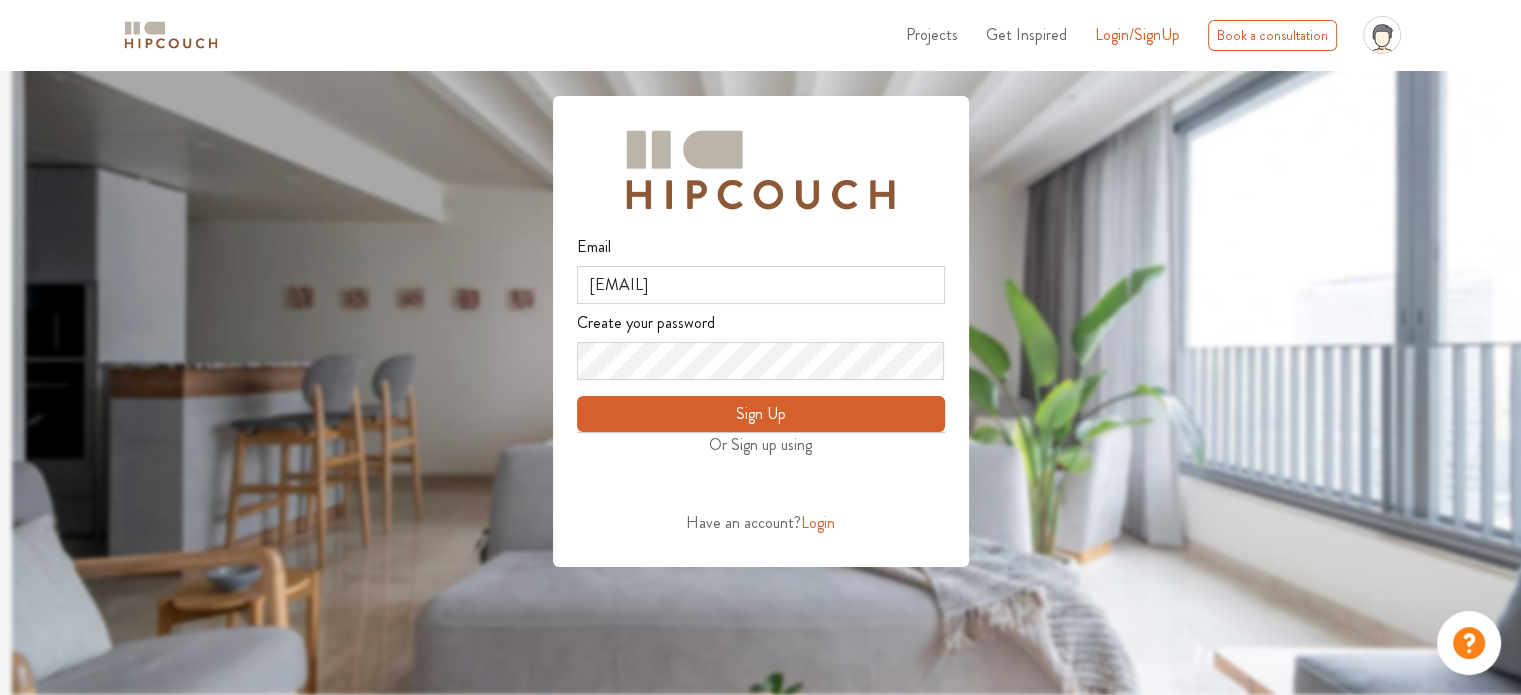 click on "Sign Up" at bounding box center [761, 414] 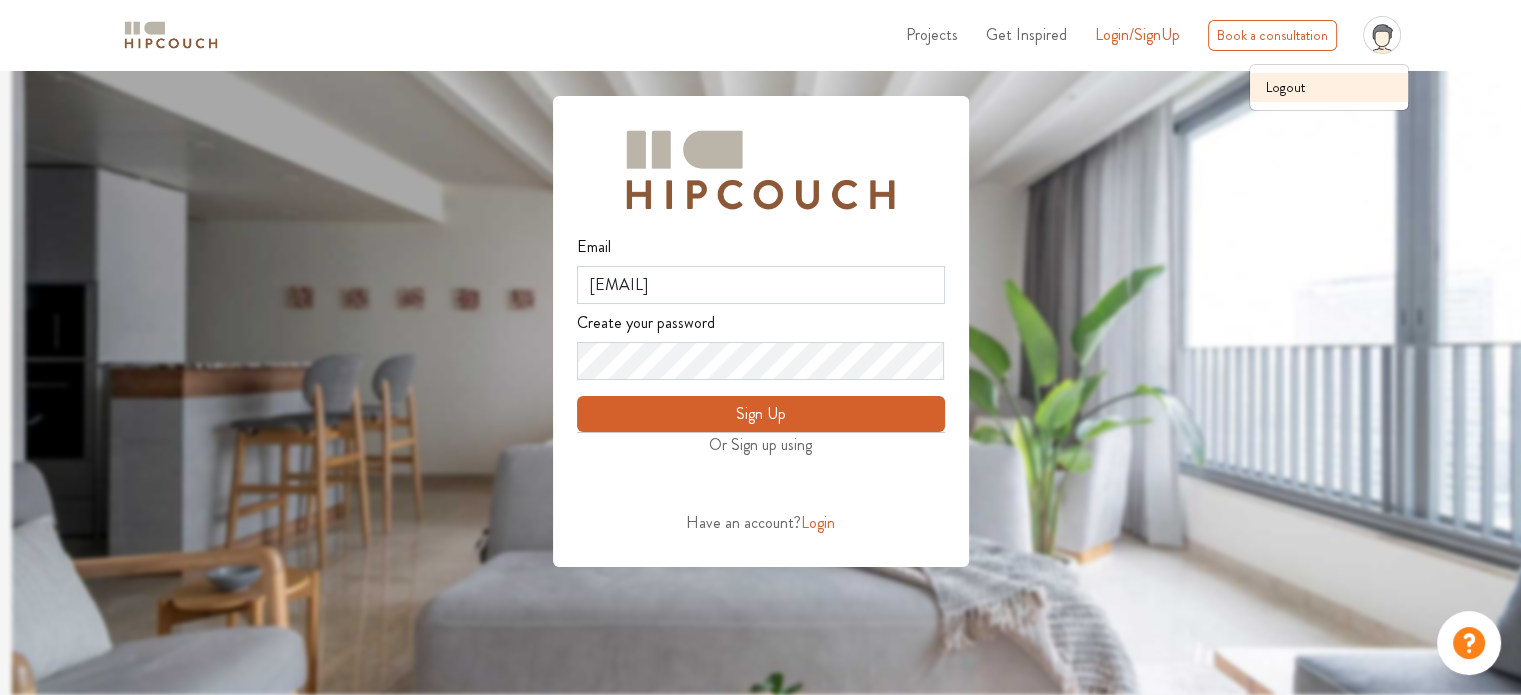 click on "Logout" at bounding box center [1329, 87] 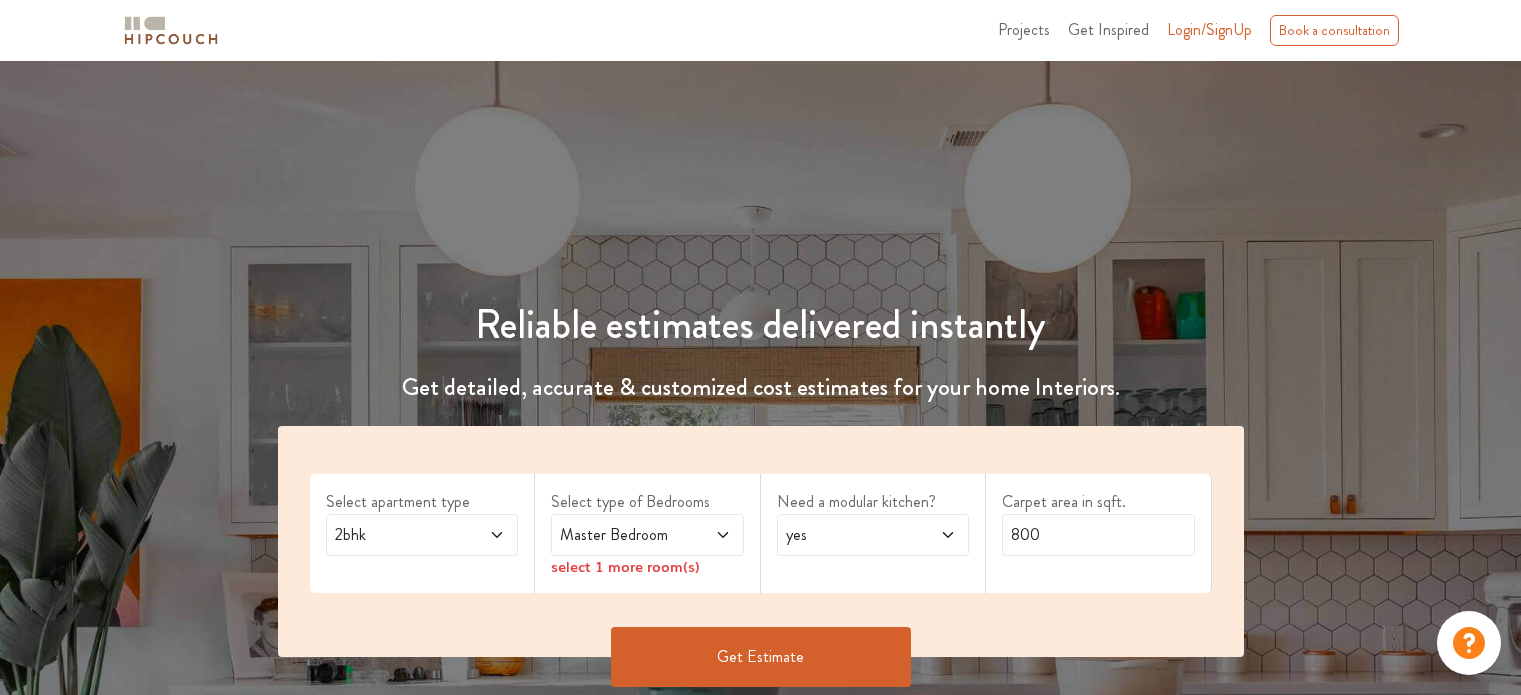 scroll, scrollTop: 0, scrollLeft: 0, axis: both 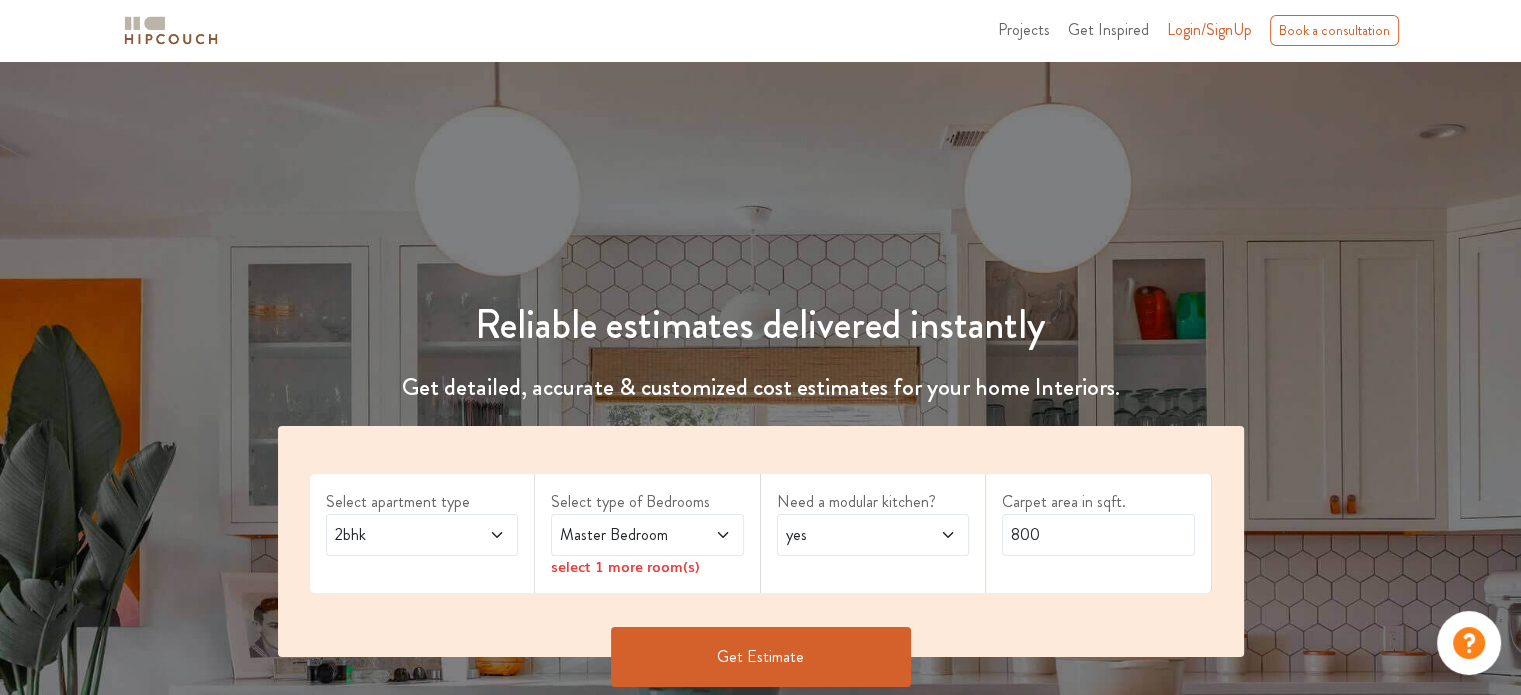 click on "Login/SignUp" at bounding box center (1209, 29) 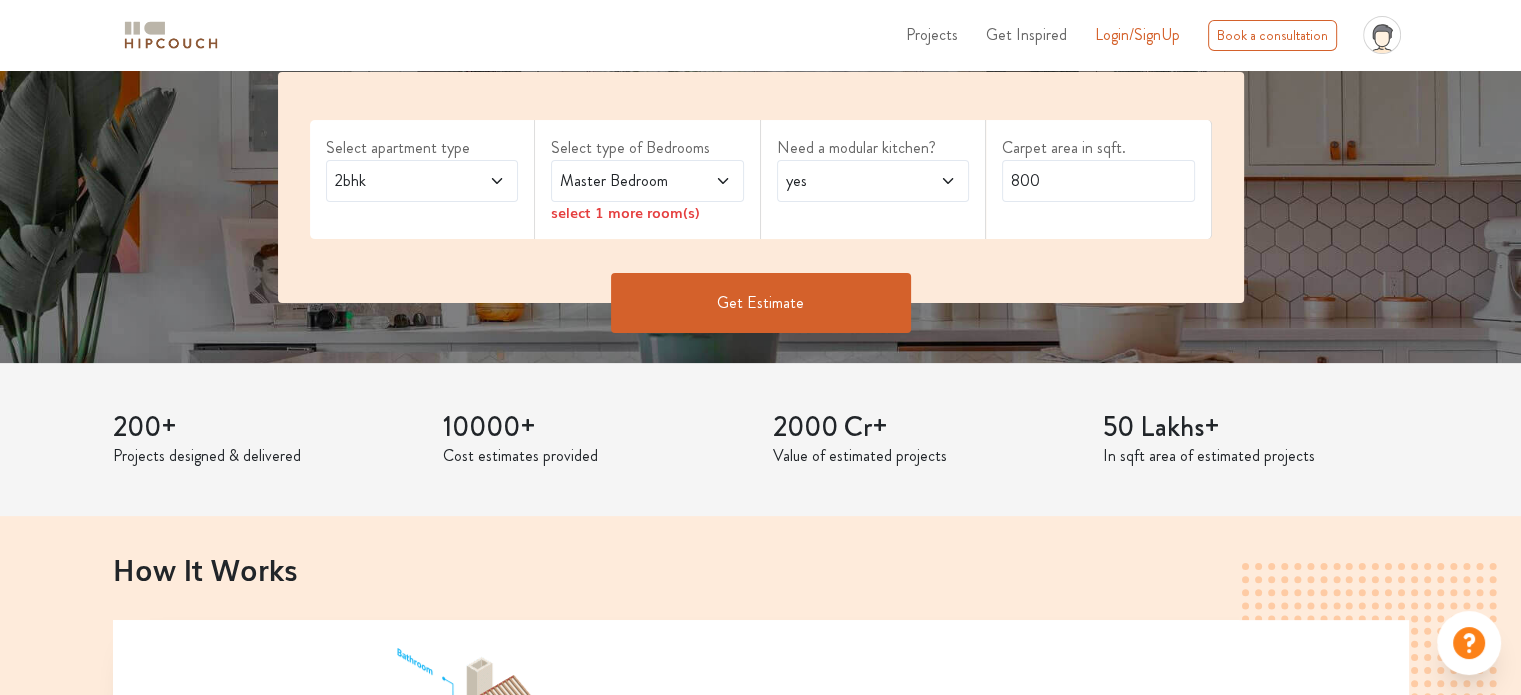 scroll, scrollTop: 400, scrollLeft: 0, axis: vertical 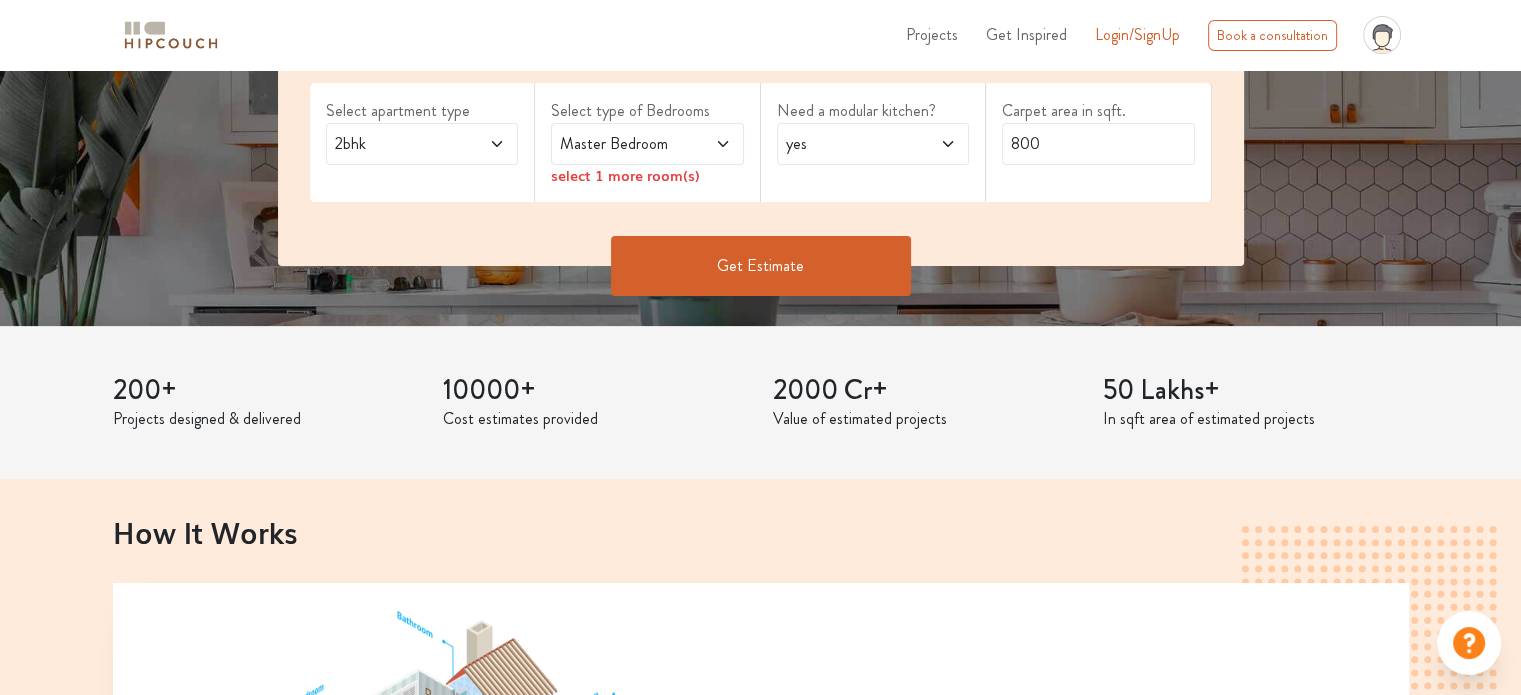 click at bounding box center [483, 144] 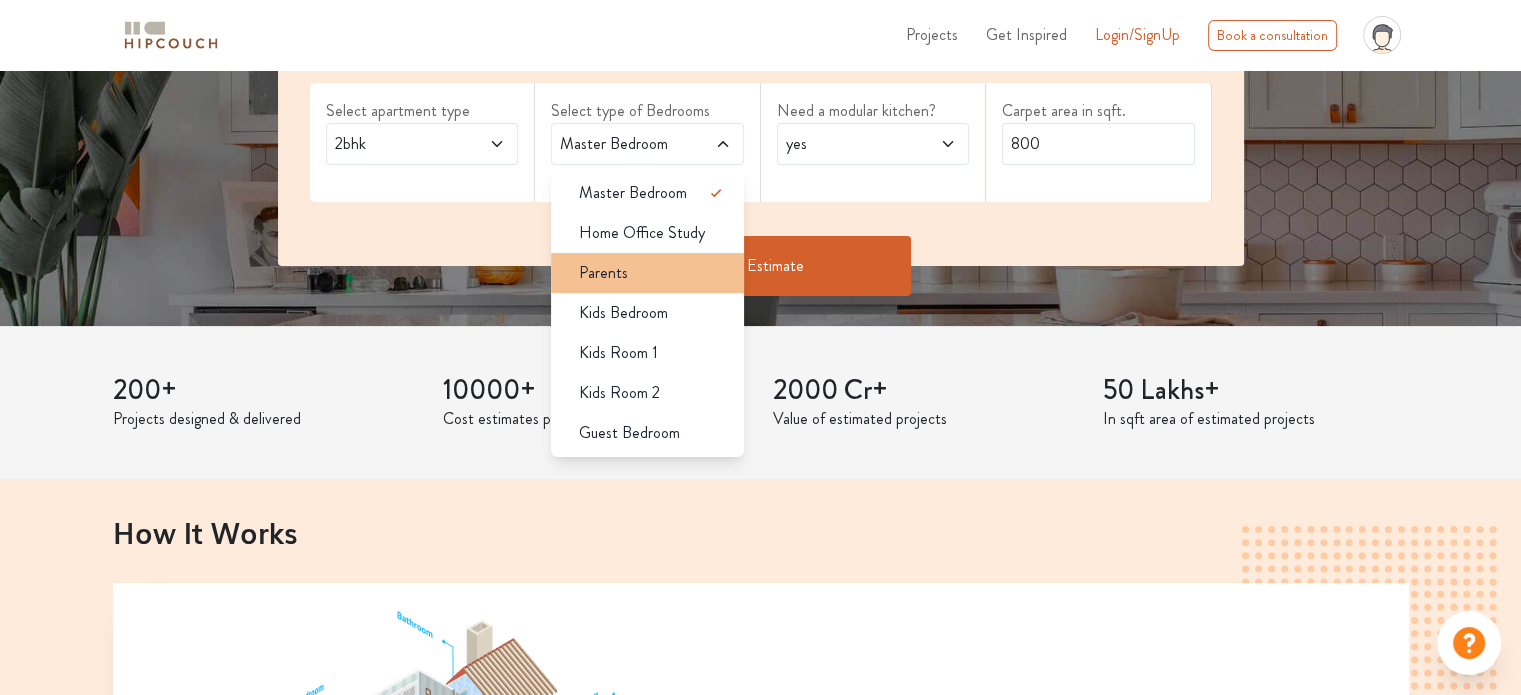 click on "Parents" at bounding box center (653, 193) 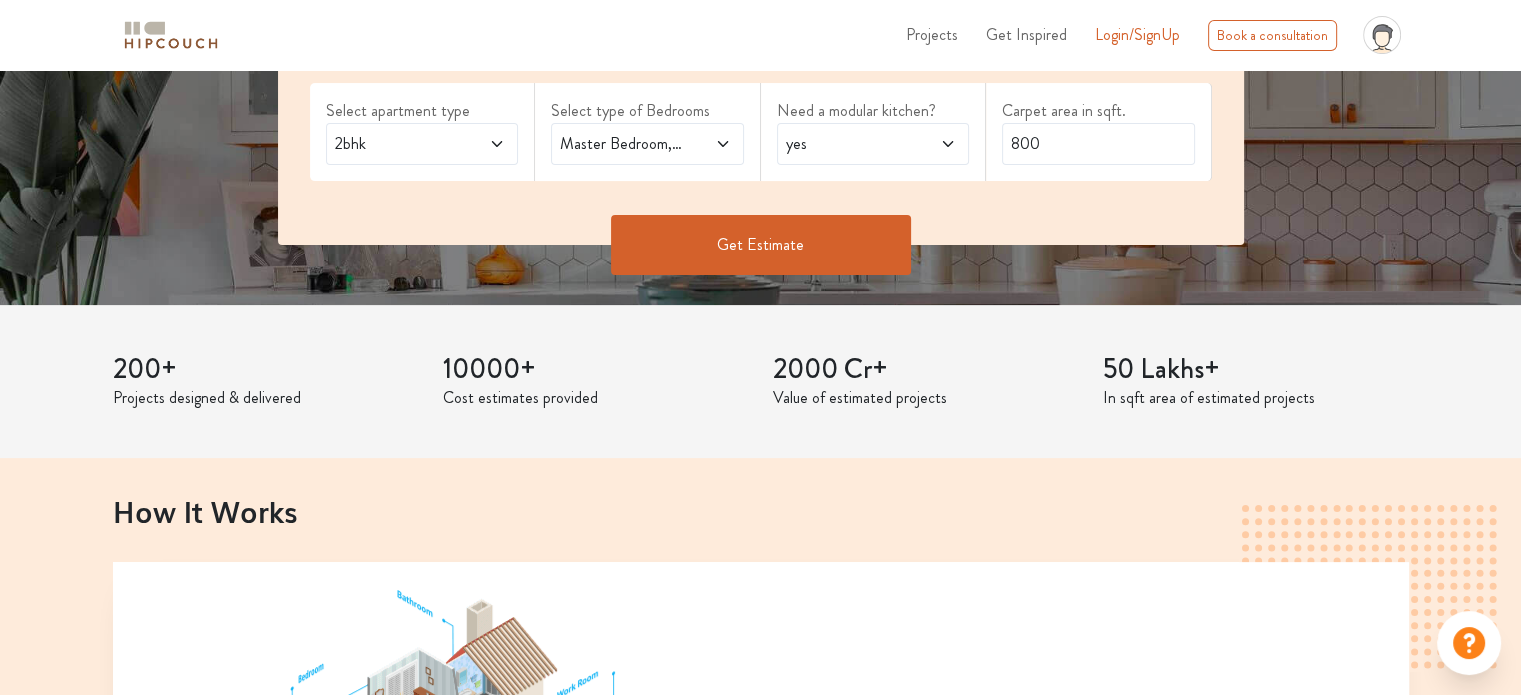 click on "yes" at bounding box center [396, 144] 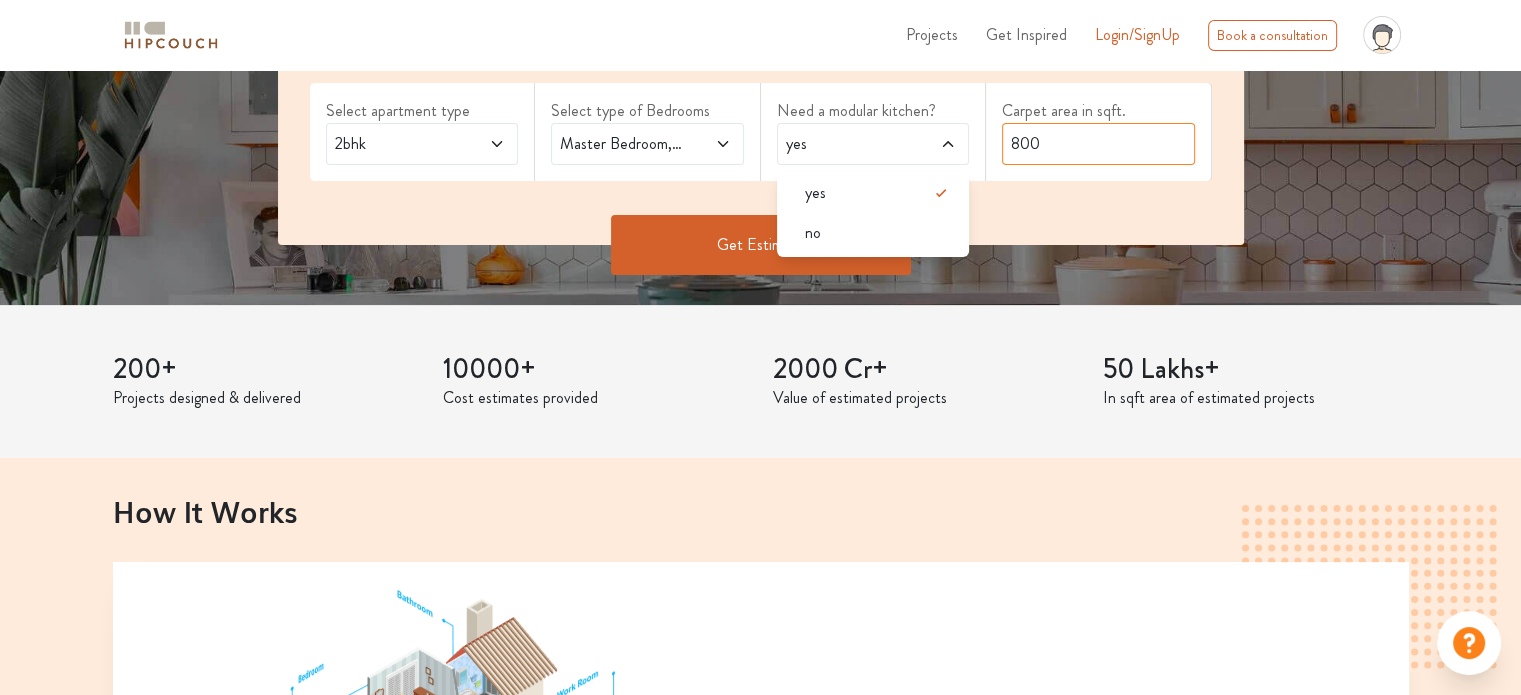 click on "800" at bounding box center (1098, 144) 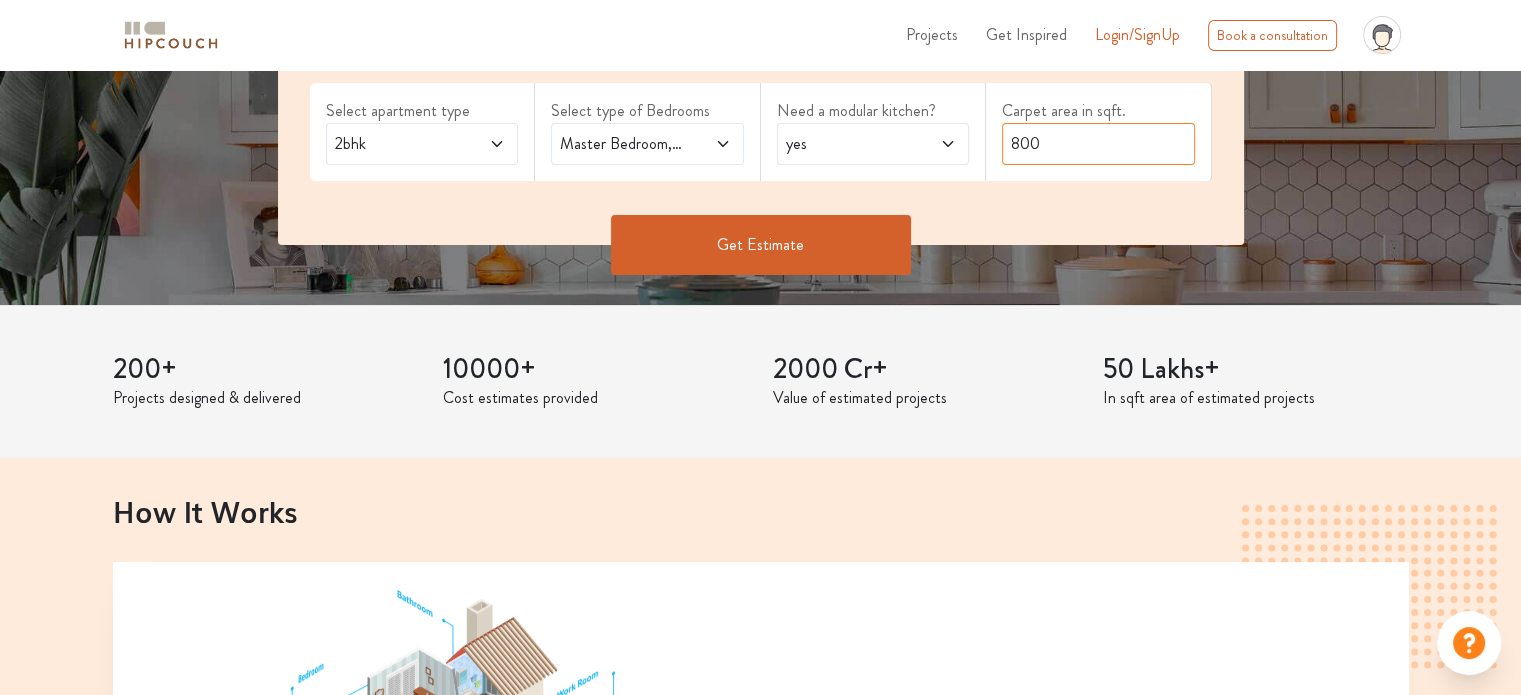 drag, startPoint x: 931, startPoint y: 142, endPoint x: 827, endPoint y: 142, distance: 104 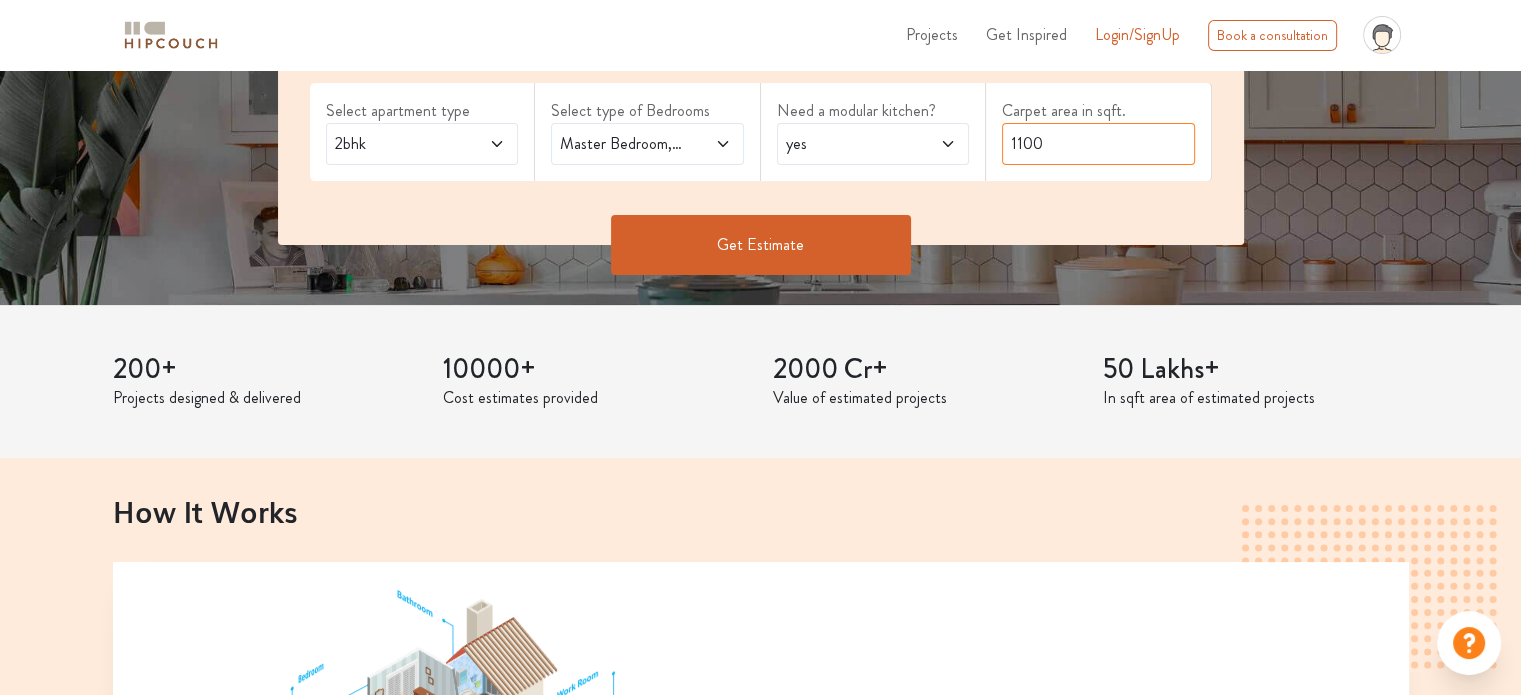 type on "1100" 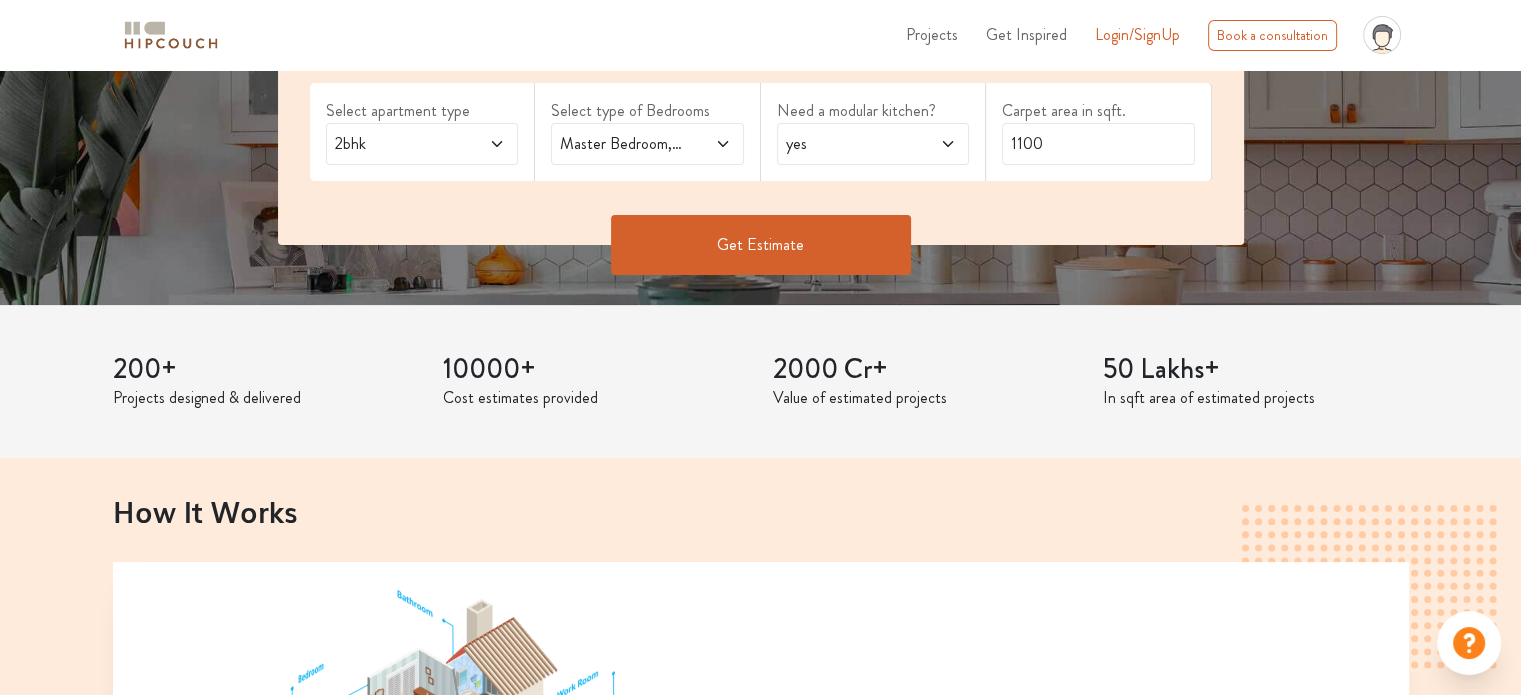 click on "Get Estimate" at bounding box center (761, 245) 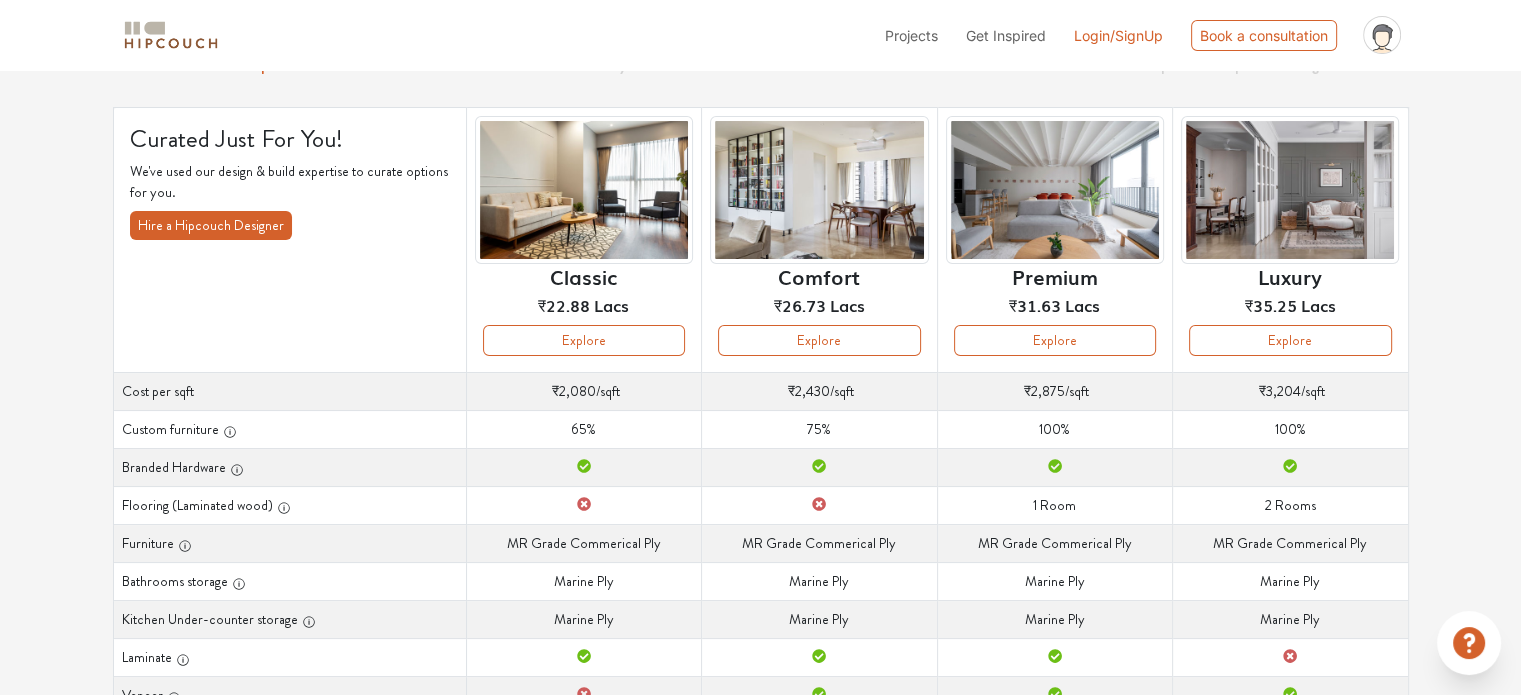 scroll, scrollTop: 300, scrollLeft: 0, axis: vertical 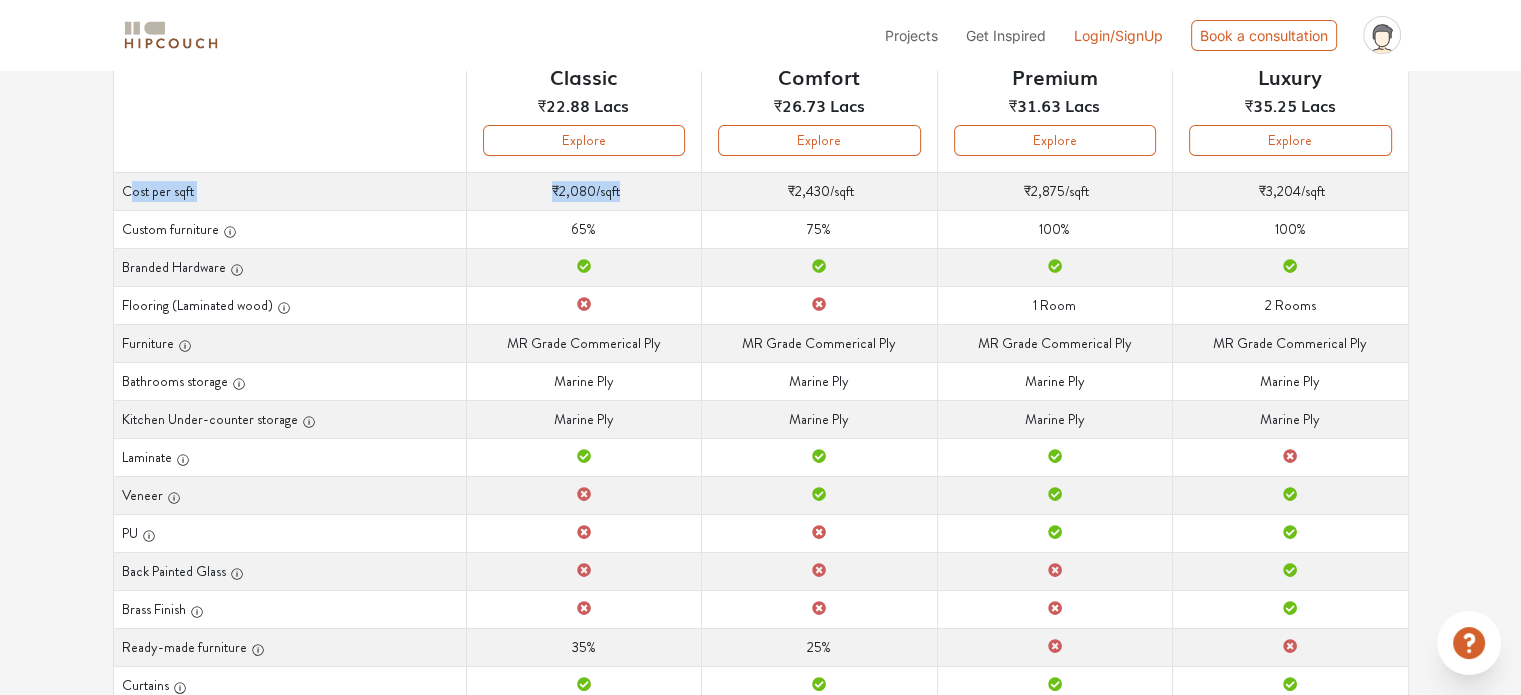 drag, startPoint x: 126, startPoint y: 194, endPoint x: 674, endPoint y: 191, distance: 548.00824 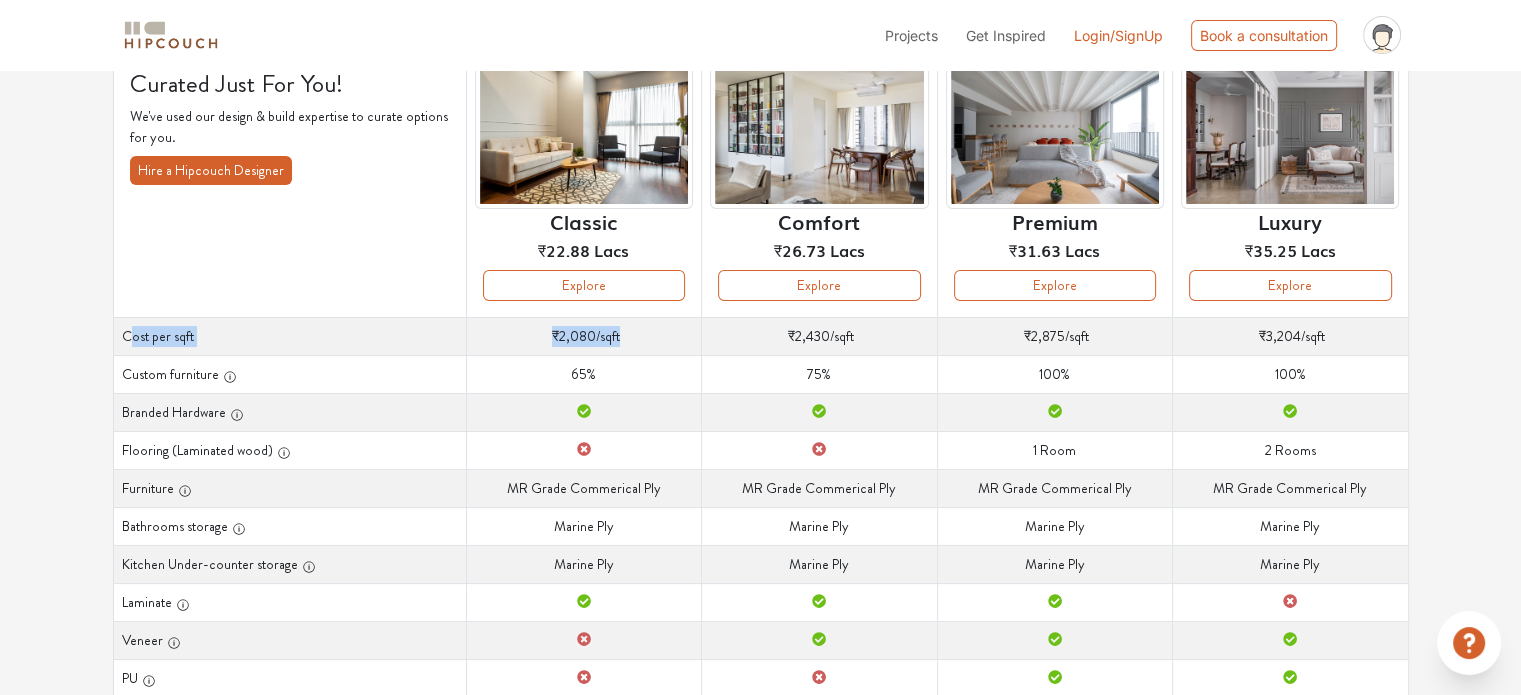 scroll, scrollTop: 0, scrollLeft: 0, axis: both 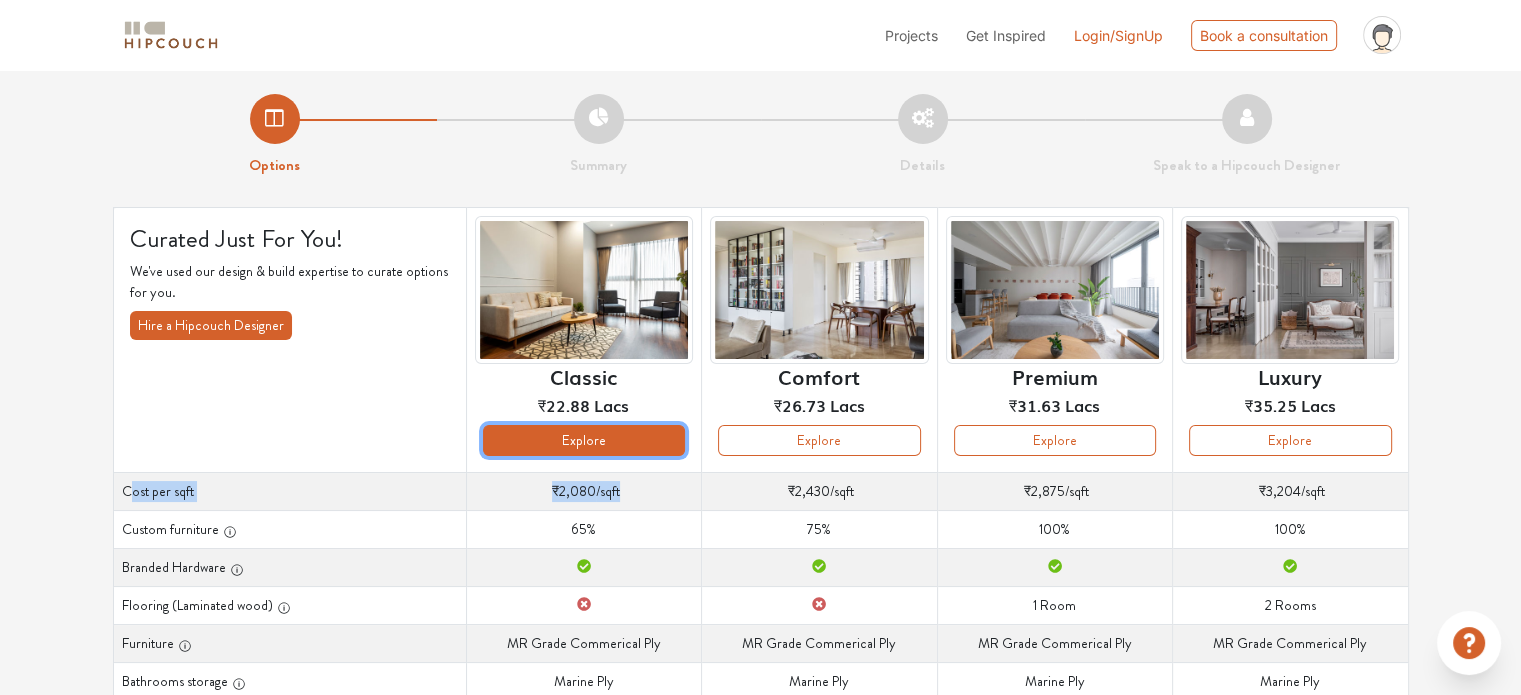 click on "Explore" at bounding box center (584, 440) 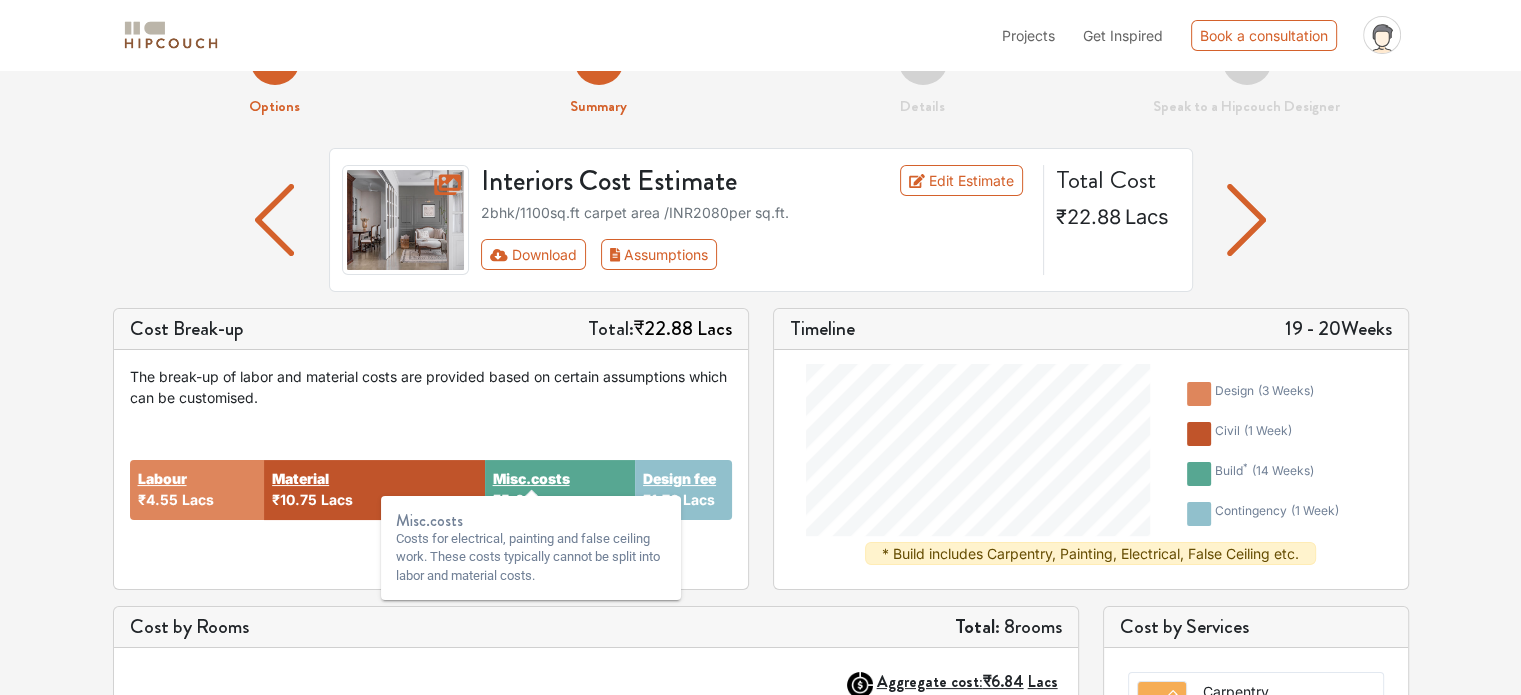 scroll, scrollTop: 0, scrollLeft: 0, axis: both 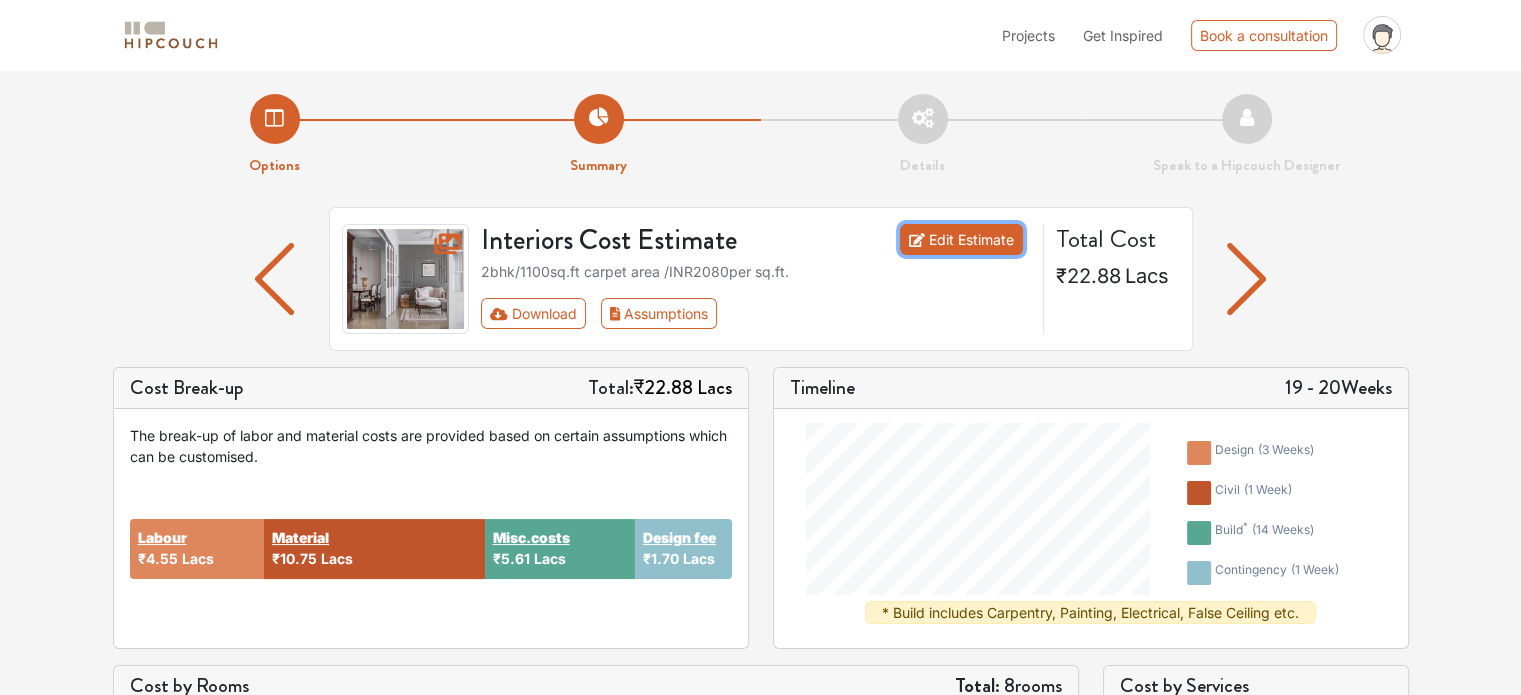 click on "Edit Estimate" at bounding box center [961, 239] 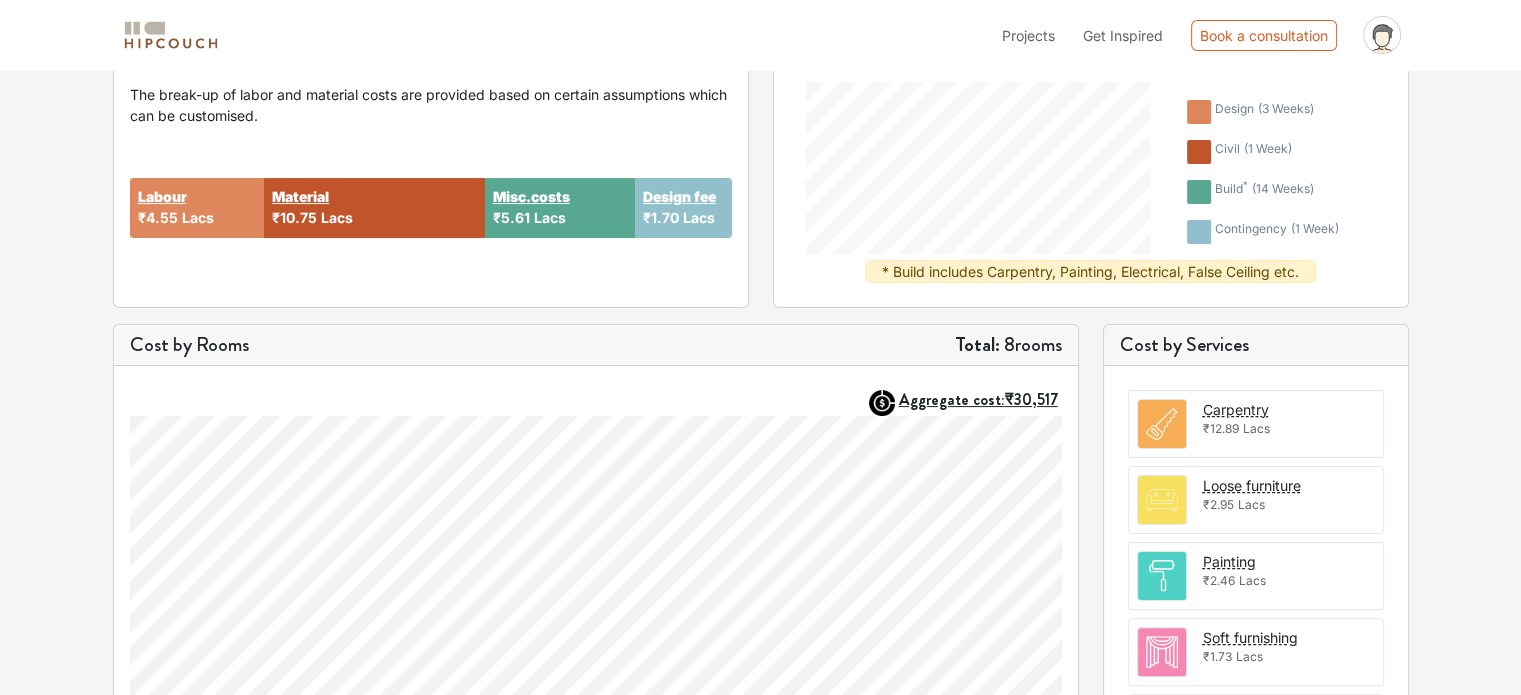 scroll, scrollTop: 400, scrollLeft: 0, axis: vertical 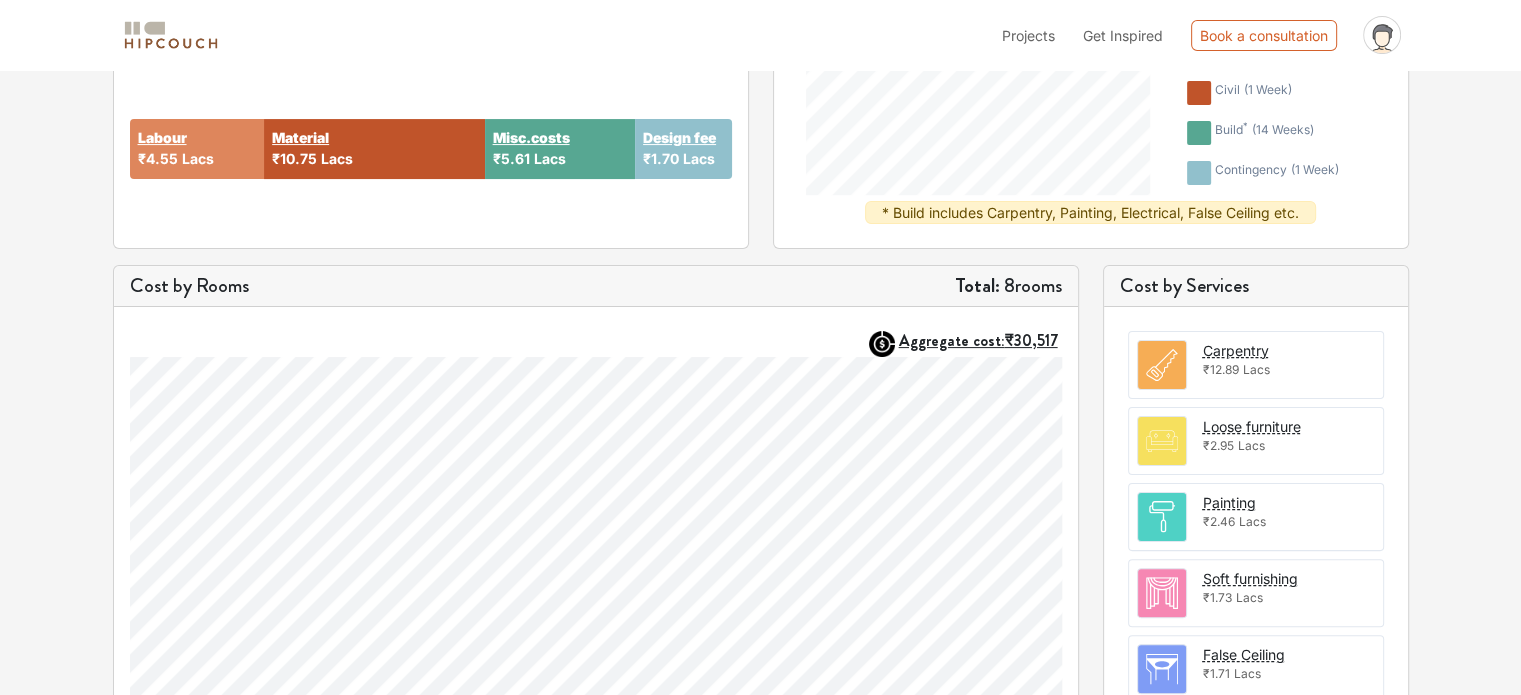 click on "Carpentry ₹12.89 Lacs" at bounding box center [1256, 365] 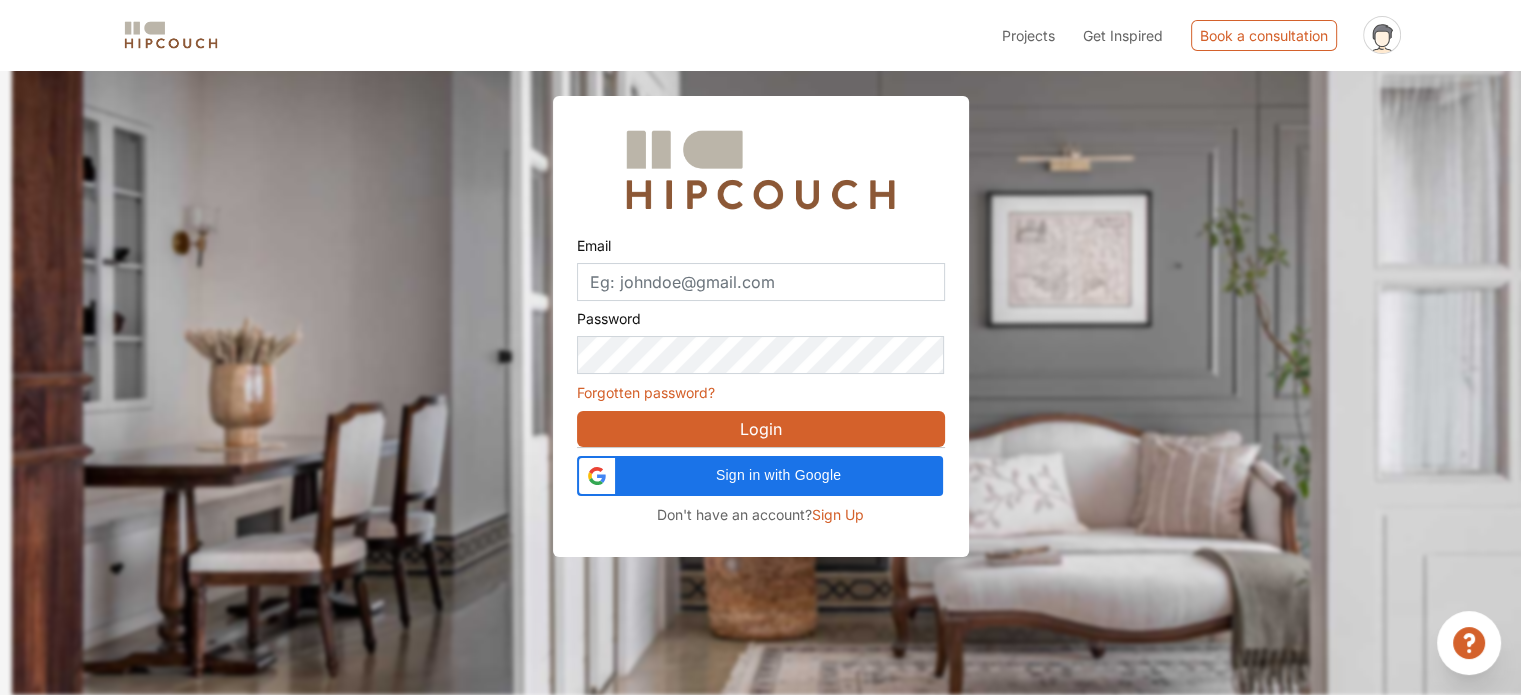 scroll, scrollTop: 70, scrollLeft: 0, axis: vertical 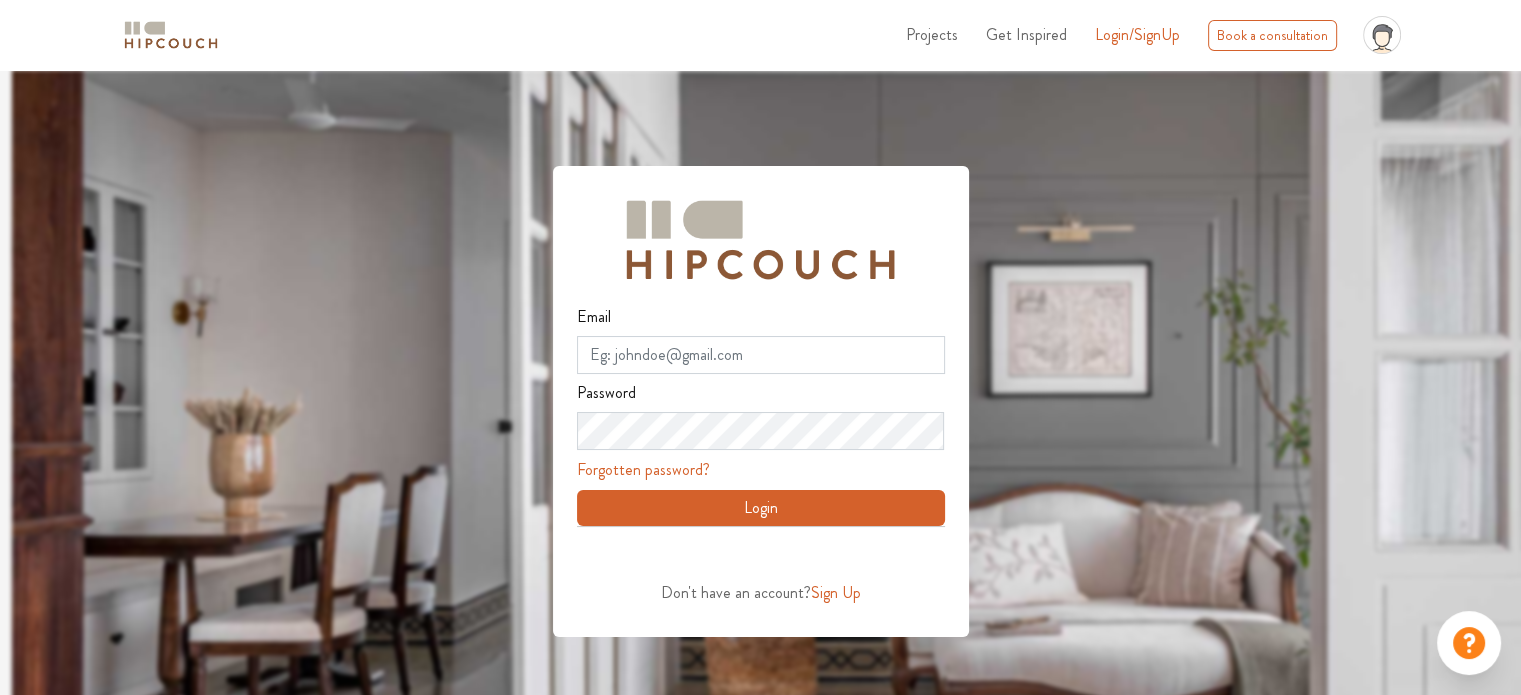 click at bounding box center (772, 417) 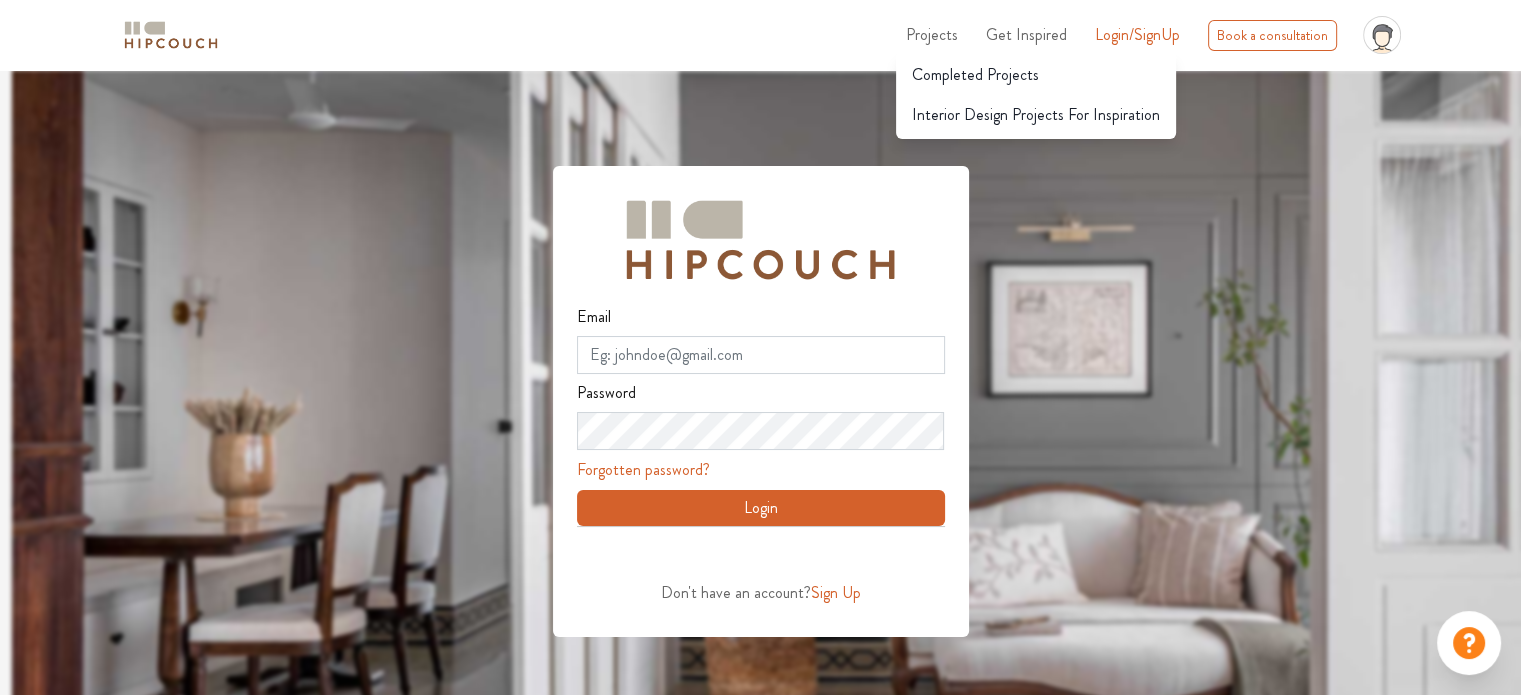 click on "Projects Completed Projects Interior Design Projects For Inspiration Get Inspired Login/SignUp Book a consultation profile pic Logout" at bounding box center [823, 35] 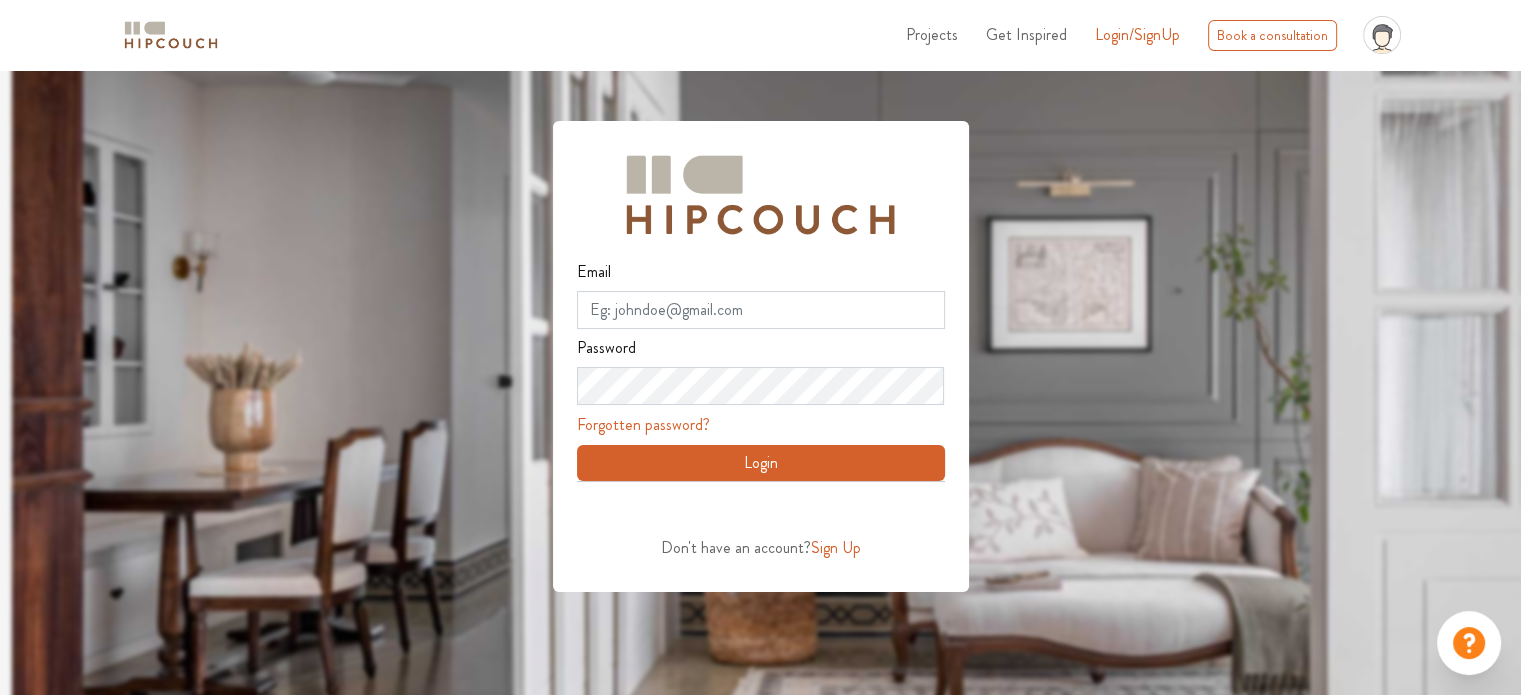 scroll, scrollTop: 70, scrollLeft: 0, axis: vertical 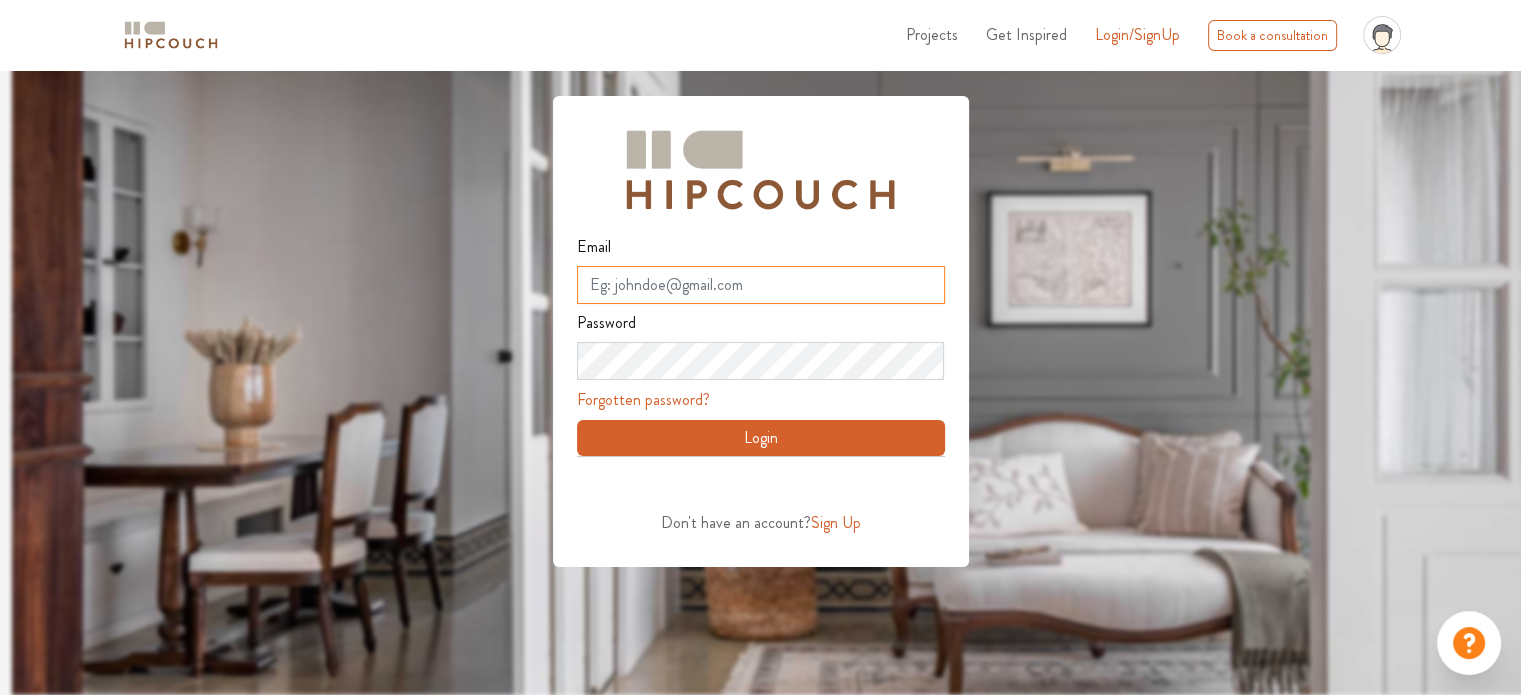 click on "Email" at bounding box center (761, 285) 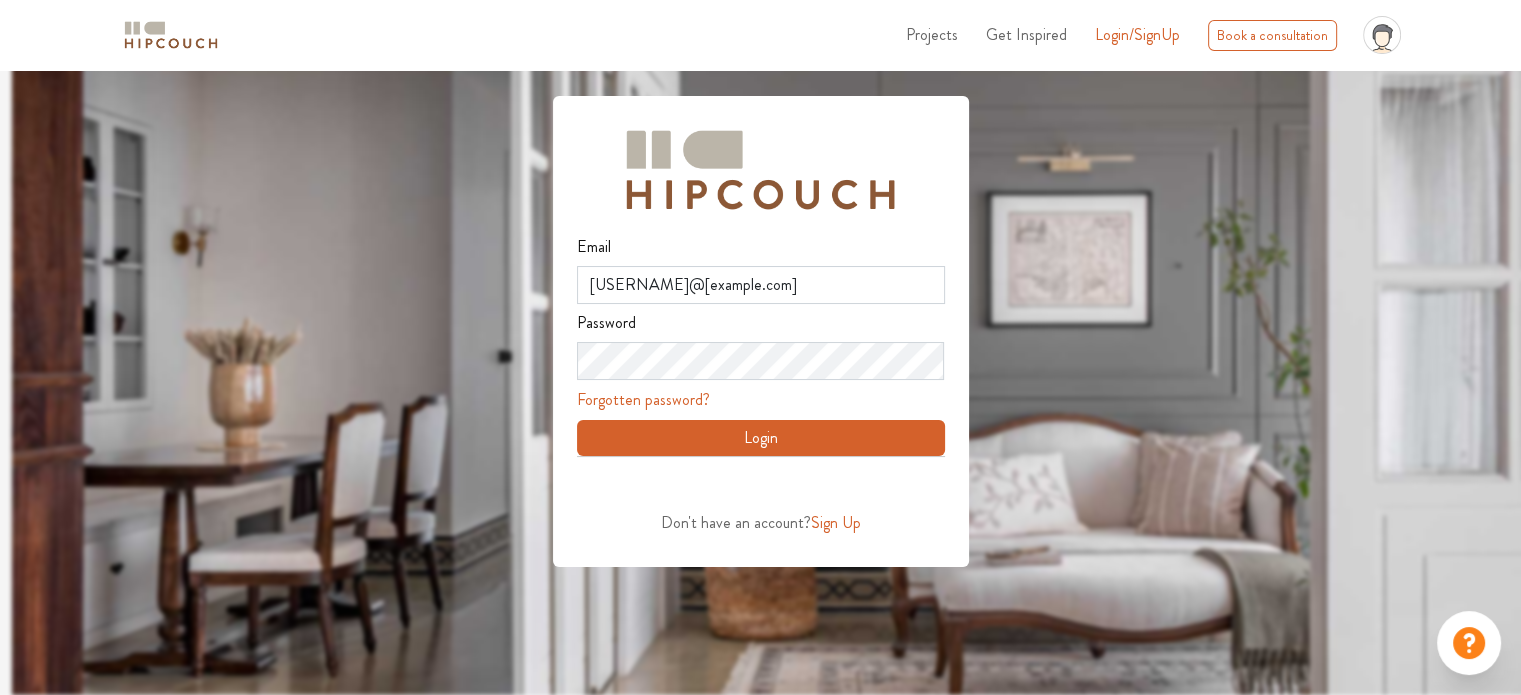 click on "Login" at bounding box center (761, 438) 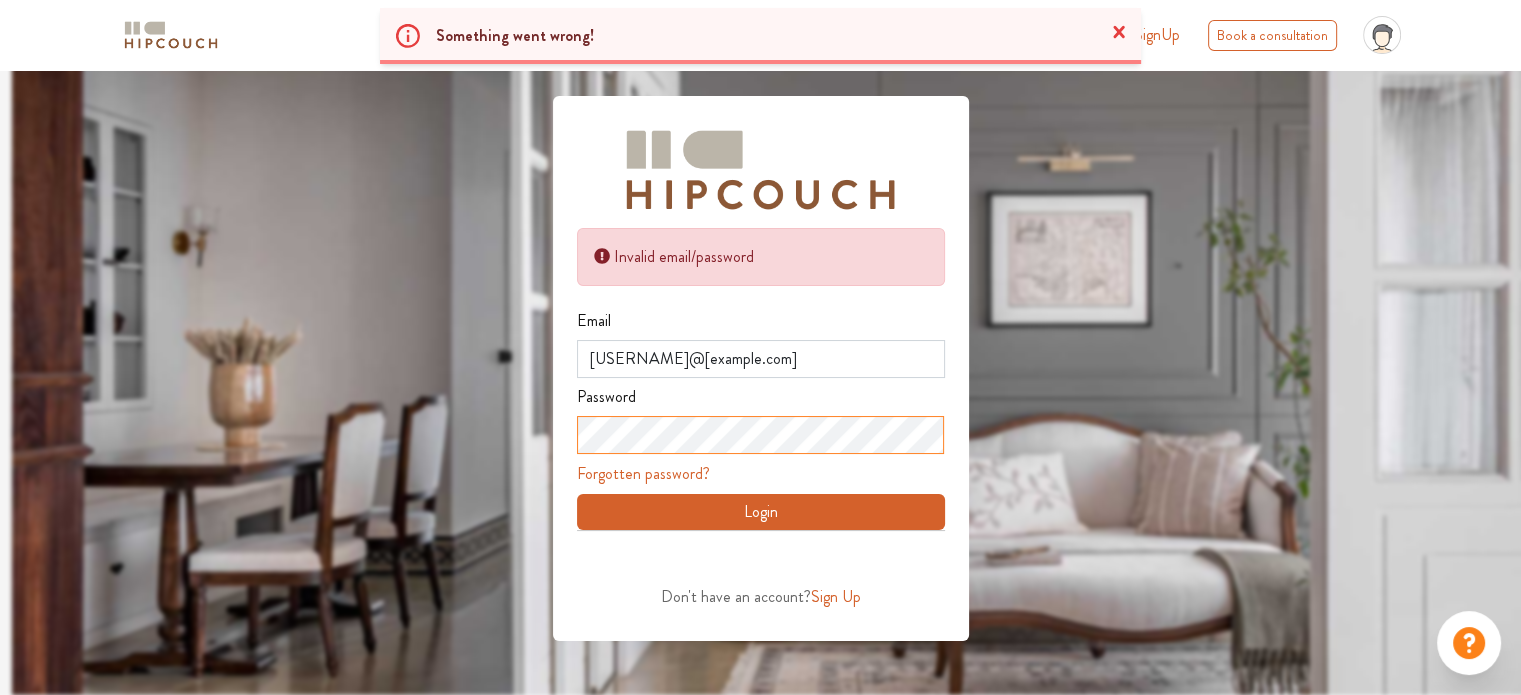 click on "Invalid email/password Email gsarbhoy@gmail.com Password Forgotten password? Login     Don't have an account? Sign Up" at bounding box center (760, 320) 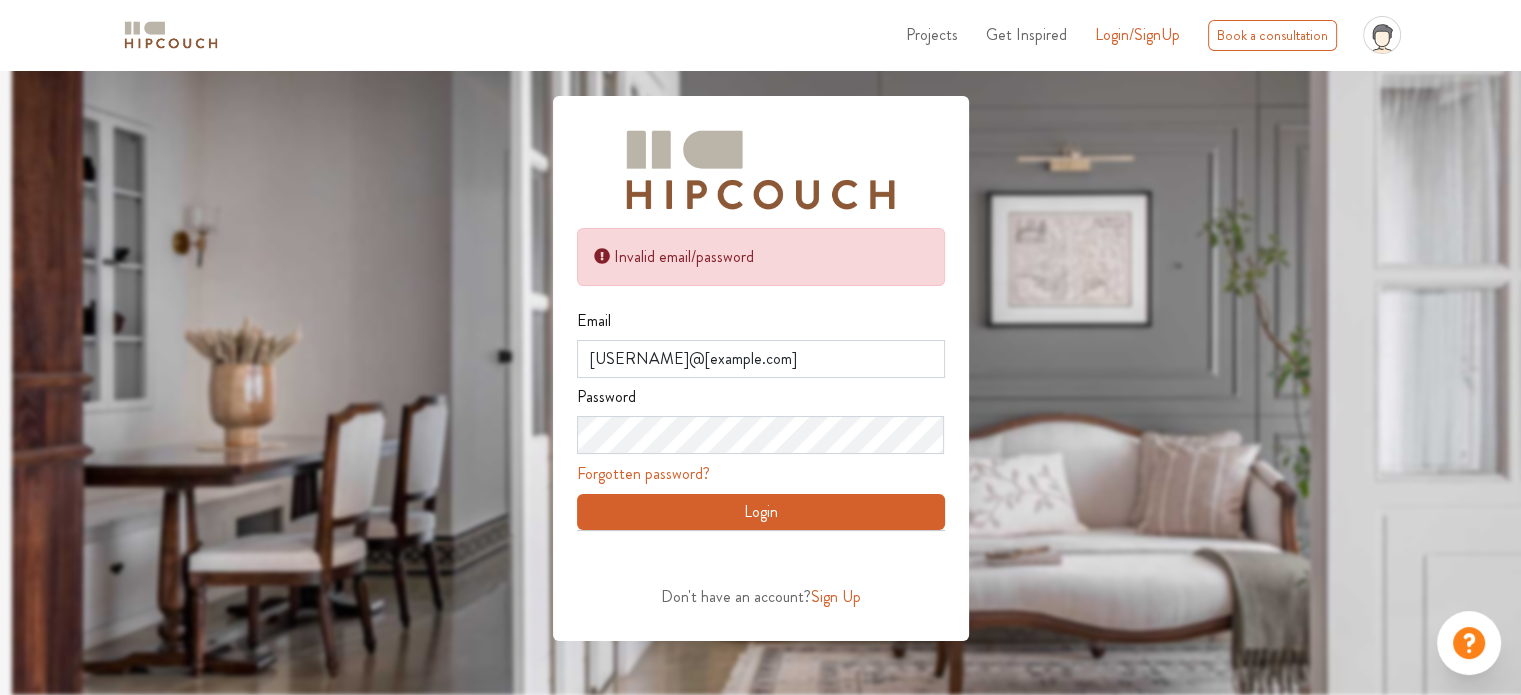 click on "Login" at bounding box center (761, 512) 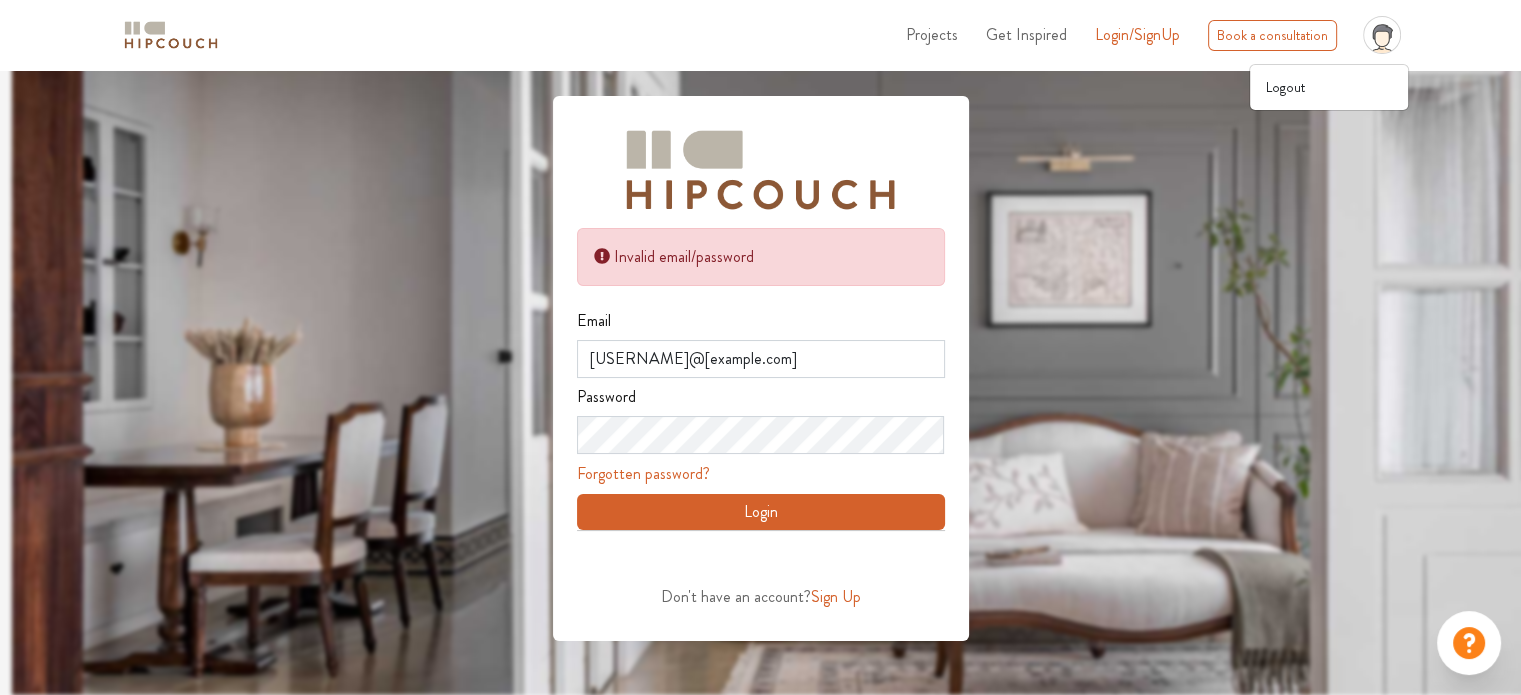 click on "Projects Get Inspired Login/SignUp Book a consultation profile pic Logout" at bounding box center [1152, 35] 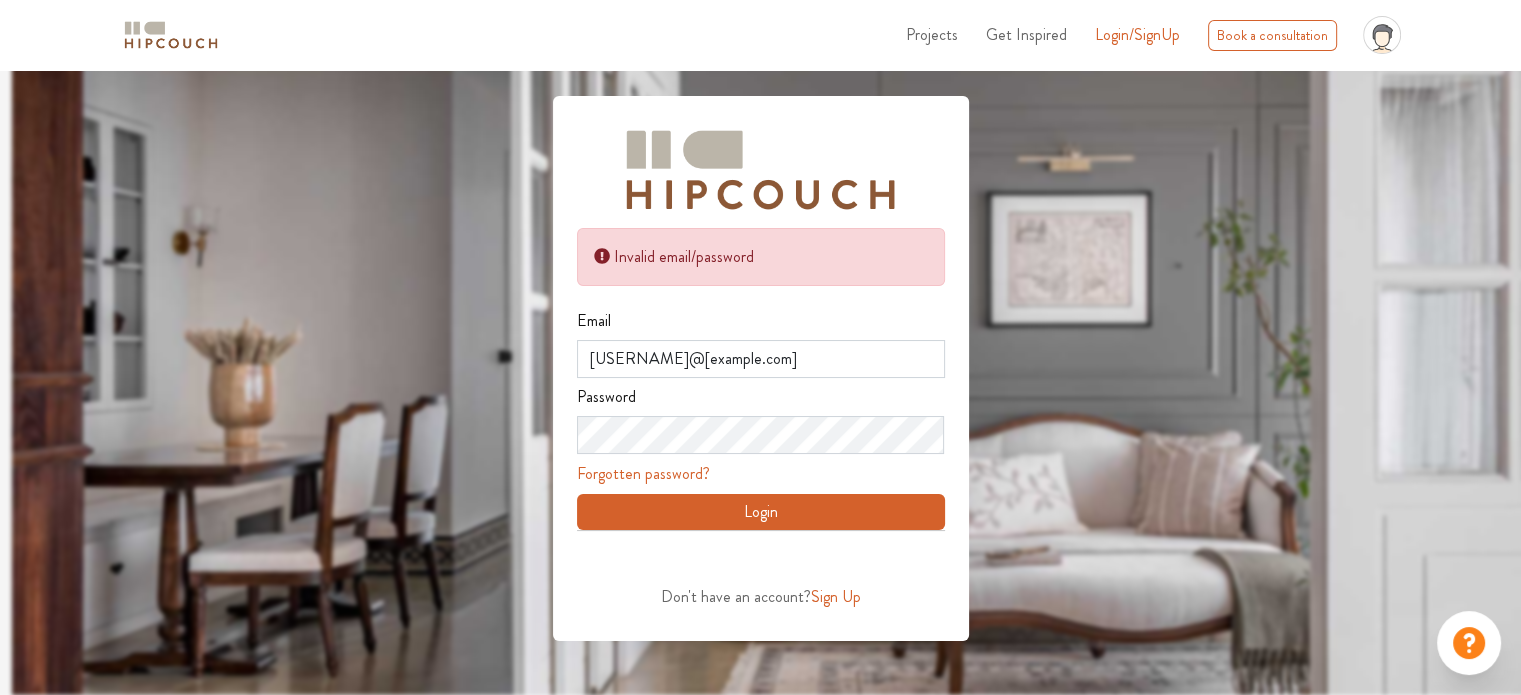 click on "Login/SignUp" at bounding box center [1137, 34] 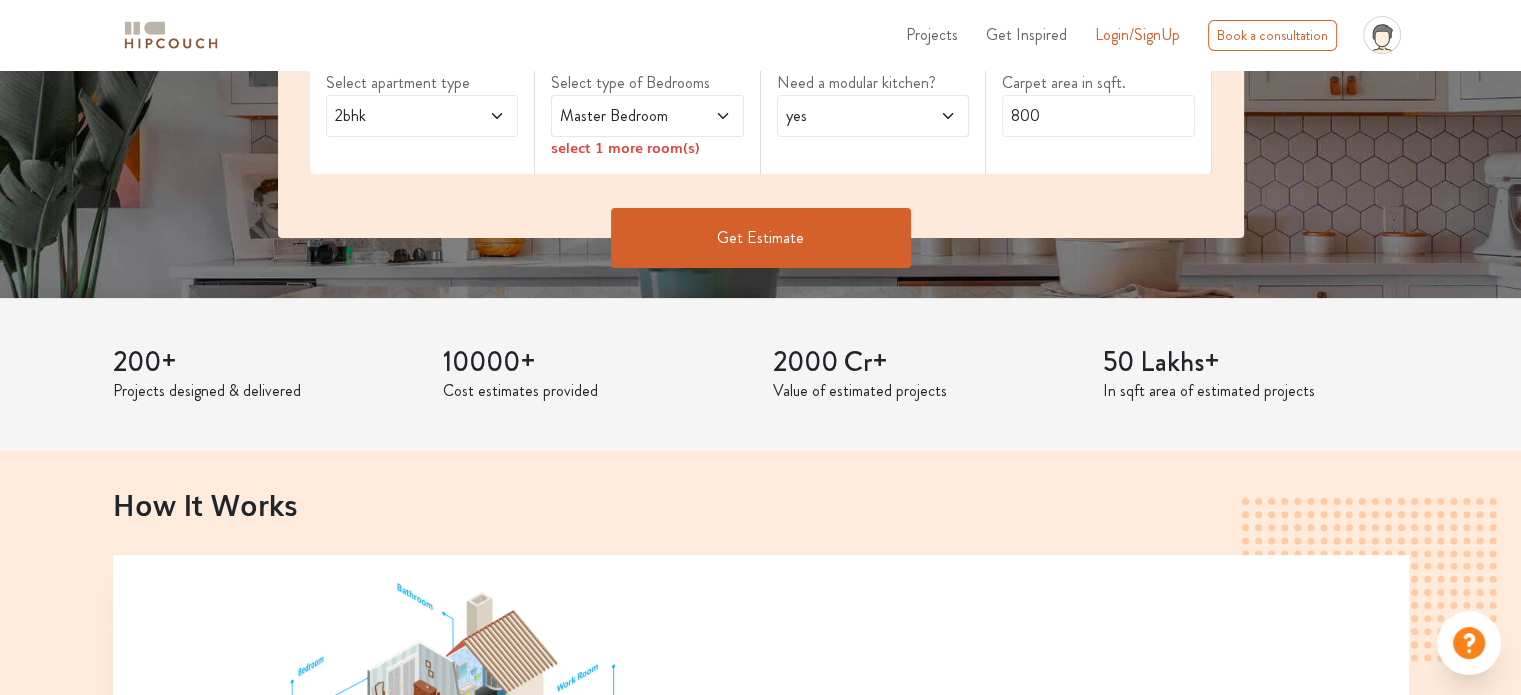 scroll, scrollTop: 200, scrollLeft: 0, axis: vertical 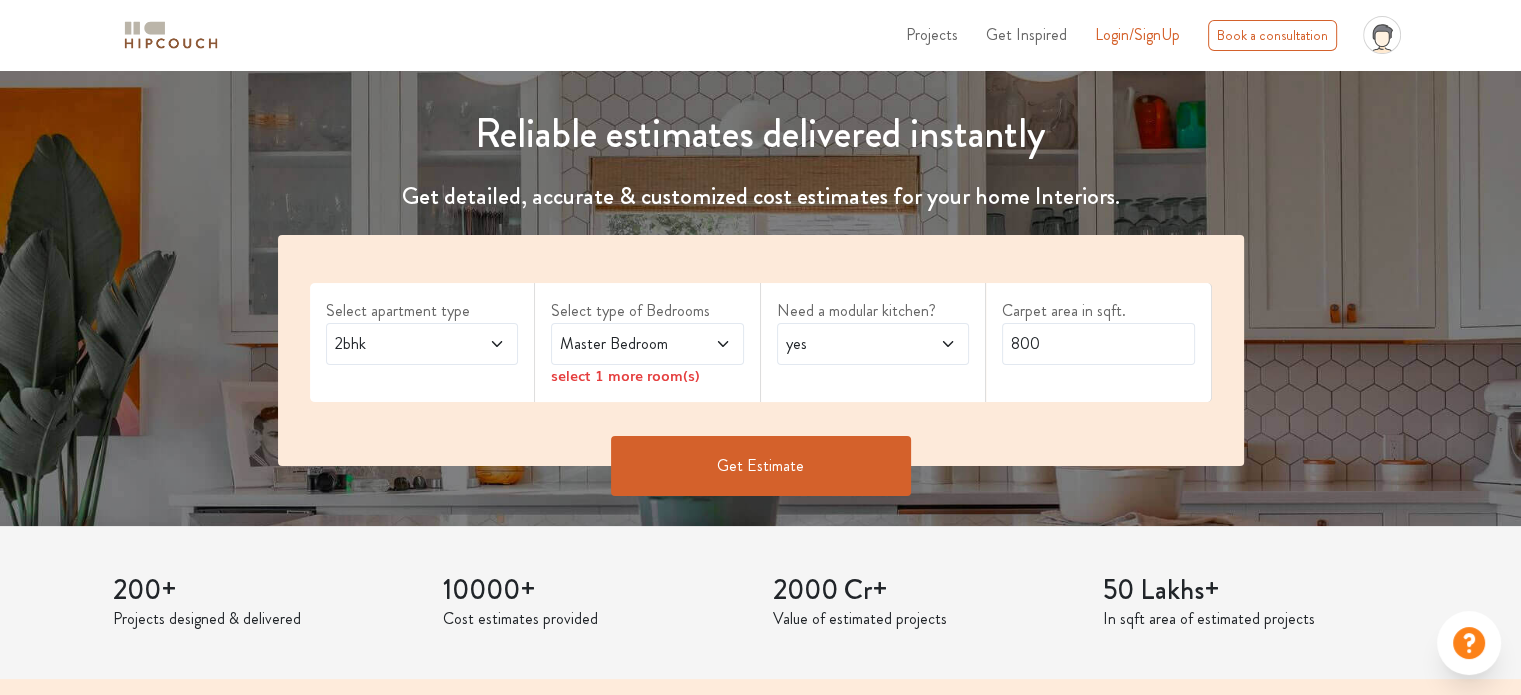 click at bounding box center [497, 344] 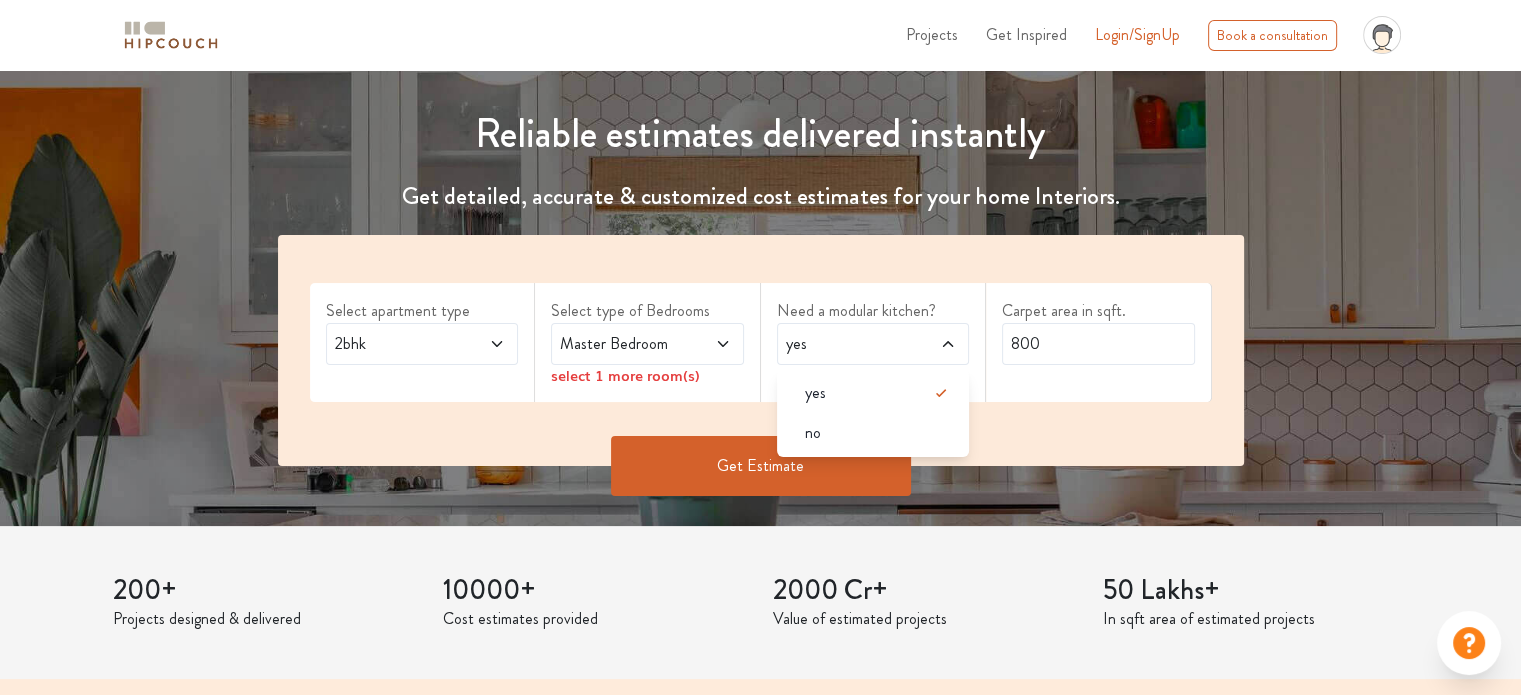 click on "Master Bedroom" at bounding box center [422, 344] 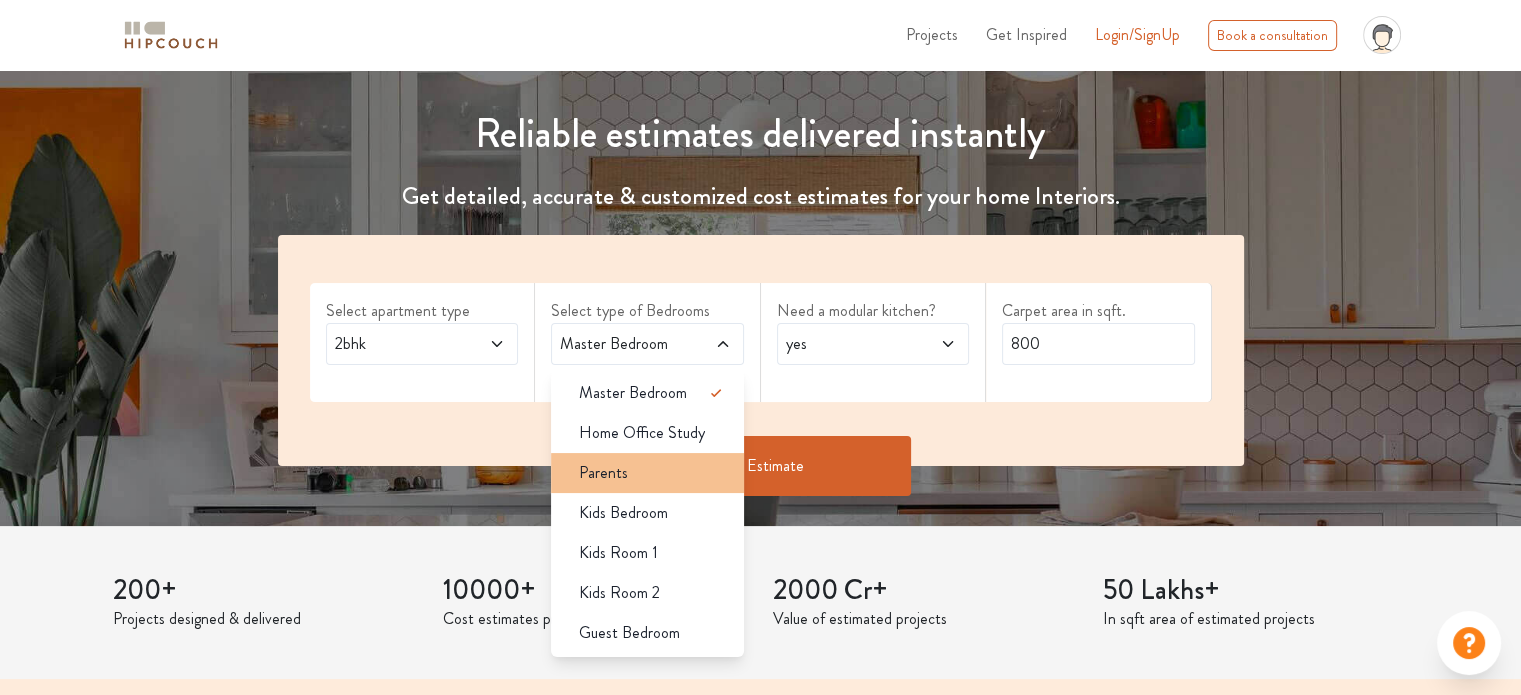 click on "Parents" at bounding box center (653, 393) 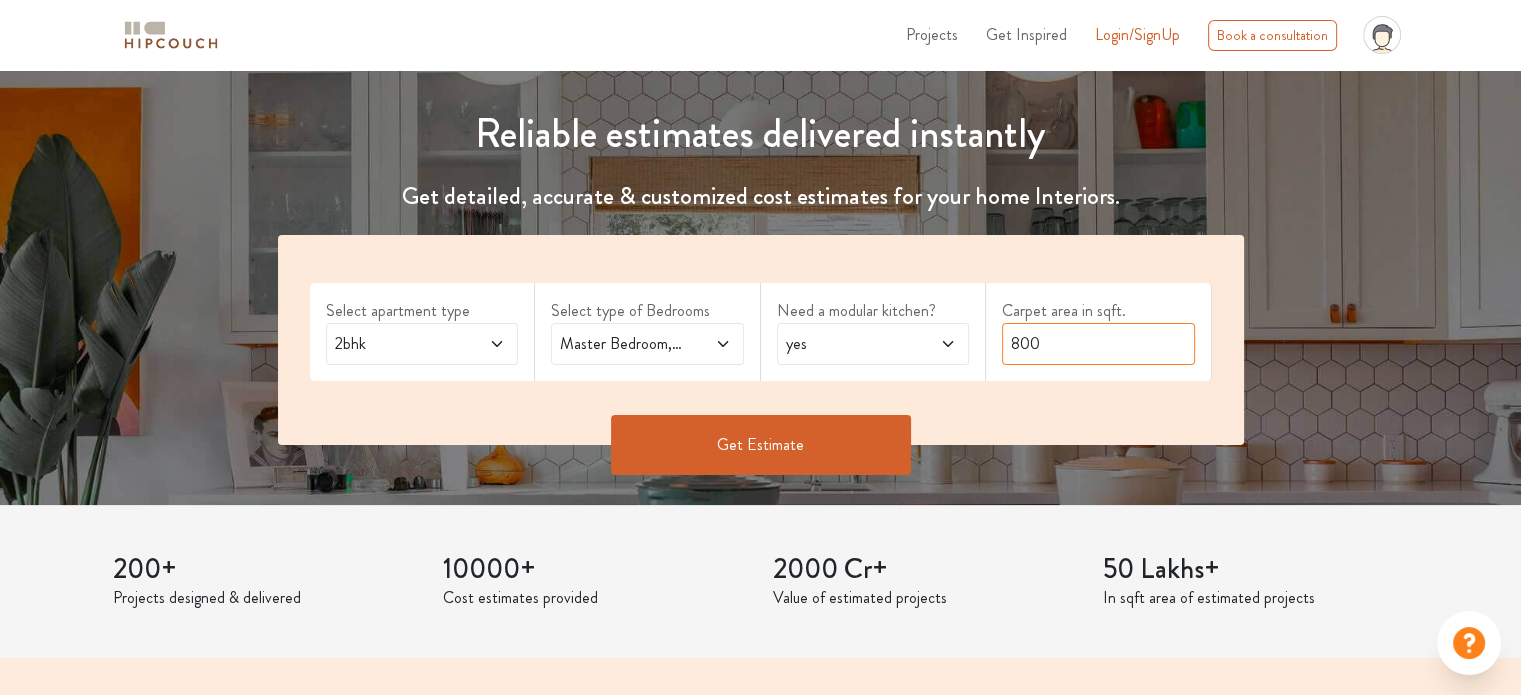 drag, startPoint x: 1192, startPoint y: 339, endPoint x: 937, endPoint y: 349, distance: 255.196 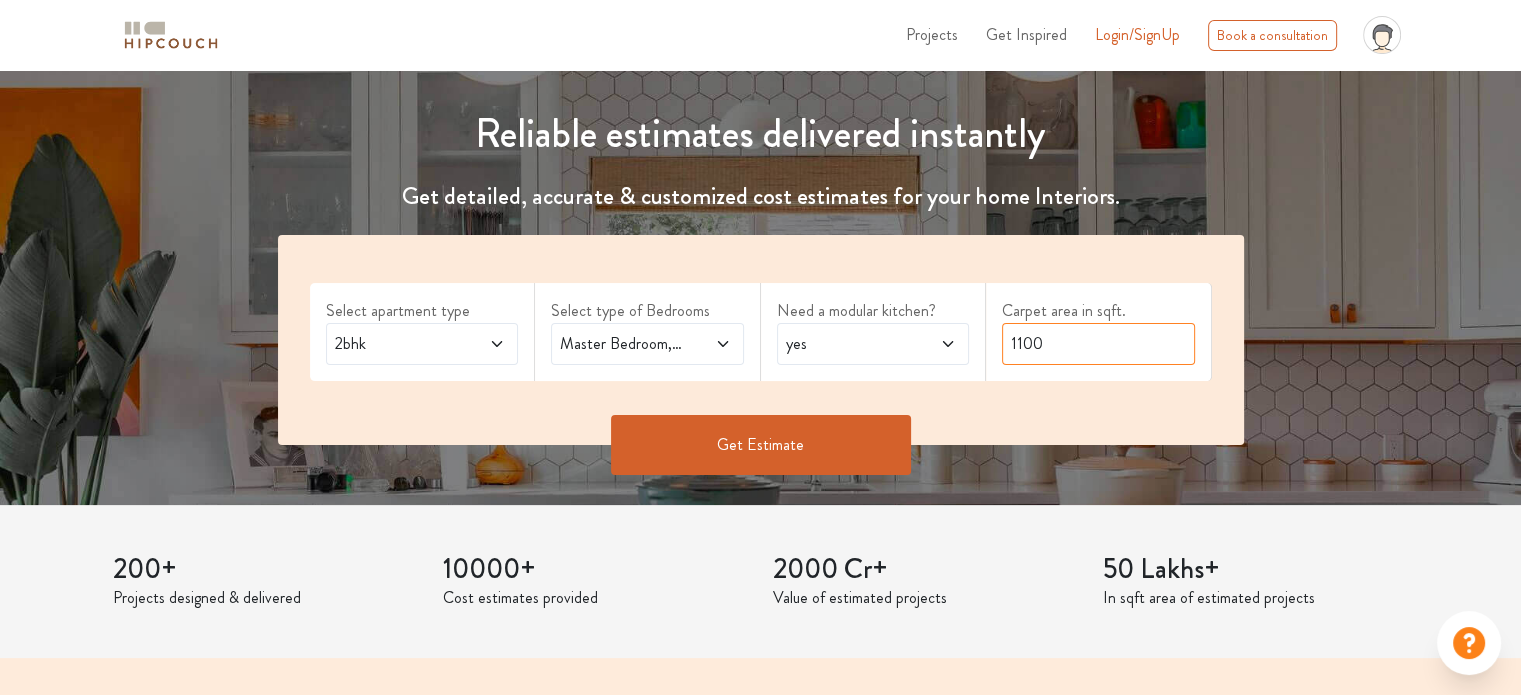 type on "1100" 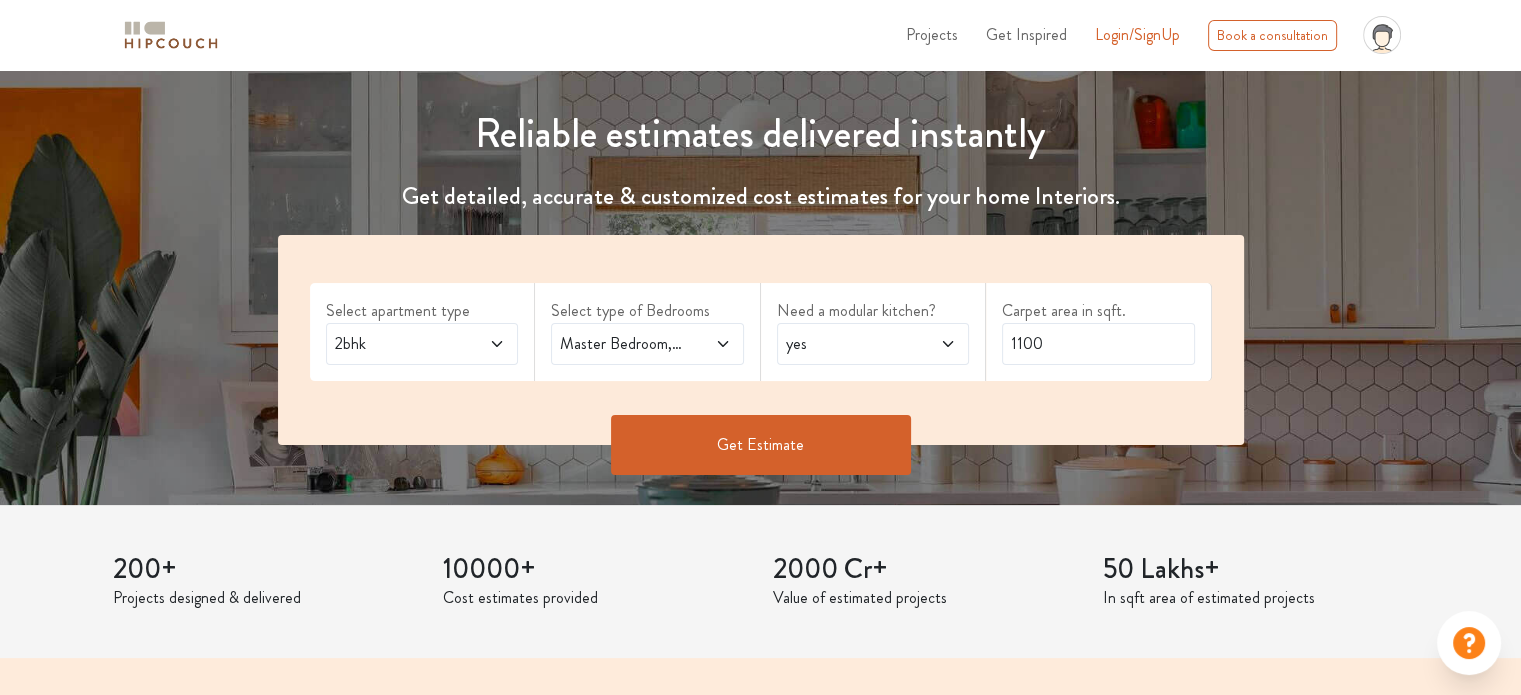click on "Get Estimate" at bounding box center (761, 445) 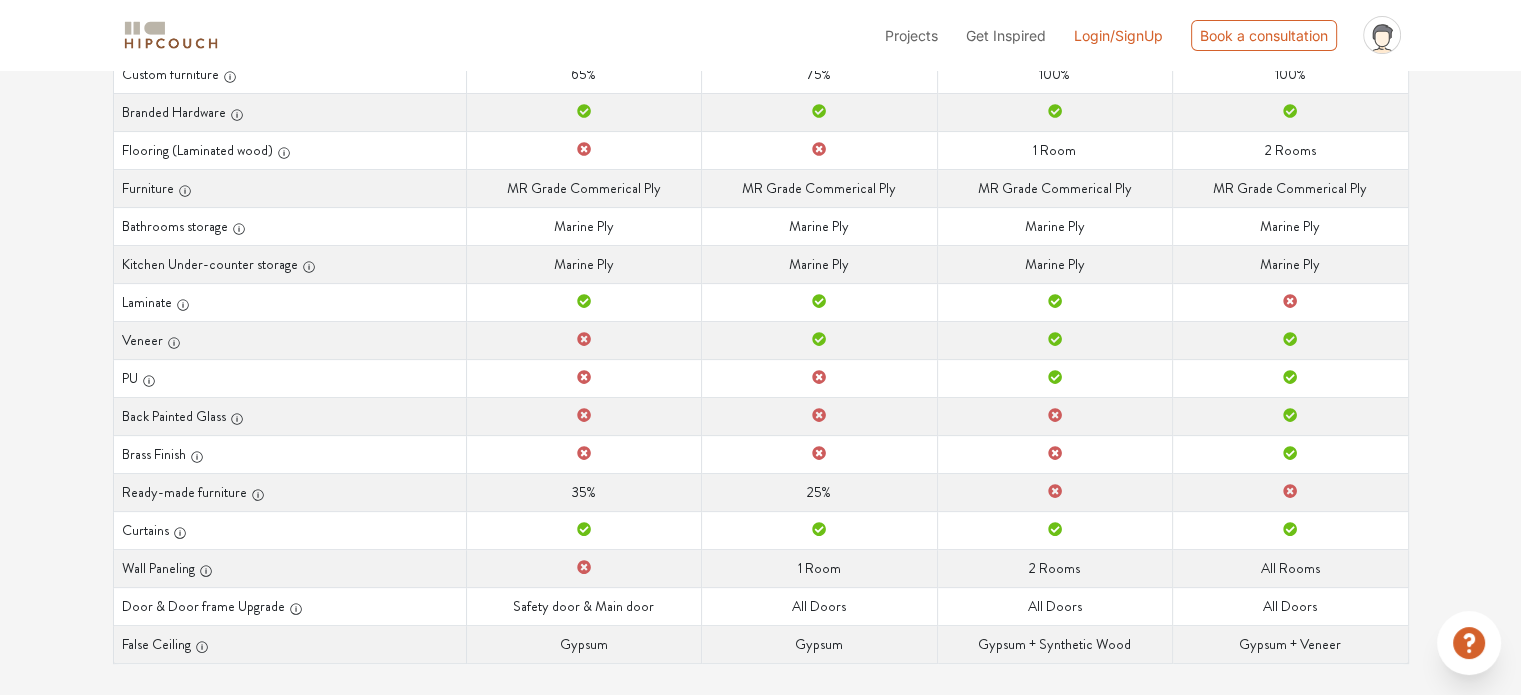scroll, scrollTop: 468, scrollLeft: 0, axis: vertical 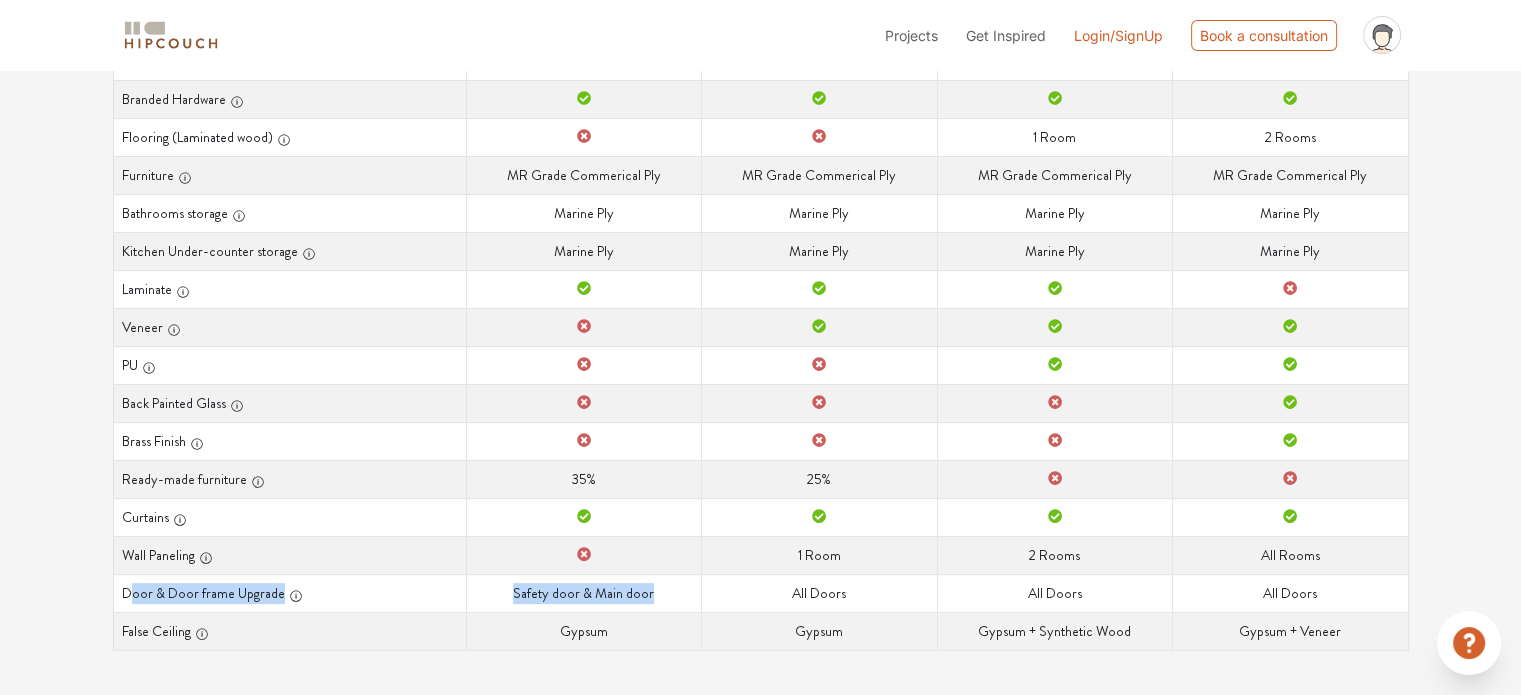 drag, startPoint x: 130, startPoint y: 591, endPoint x: 719, endPoint y: 604, distance: 589.14343 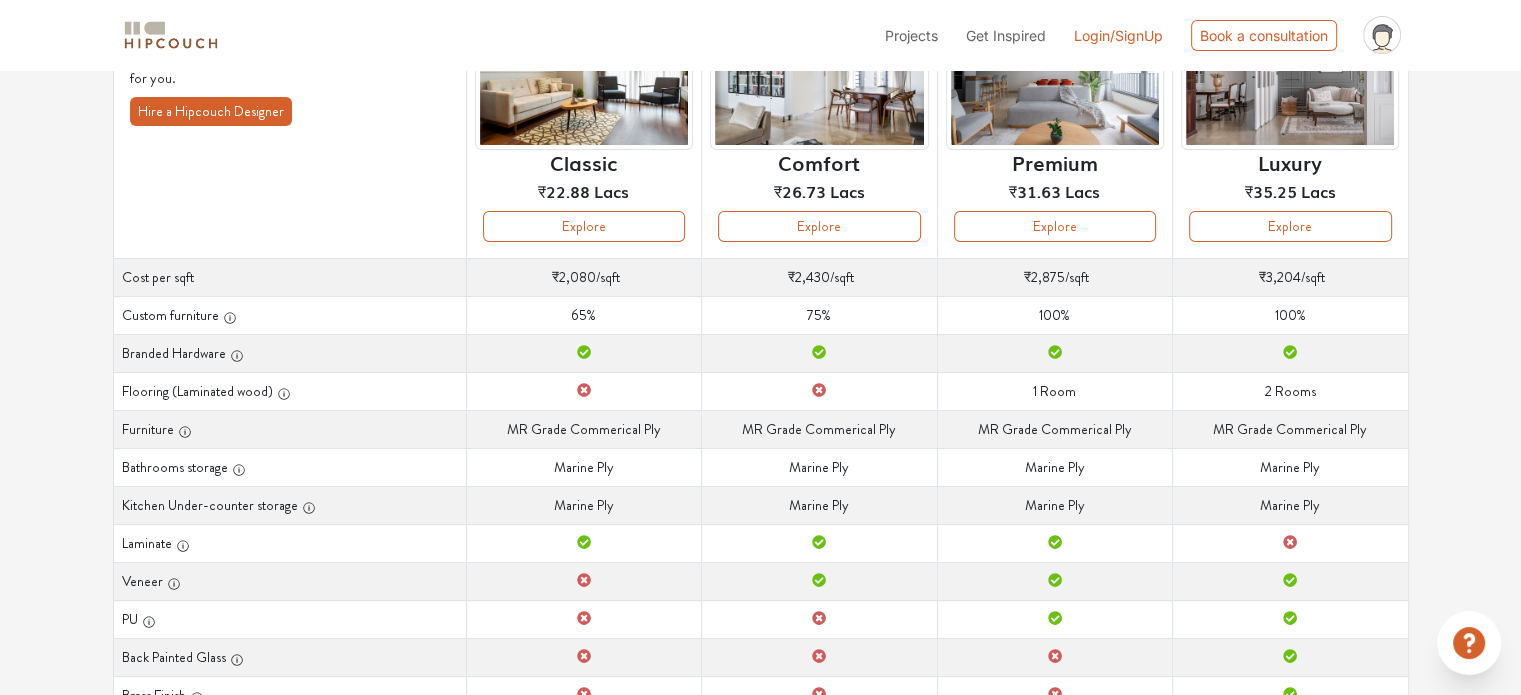 scroll, scrollTop: 168, scrollLeft: 0, axis: vertical 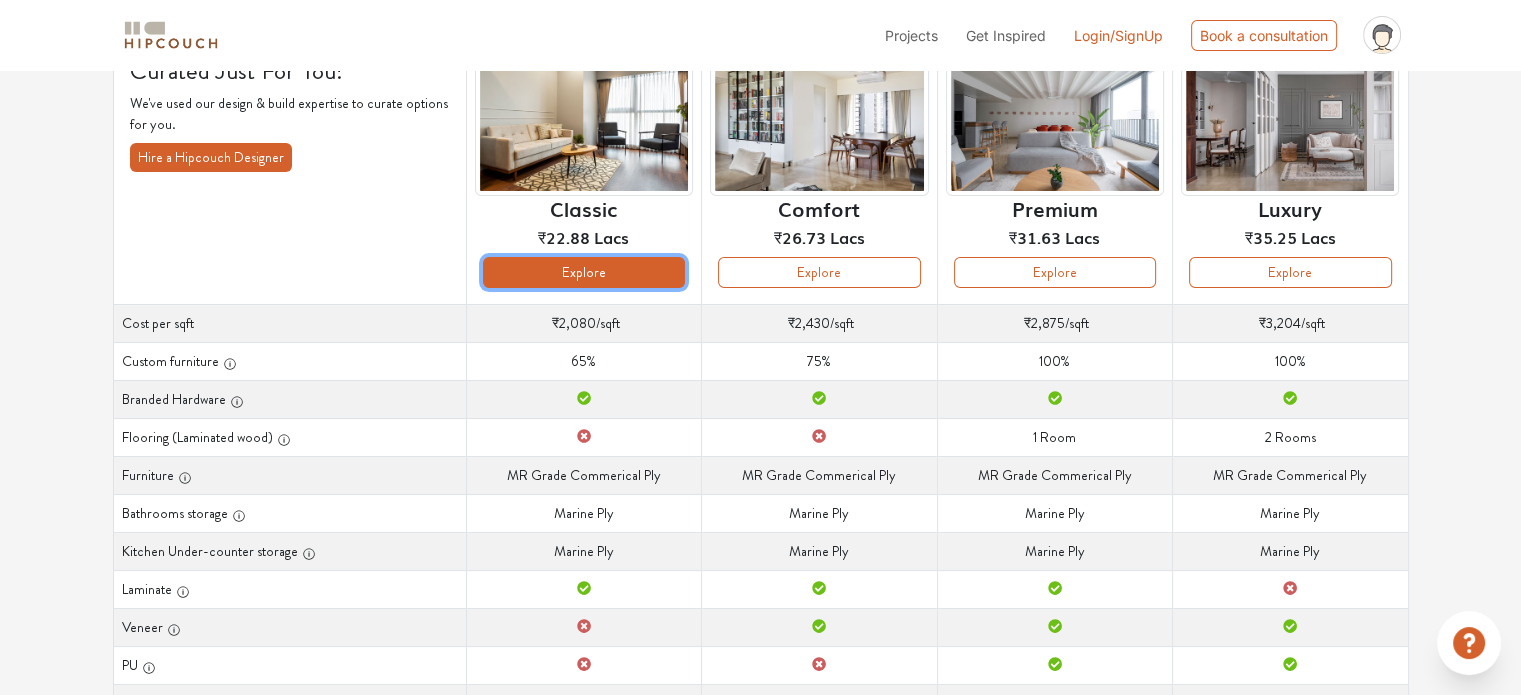 click on "Explore" at bounding box center [584, 272] 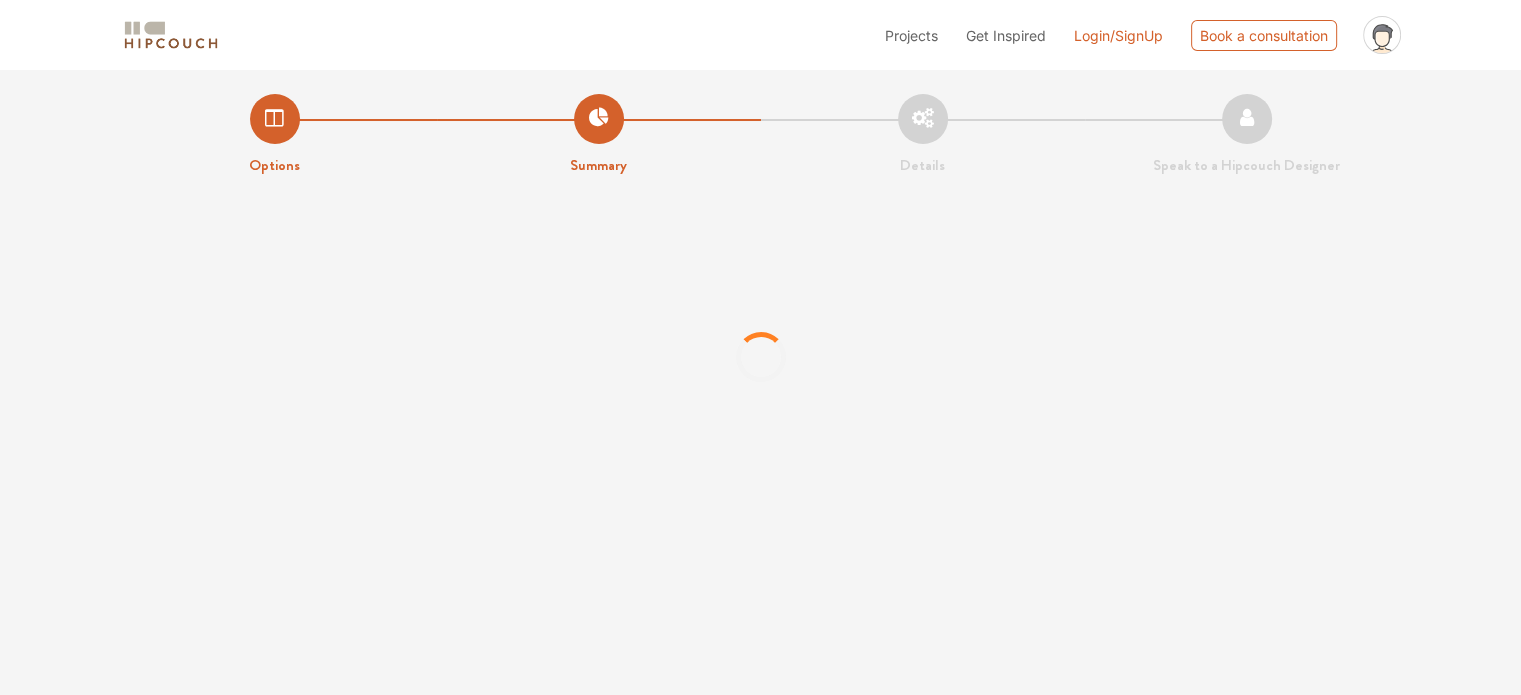 scroll, scrollTop: 0, scrollLeft: 0, axis: both 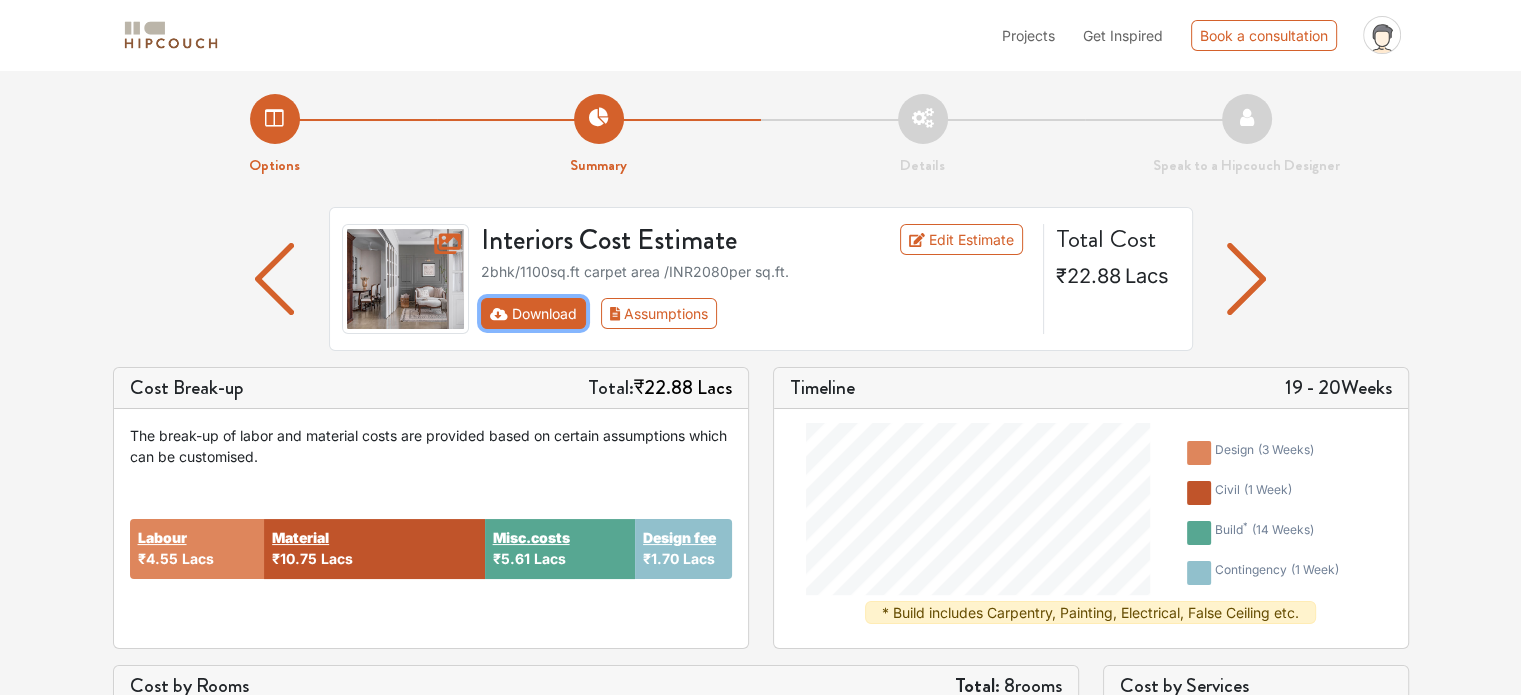 click on "Download" at bounding box center (533, 313) 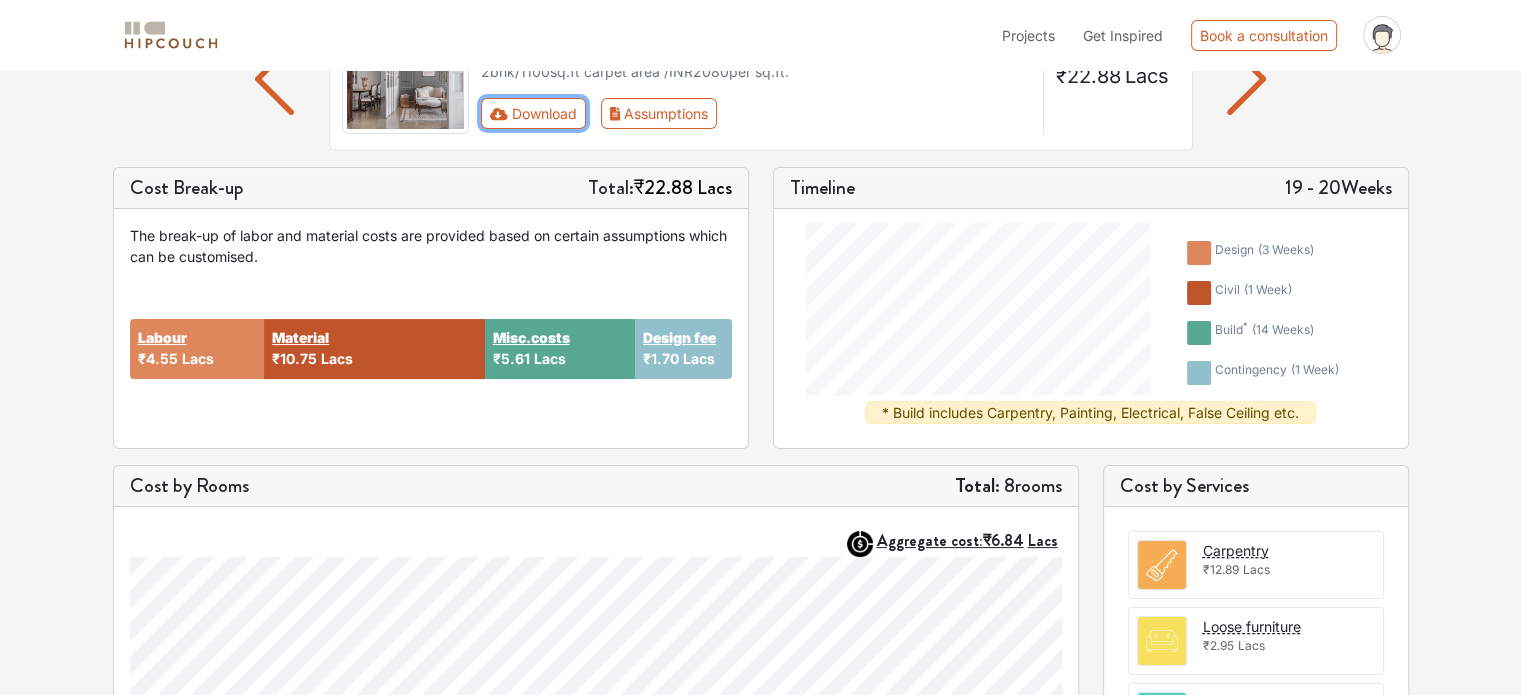 scroll, scrollTop: 100, scrollLeft: 0, axis: vertical 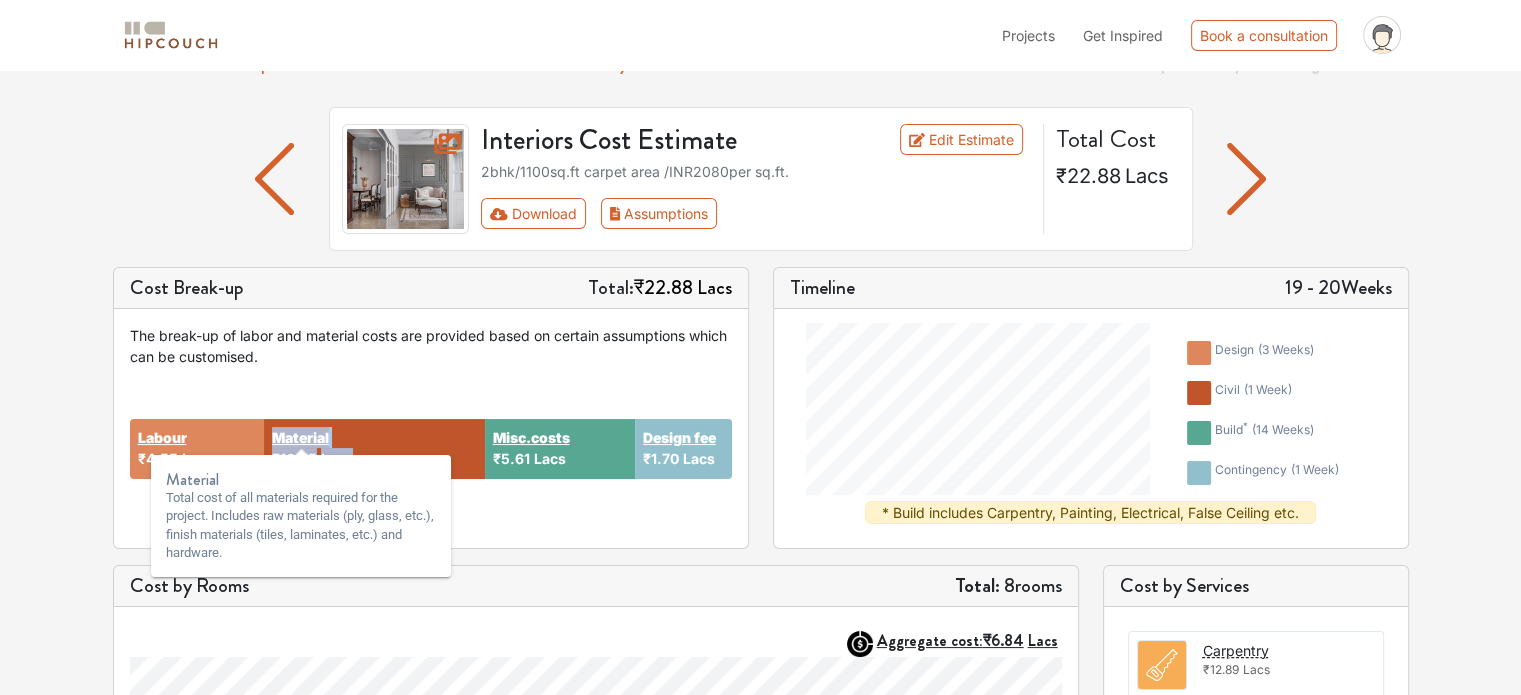 drag, startPoint x: 366, startPoint y: 453, endPoint x: 259, endPoint y: 432, distance: 109.041275 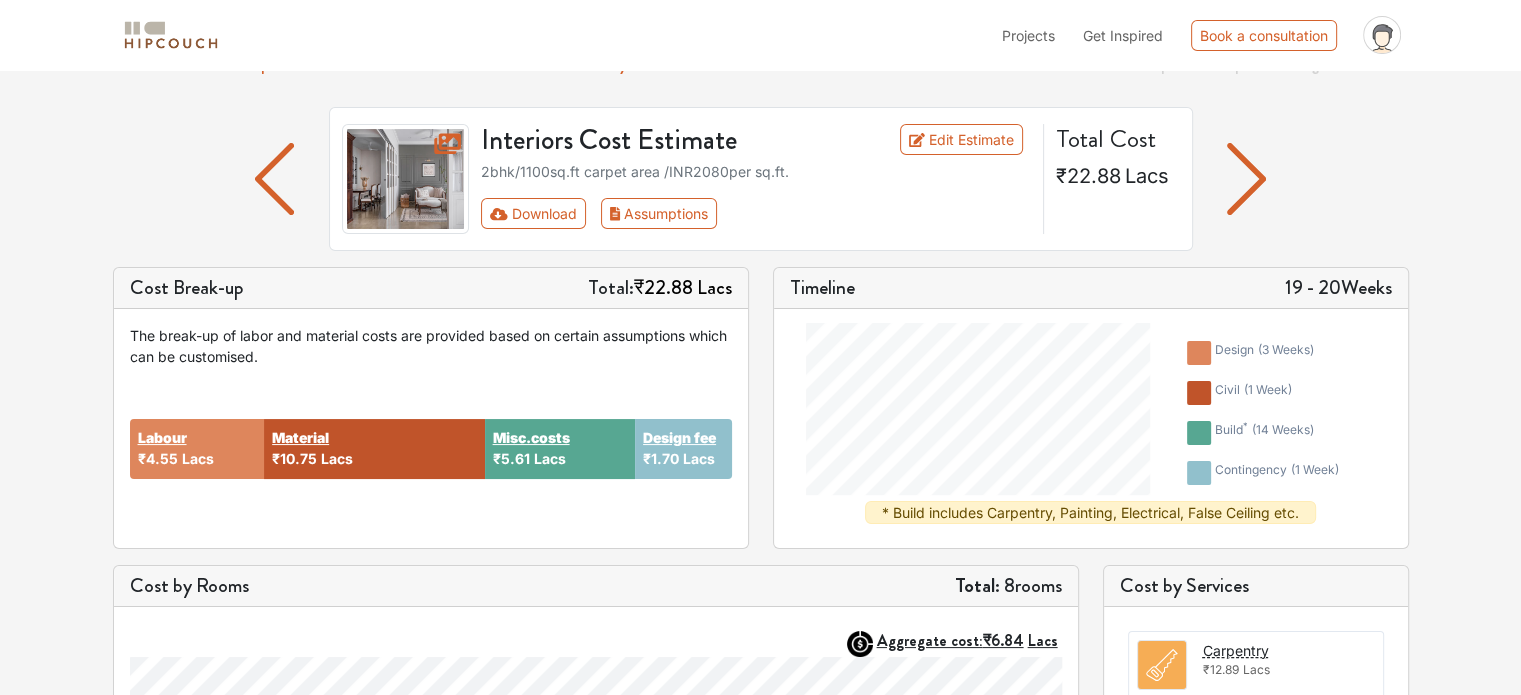 click on "Labour ₹4.55 Lacs  Material ₹10.75 Lacs  Misc.costs ₹5.61 Lacs  Design fee ₹1.70 Lacs" at bounding box center (431, 449) 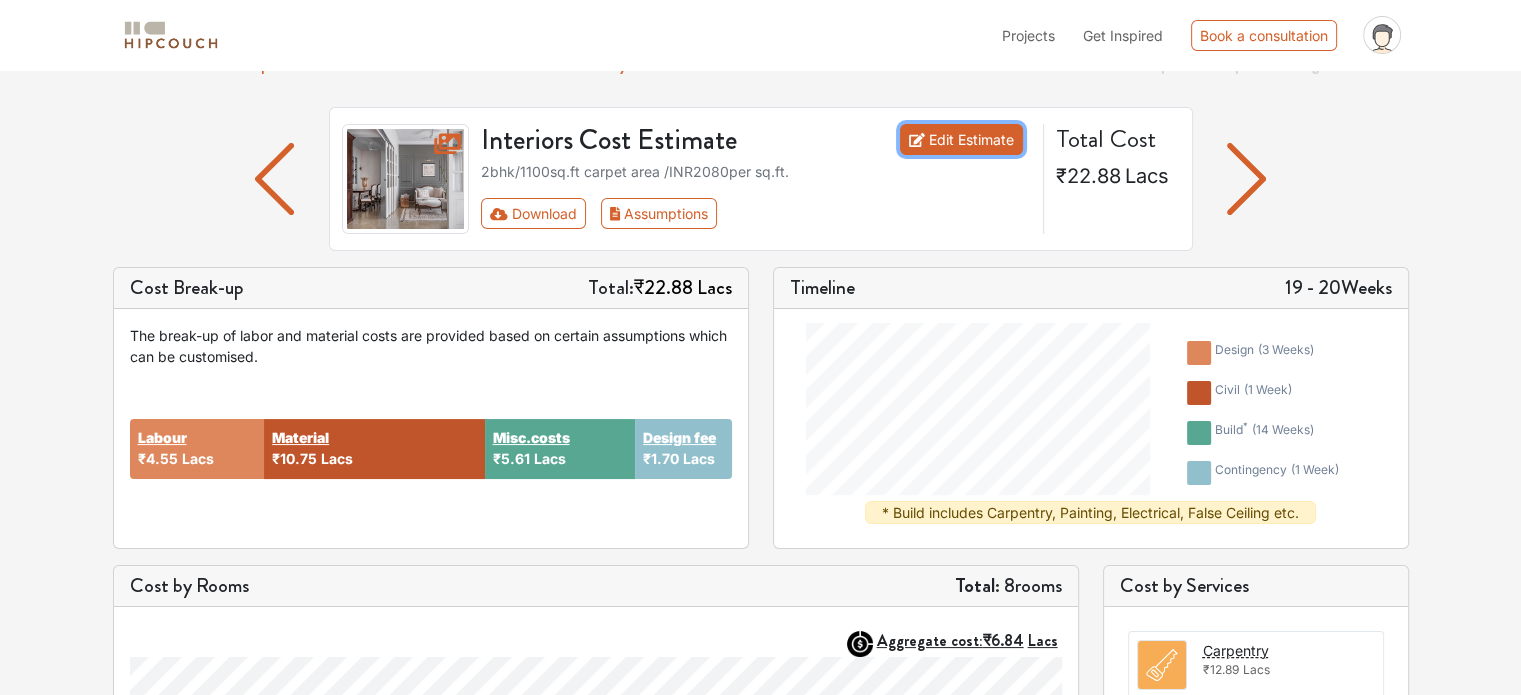 click on "Edit Estimate" at bounding box center [961, 139] 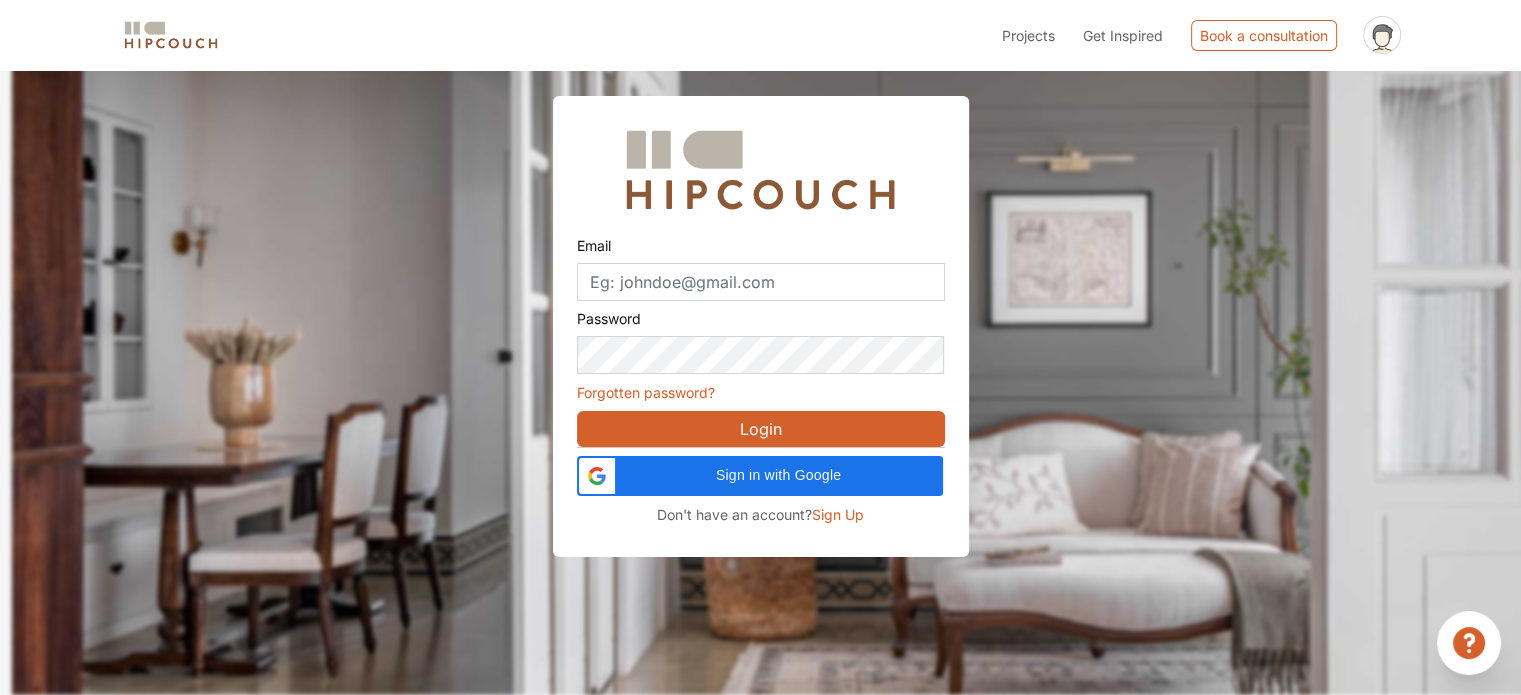 scroll, scrollTop: 70, scrollLeft: 0, axis: vertical 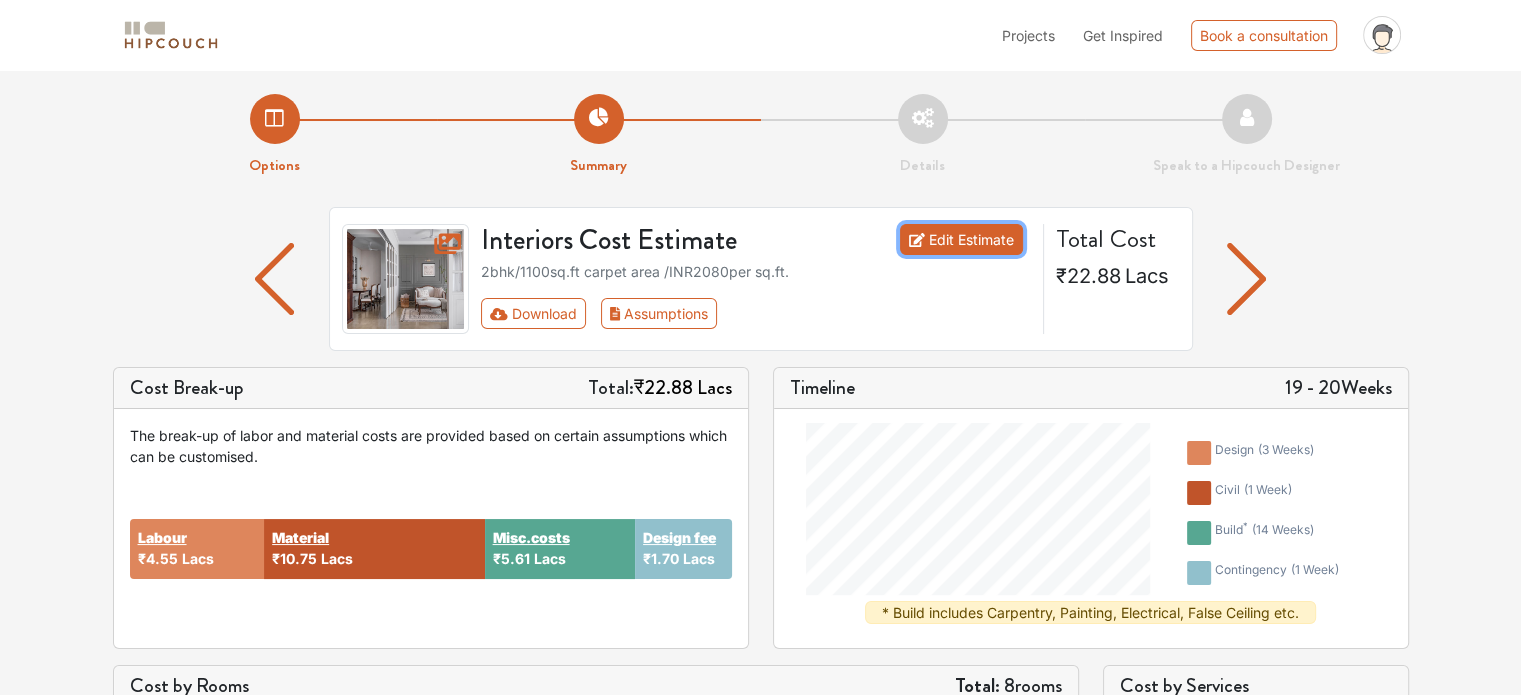 click on "Edit Estimate" at bounding box center (961, 239) 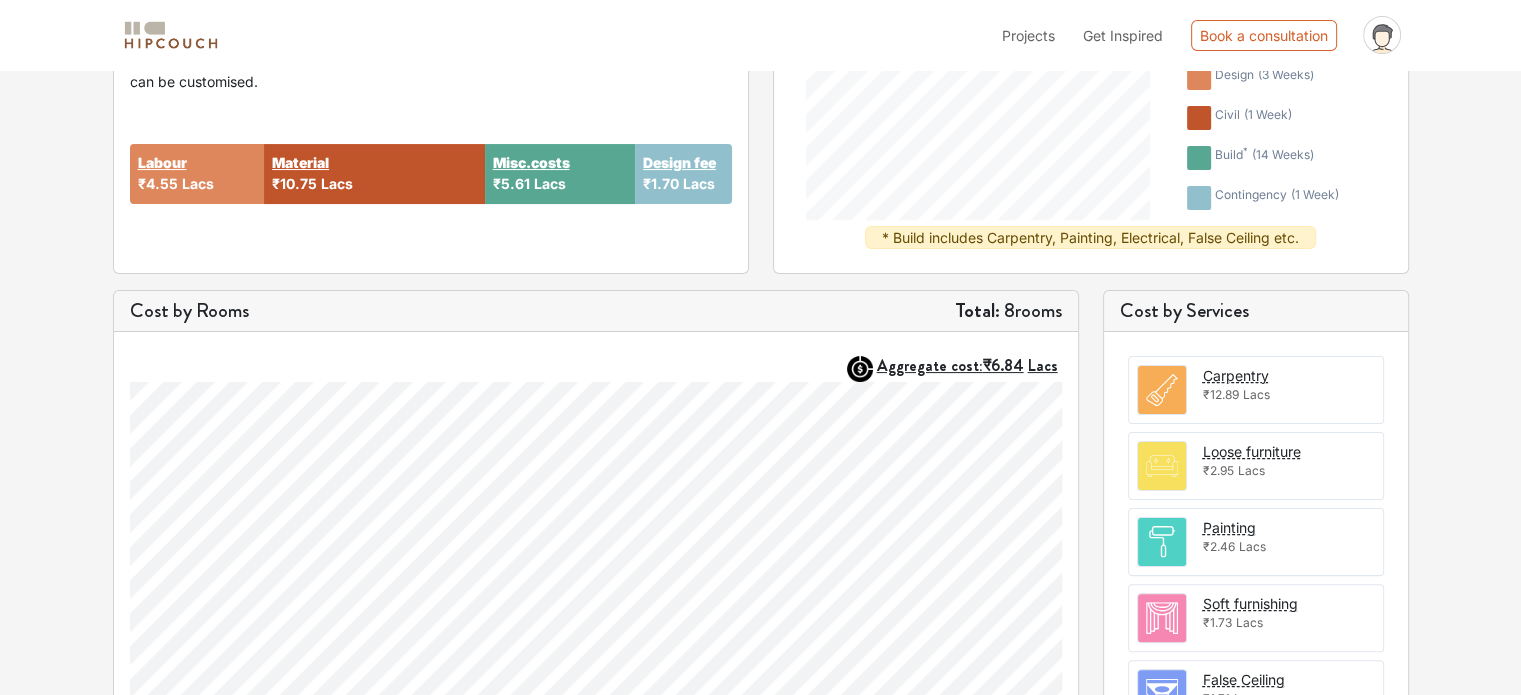 scroll, scrollTop: 400, scrollLeft: 0, axis: vertical 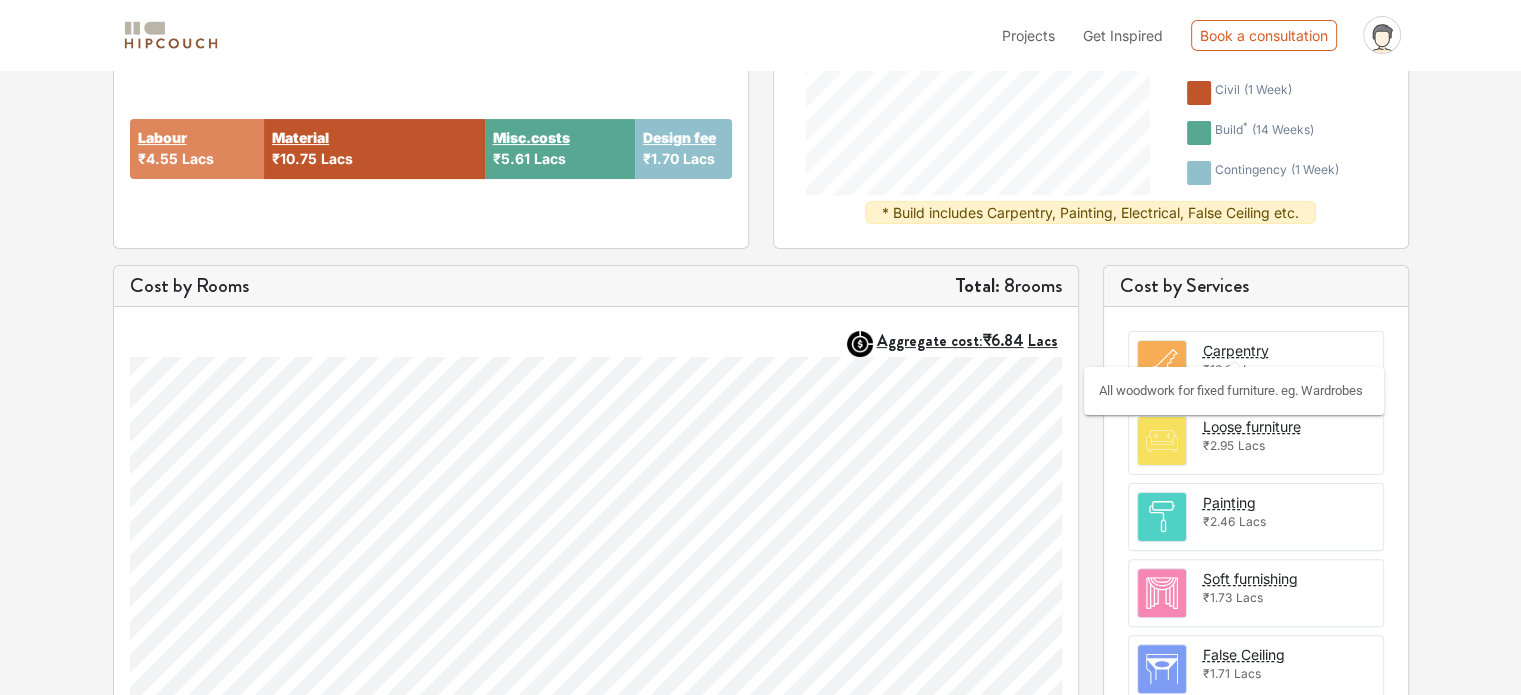 click on "Carpentry" at bounding box center (1236, 350) 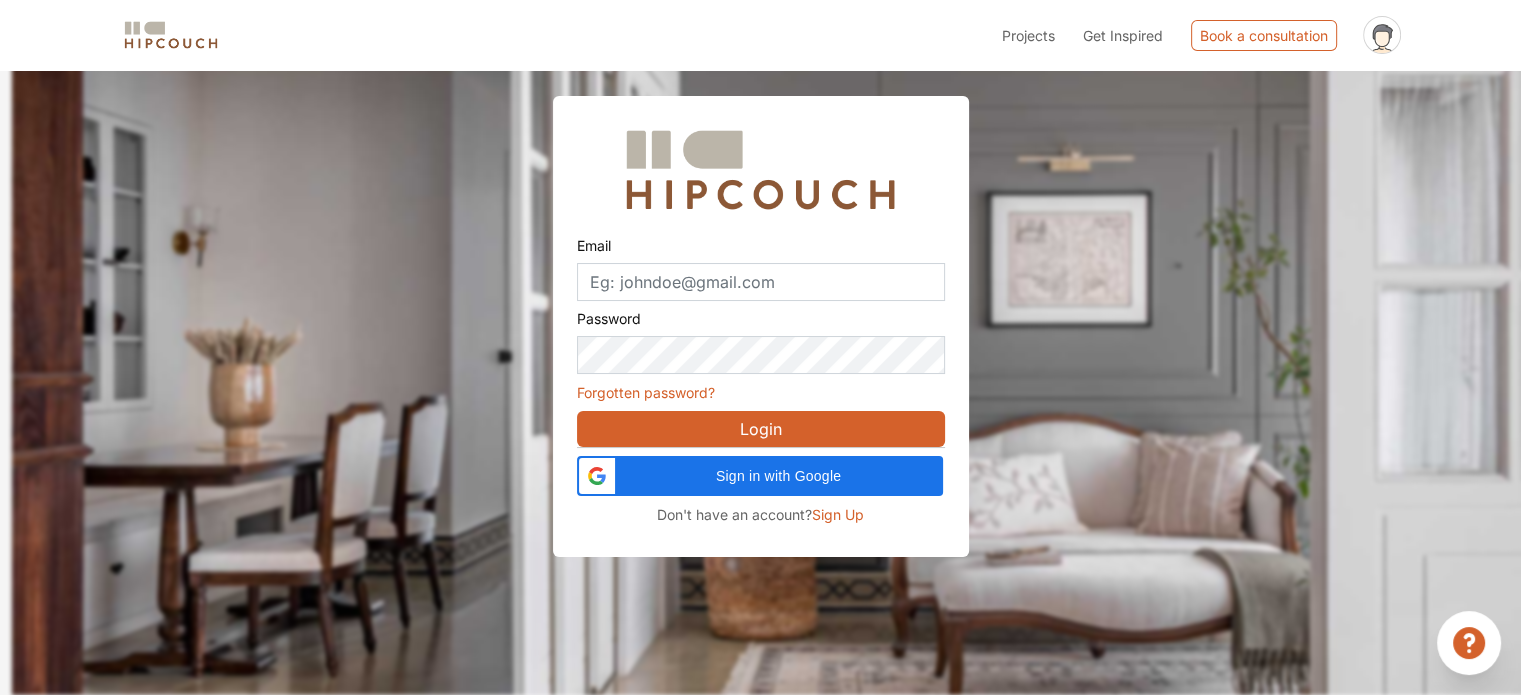 scroll, scrollTop: 70, scrollLeft: 0, axis: vertical 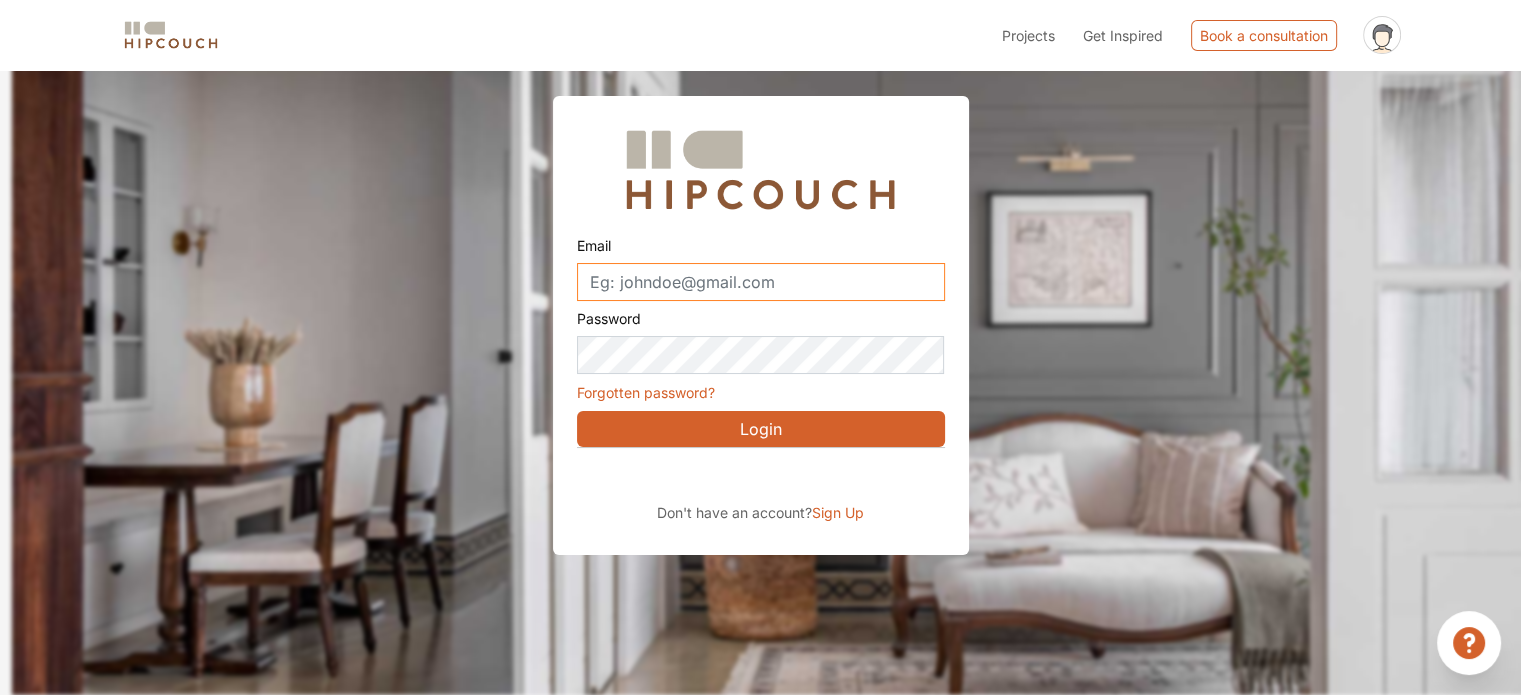 click on "Email" at bounding box center (761, 282) 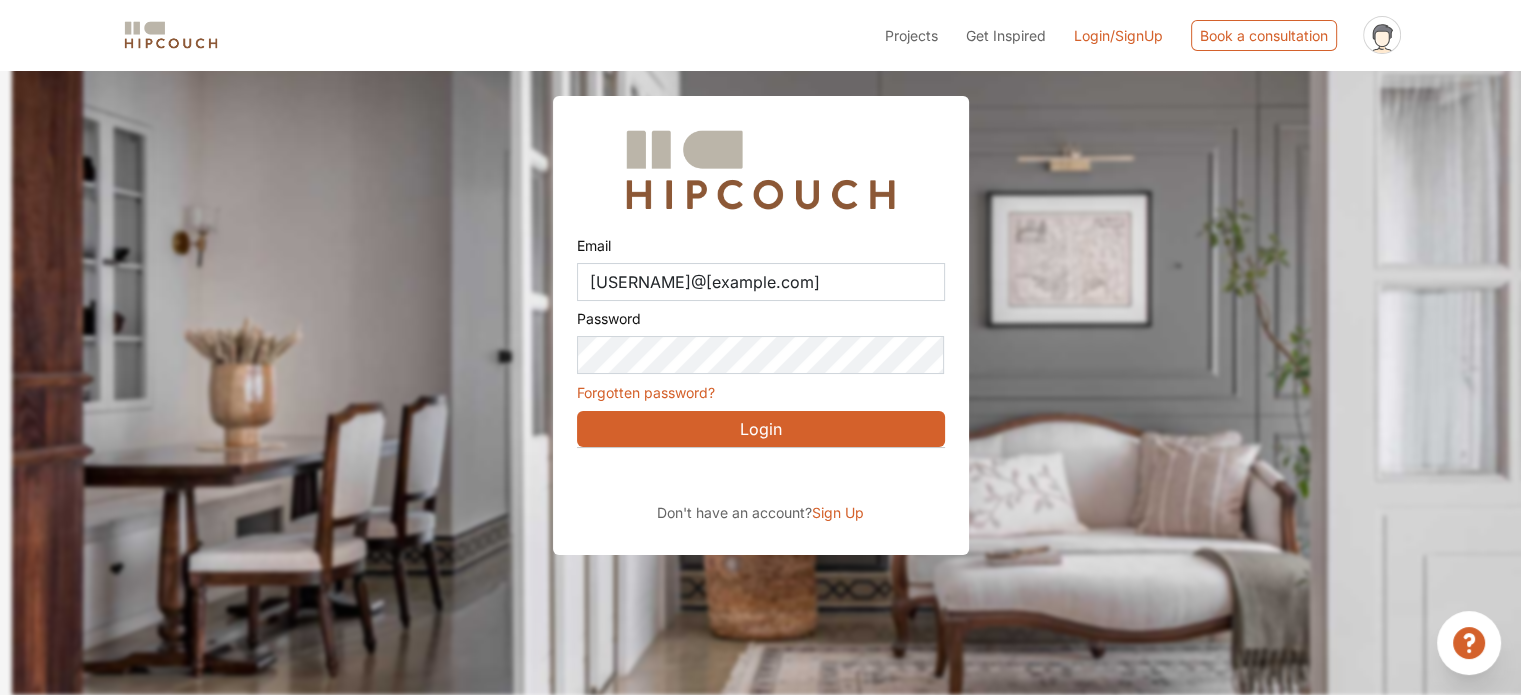 click on "Login" at bounding box center (761, 429) 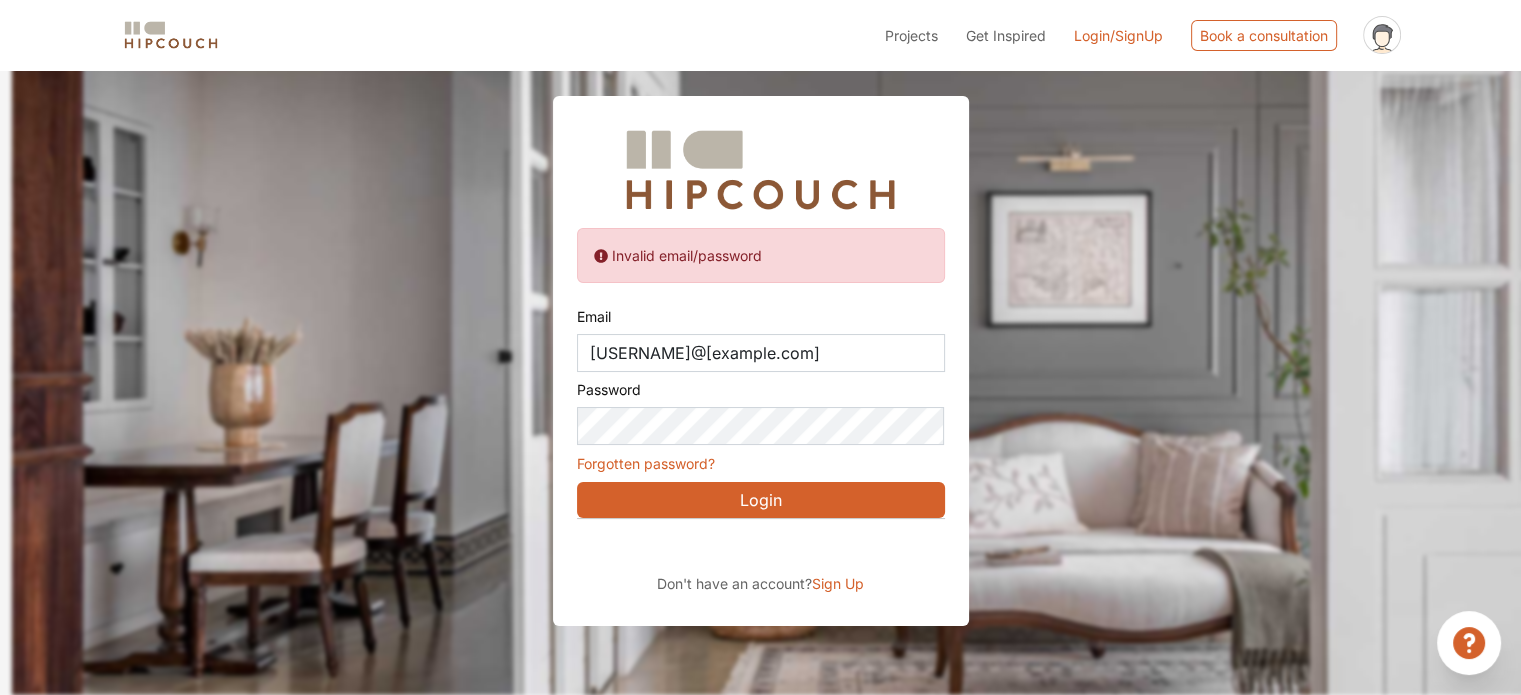 click on "Login/SignUp" at bounding box center [1118, 35] 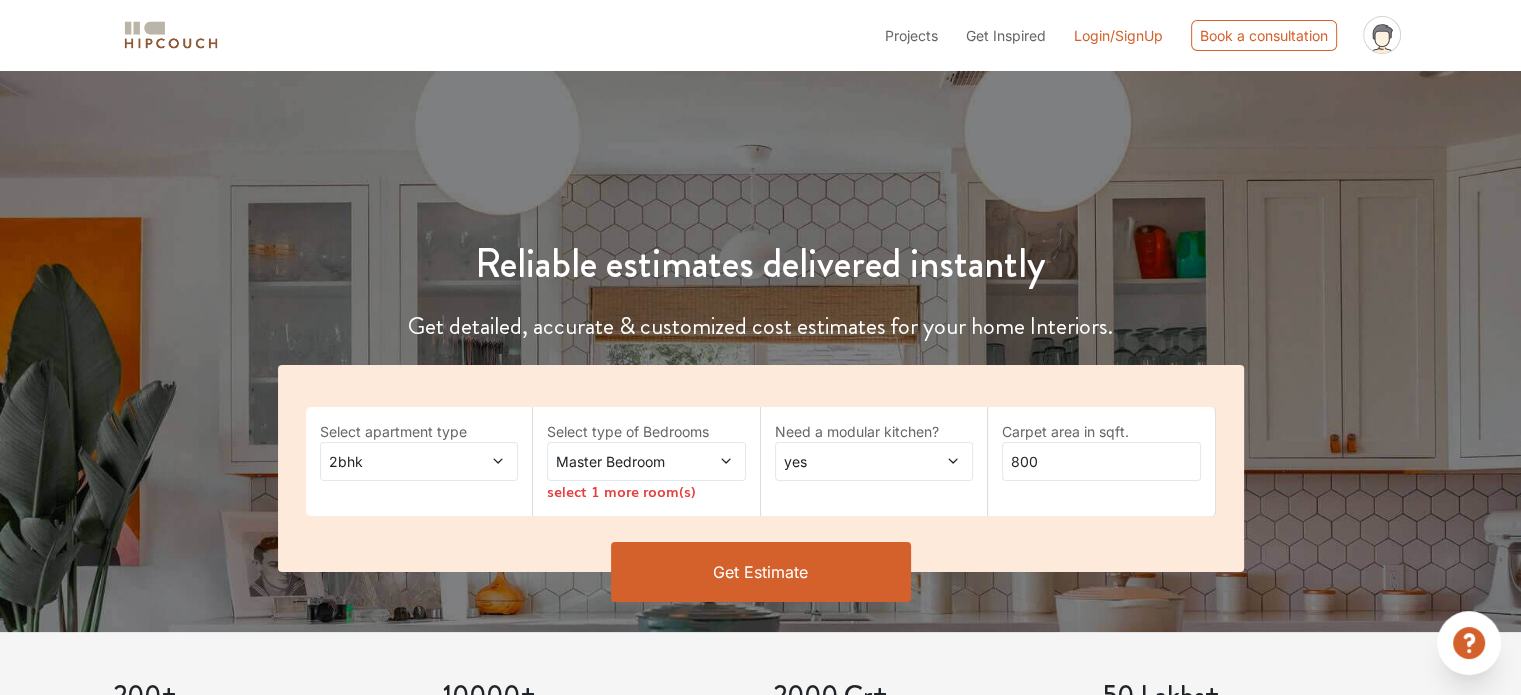 click at bounding box center (1381, 38) 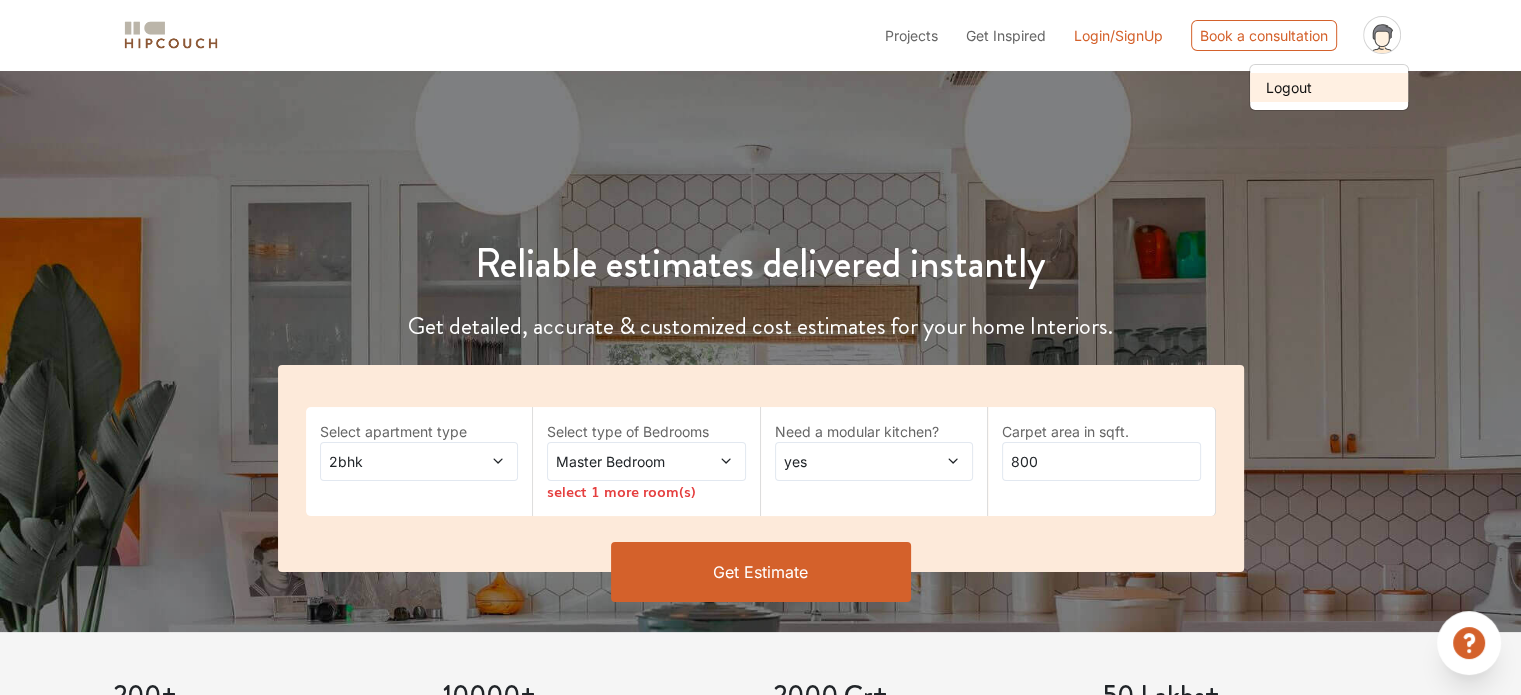 click on "Logout" at bounding box center (1329, 87) 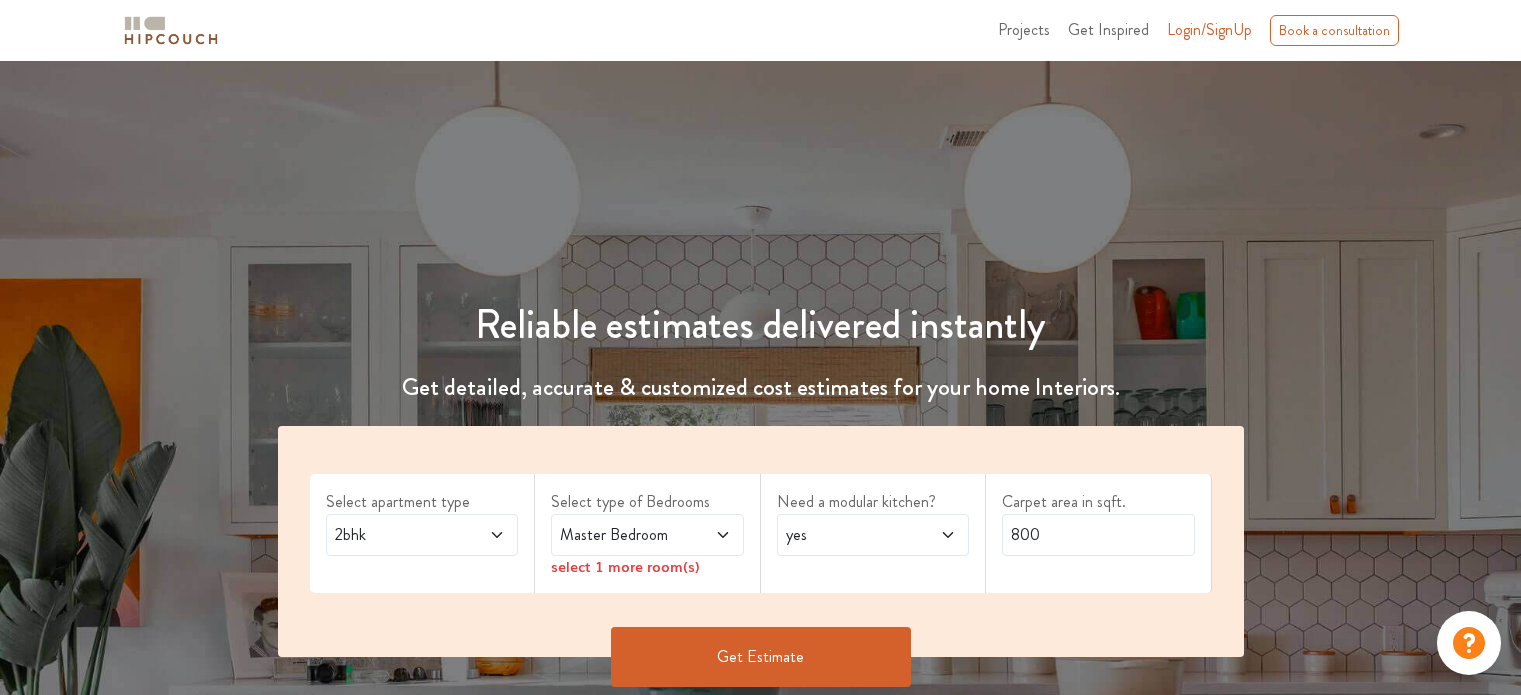 scroll, scrollTop: 0, scrollLeft: 0, axis: both 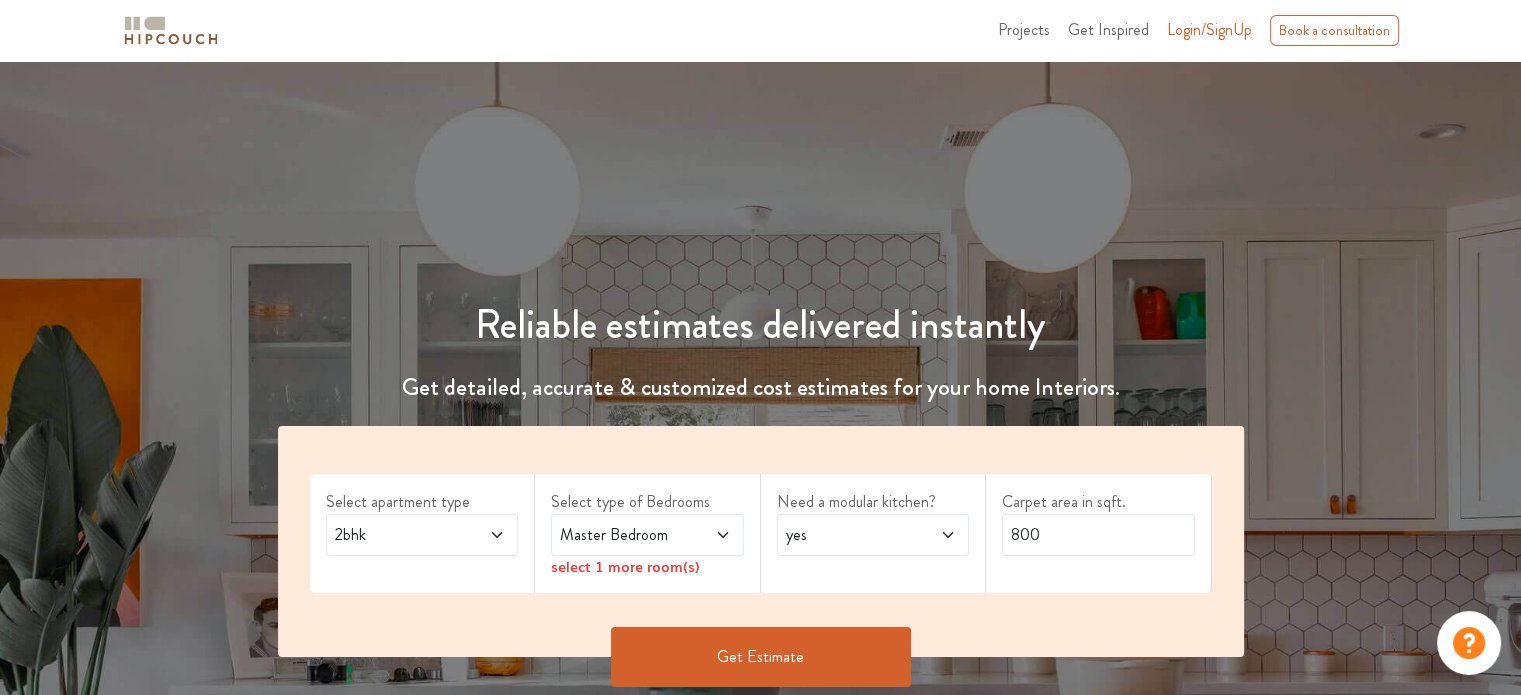 click on "Login/SignUp" at bounding box center [1209, 29] 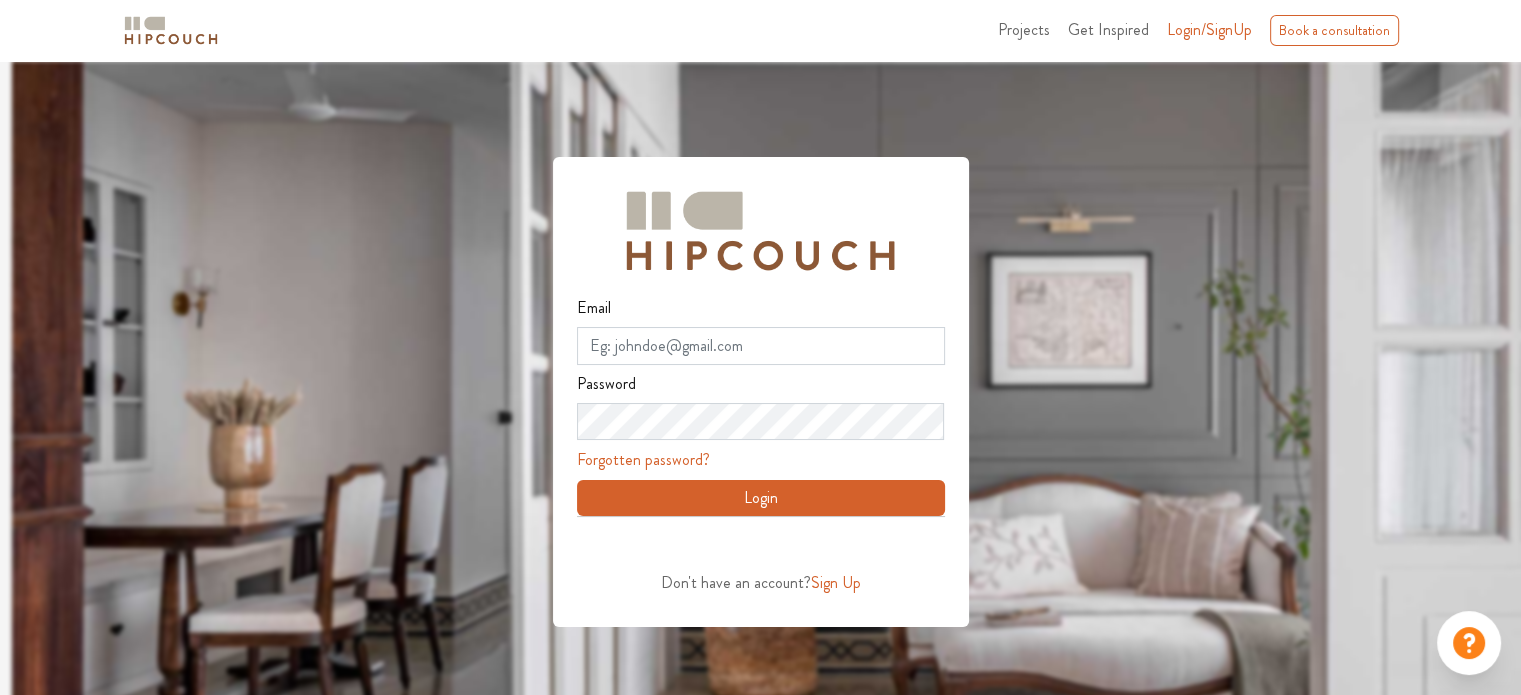 click on "Don't have an account?" at bounding box center [736, 582] 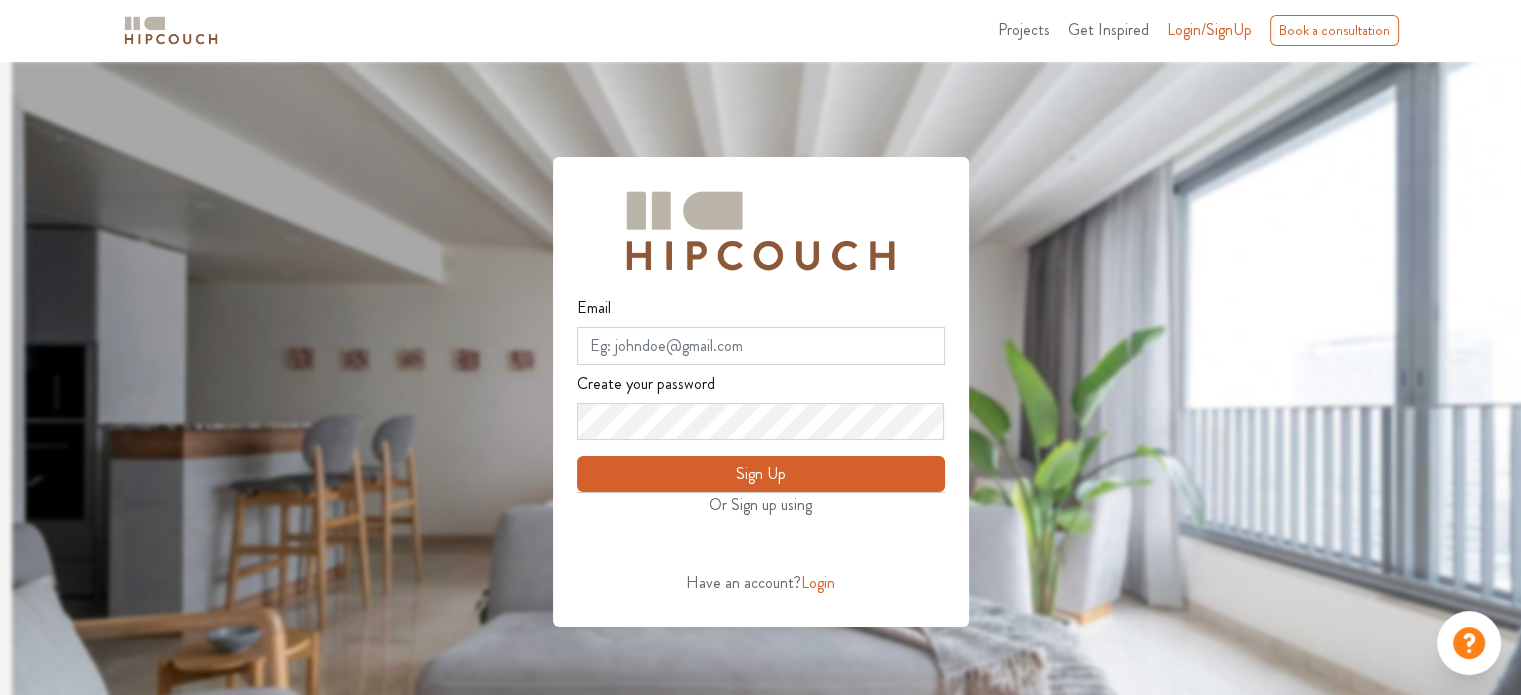drag, startPoint x: 816, startPoint y: 567, endPoint x: 670, endPoint y: 507, distance: 157.84802 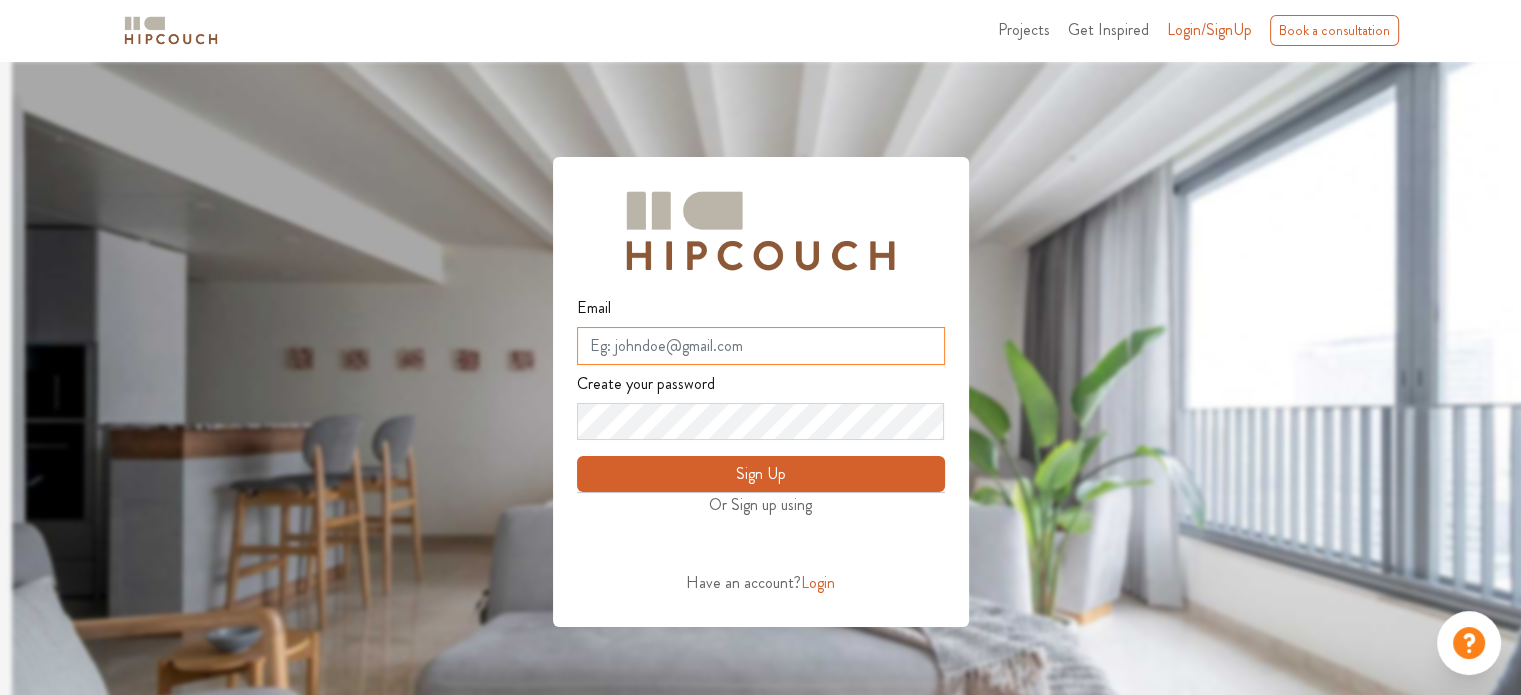 click on "Email" at bounding box center (761, 346) 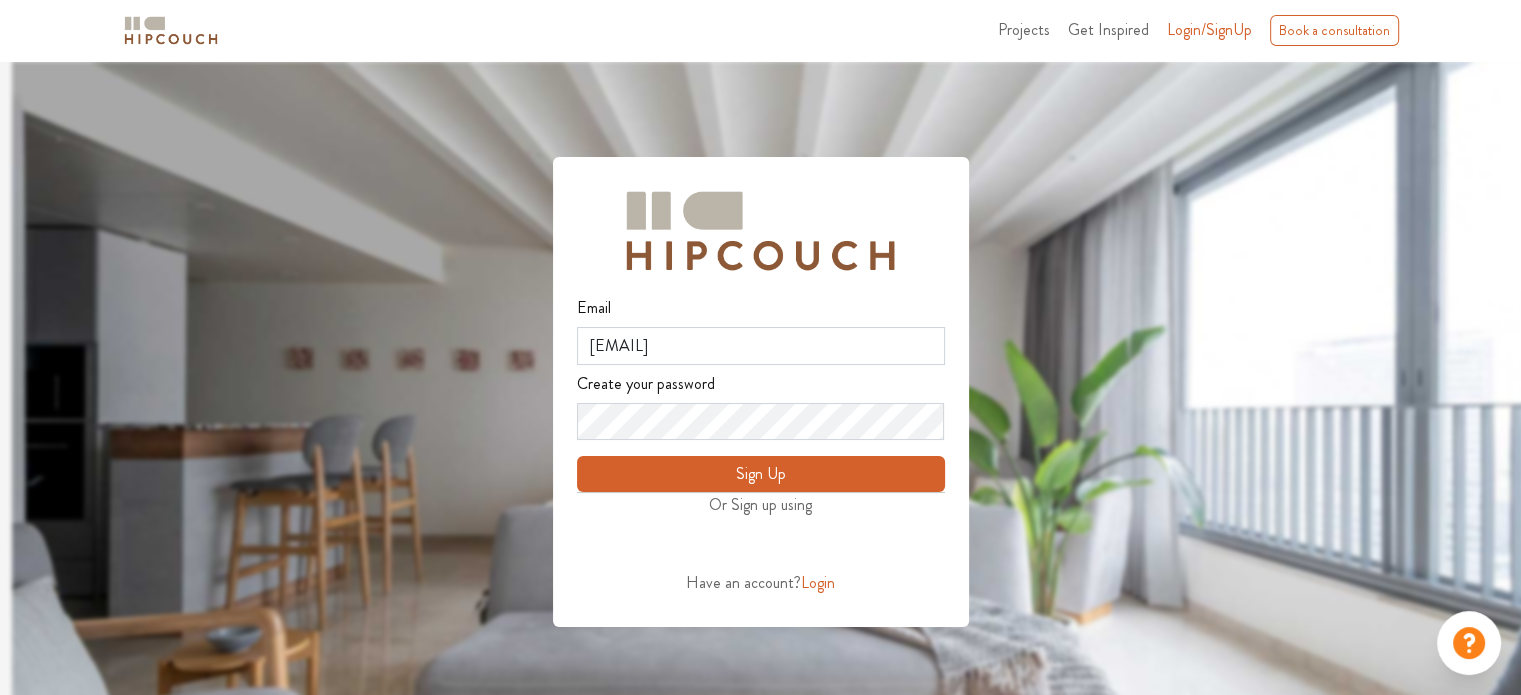 click on "Sign Up" at bounding box center (761, 474) 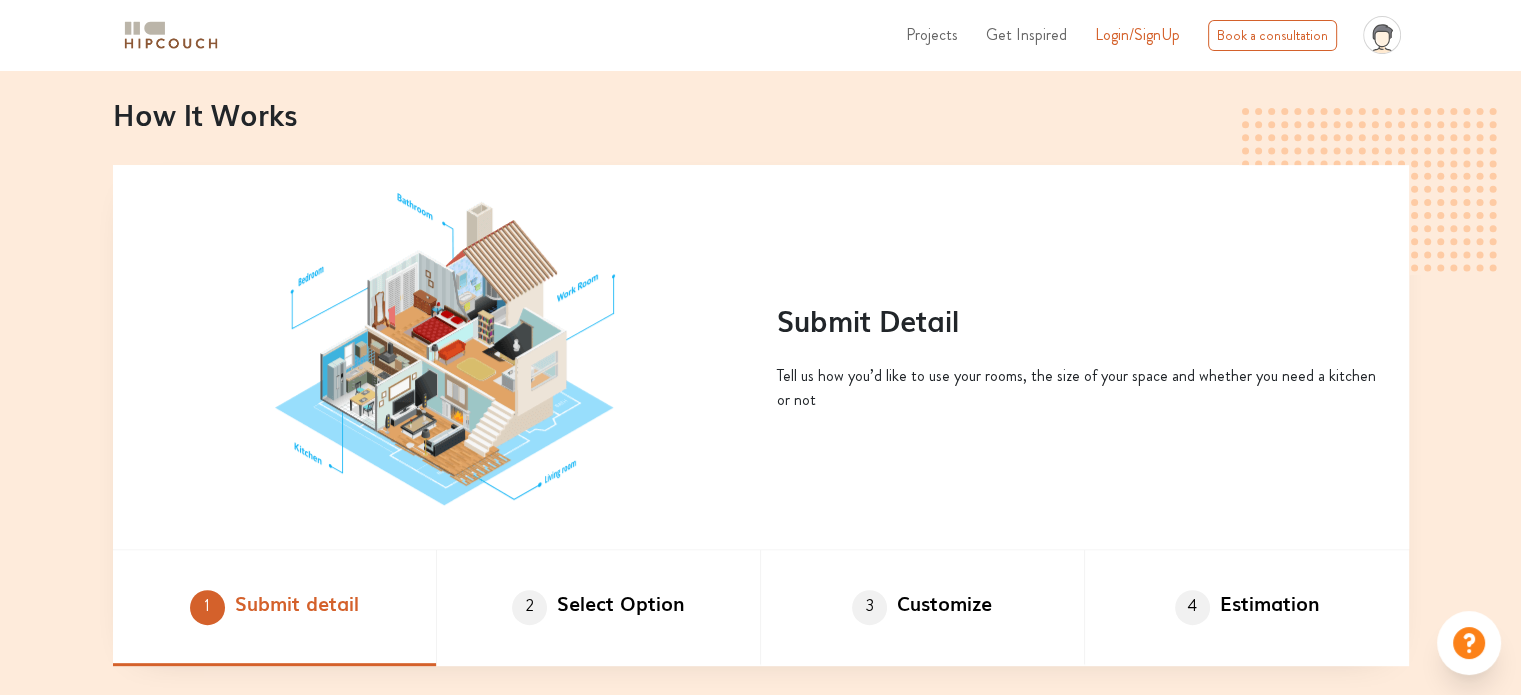 scroll, scrollTop: 800, scrollLeft: 0, axis: vertical 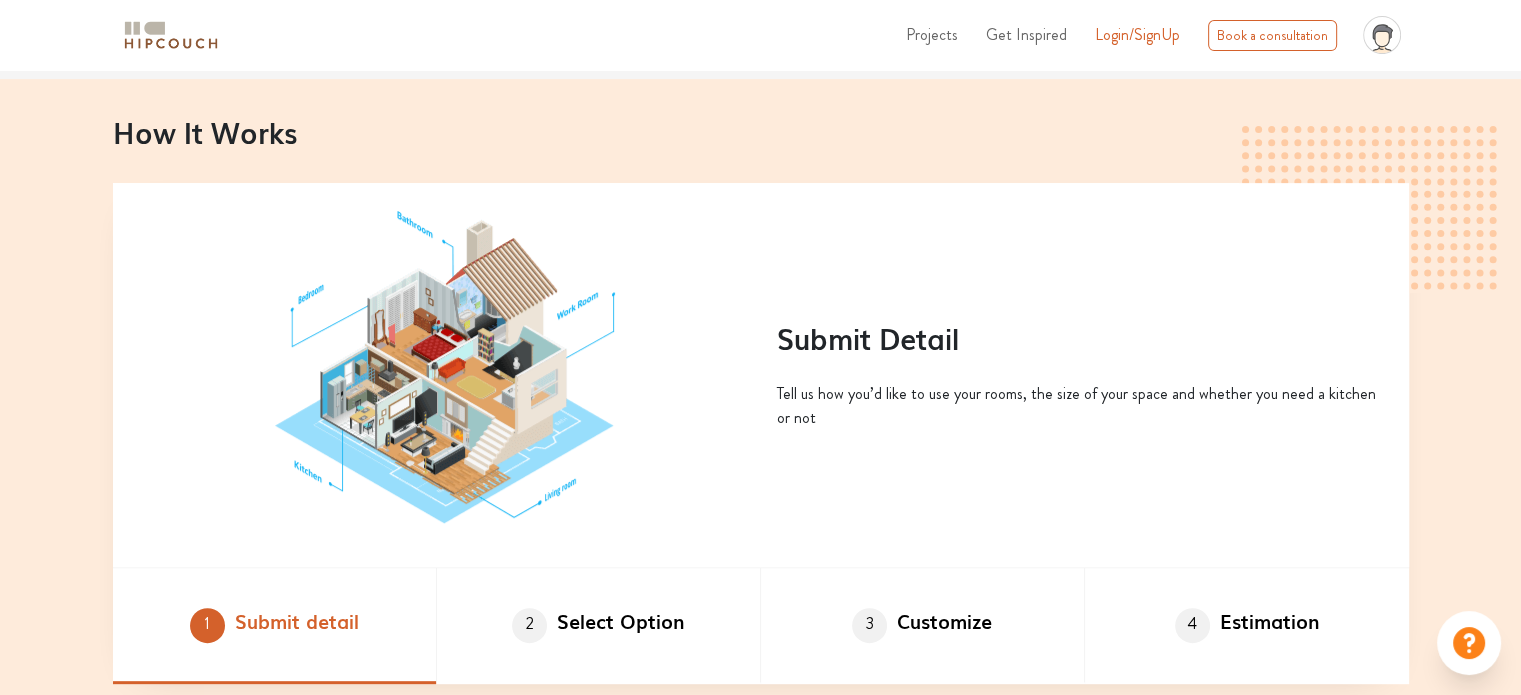 drag, startPoint x: 796, startPoint y: 397, endPoint x: 886, endPoint y: 396, distance: 90.005554 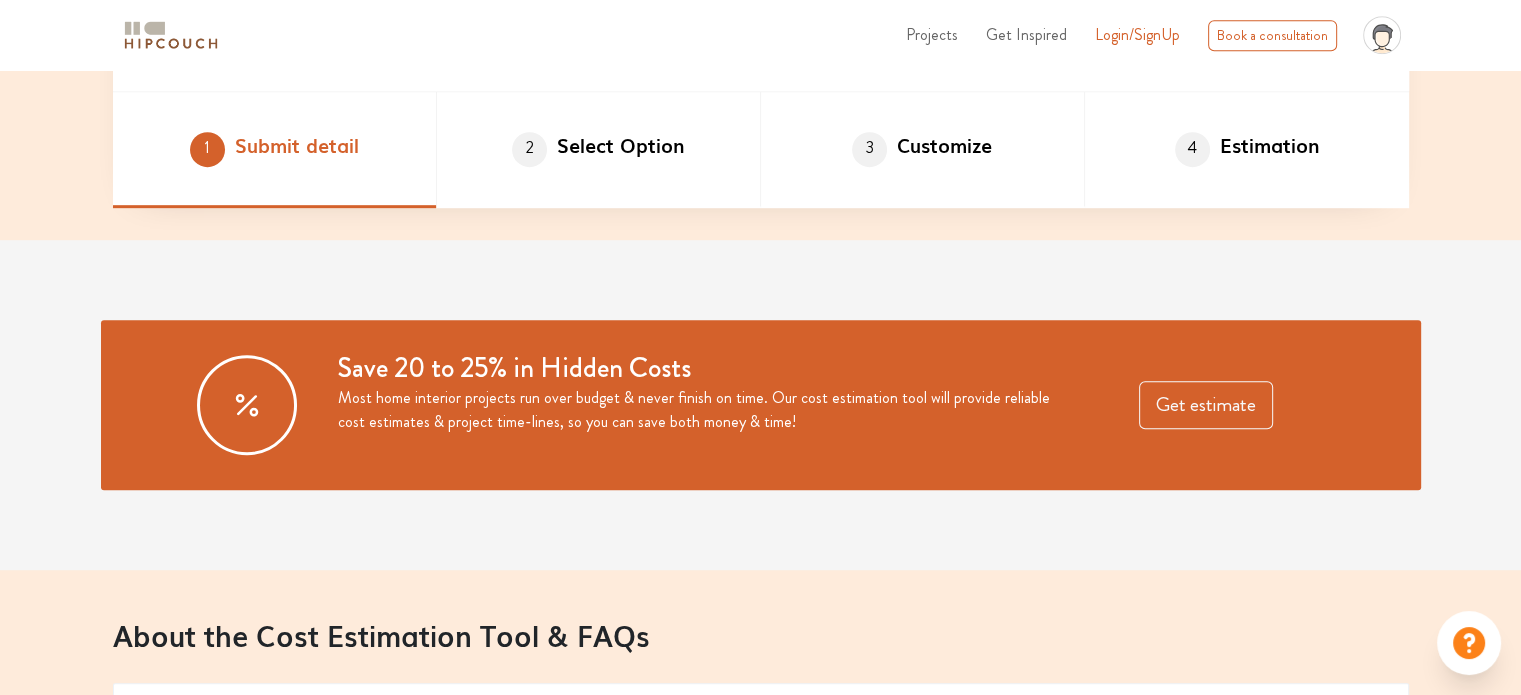 scroll, scrollTop: 1300, scrollLeft: 0, axis: vertical 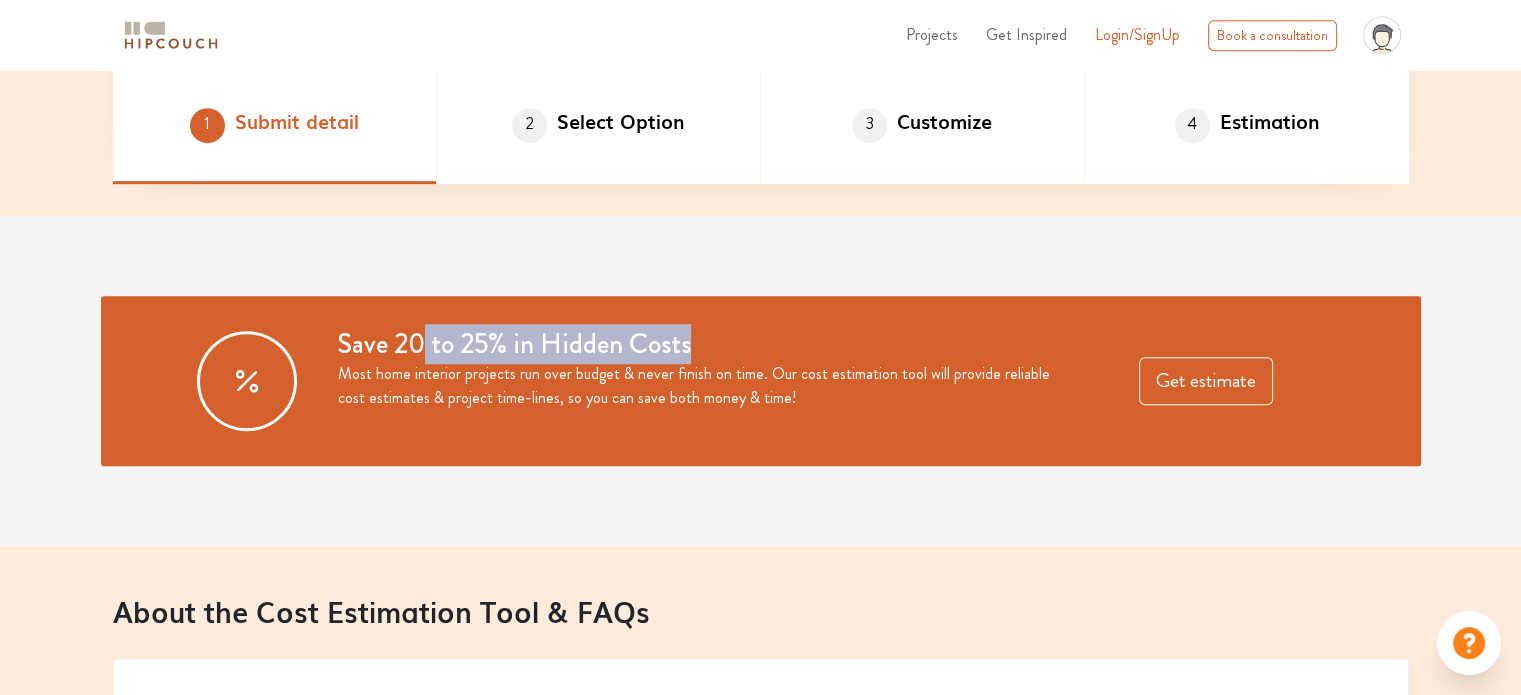 drag, startPoint x: 454, startPoint y: 323, endPoint x: 832, endPoint y: 331, distance: 378.08466 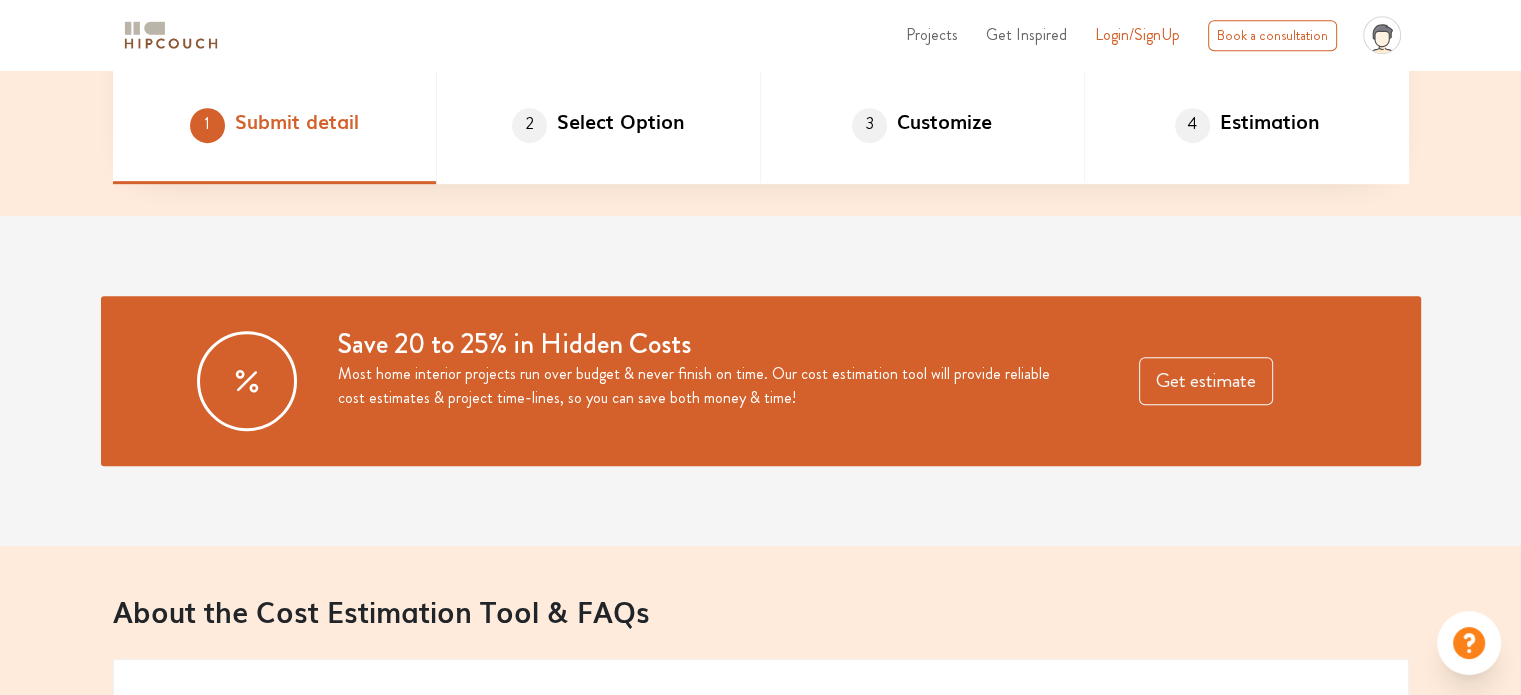 click on "Save 20 to 25% in Hidden Costs Most home interior projects run over budget & never finish on time. Our cost estimation tool will provide reliable cost estimates & project time-lines, so you can save both money & time!" at bounding box center (708, 381) 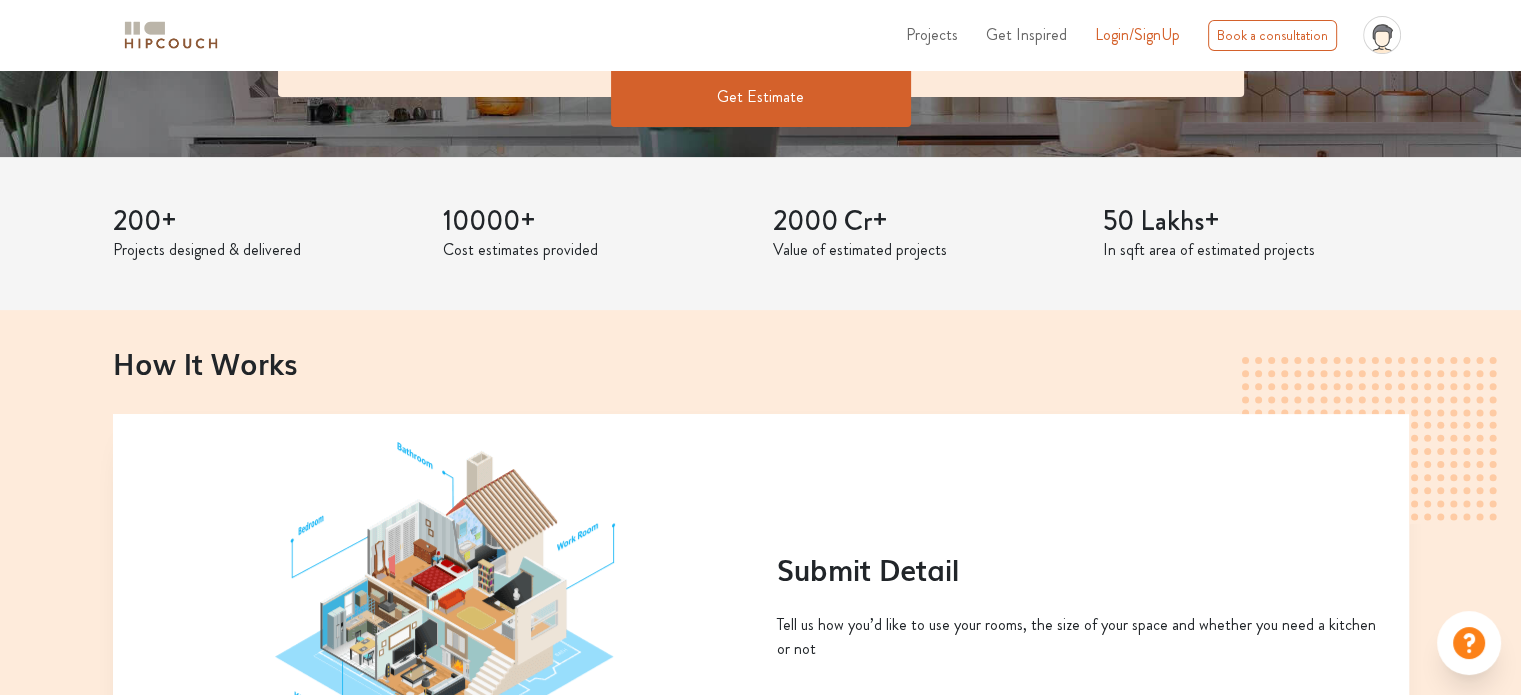scroll, scrollTop: 200, scrollLeft: 0, axis: vertical 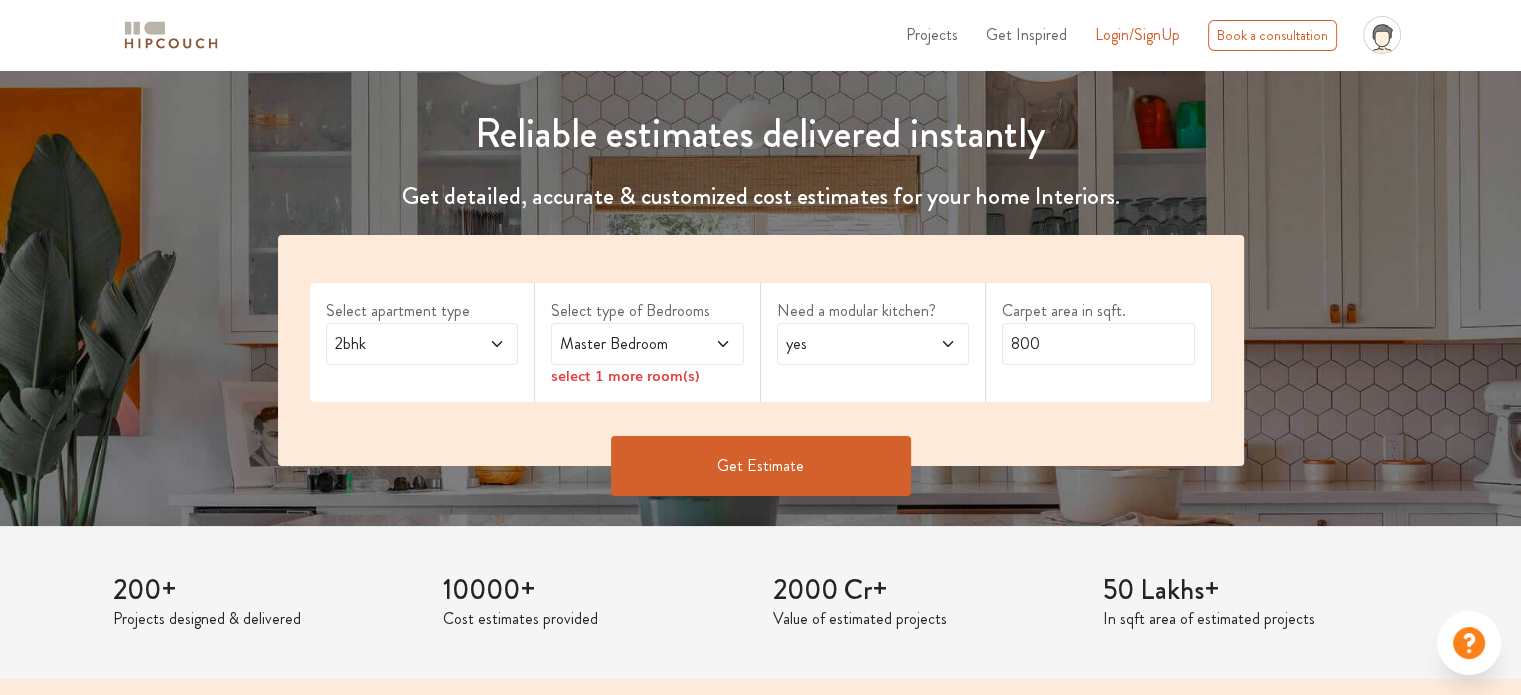 click at bounding box center [497, 344] 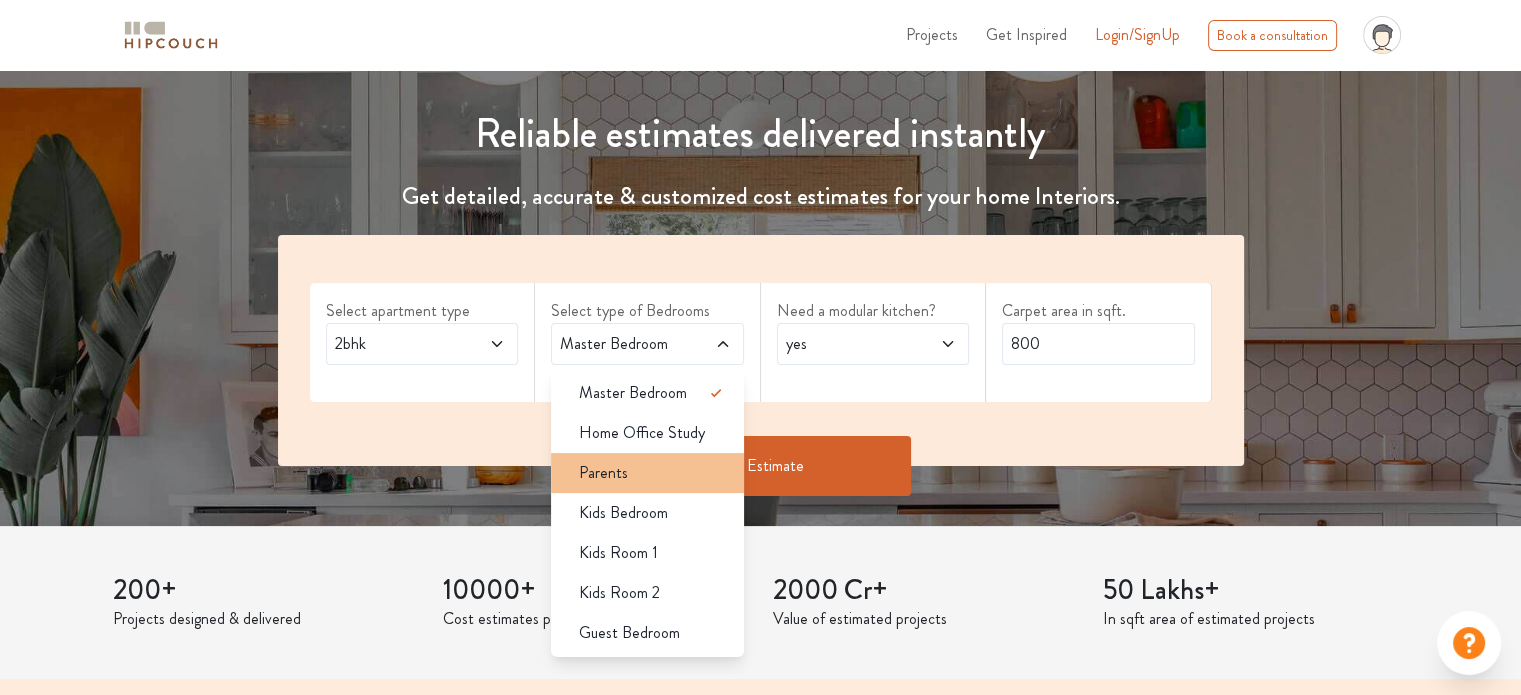 click on "Parents" at bounding box center (653, 393) 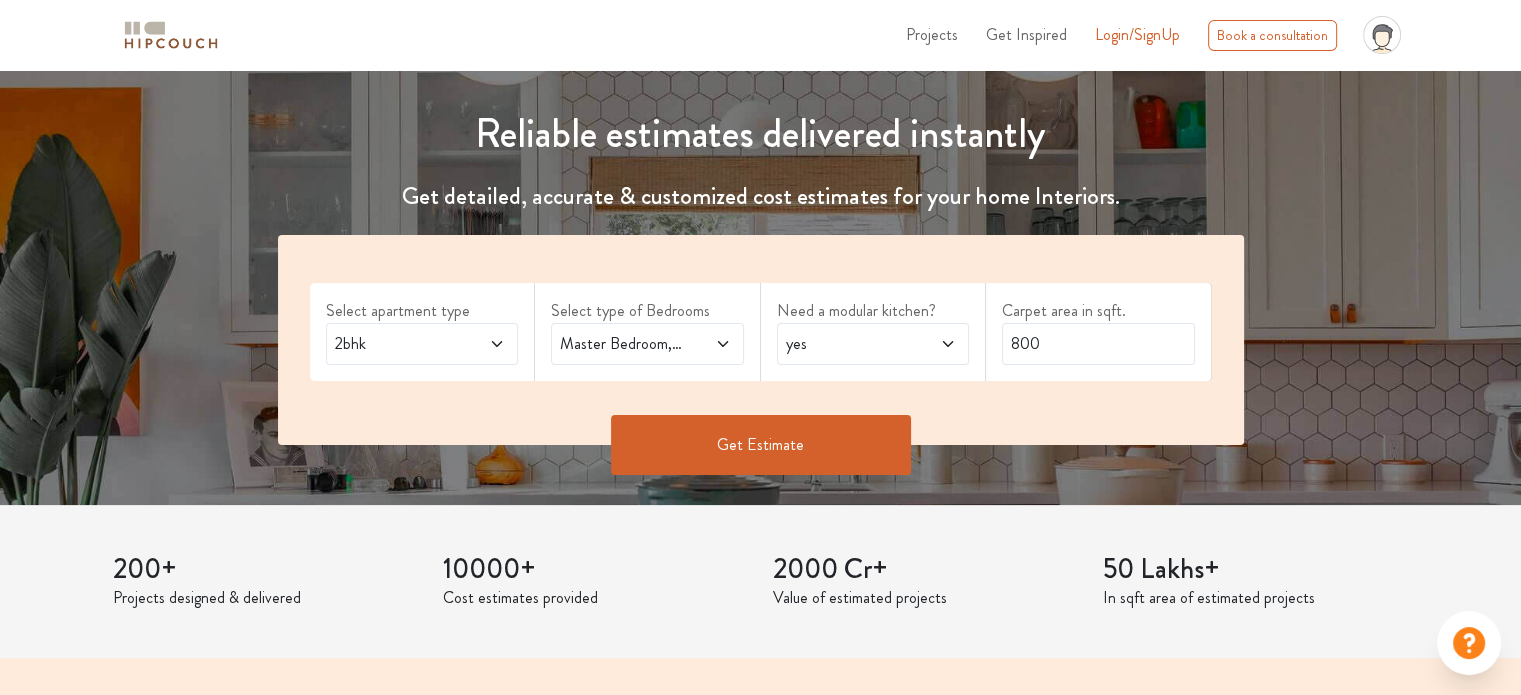 click at bounding box center [483, 344] 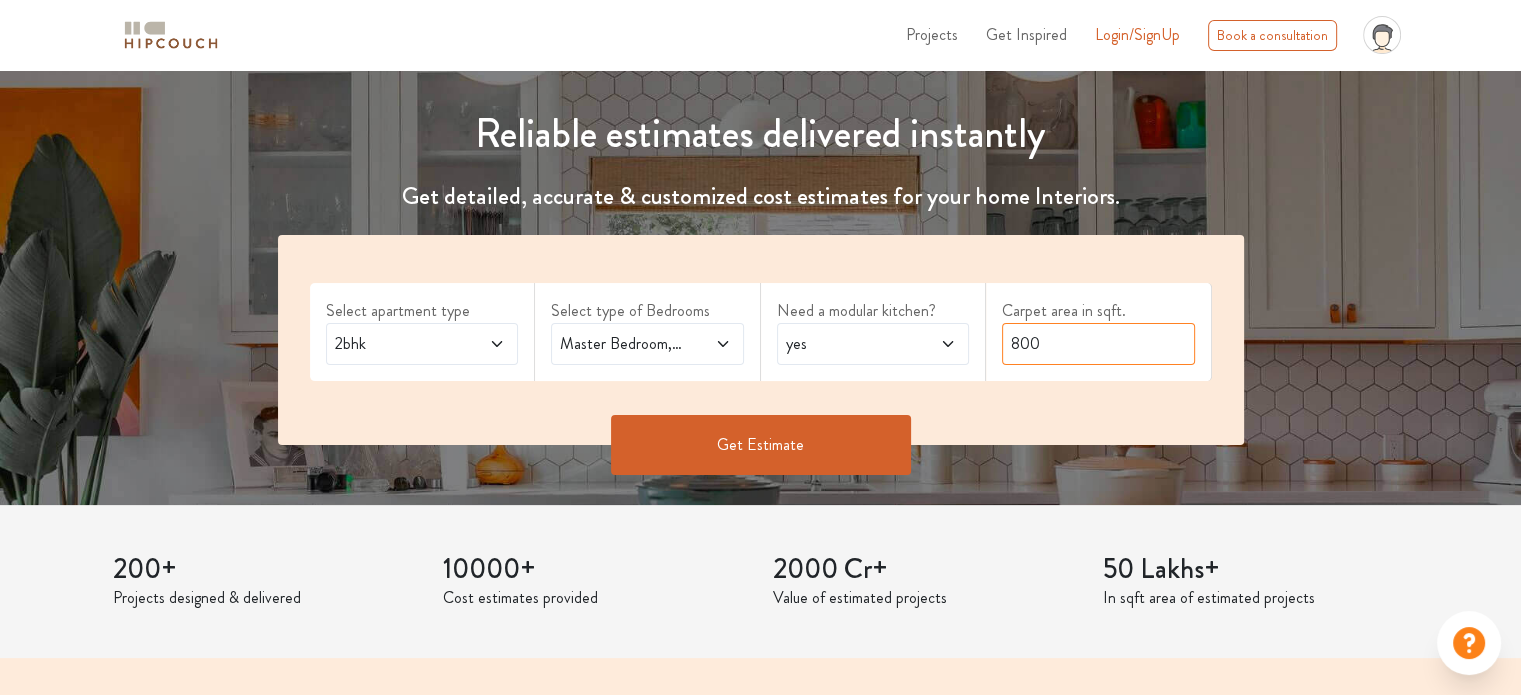 click on "800" at bounding box center (1098, 344) 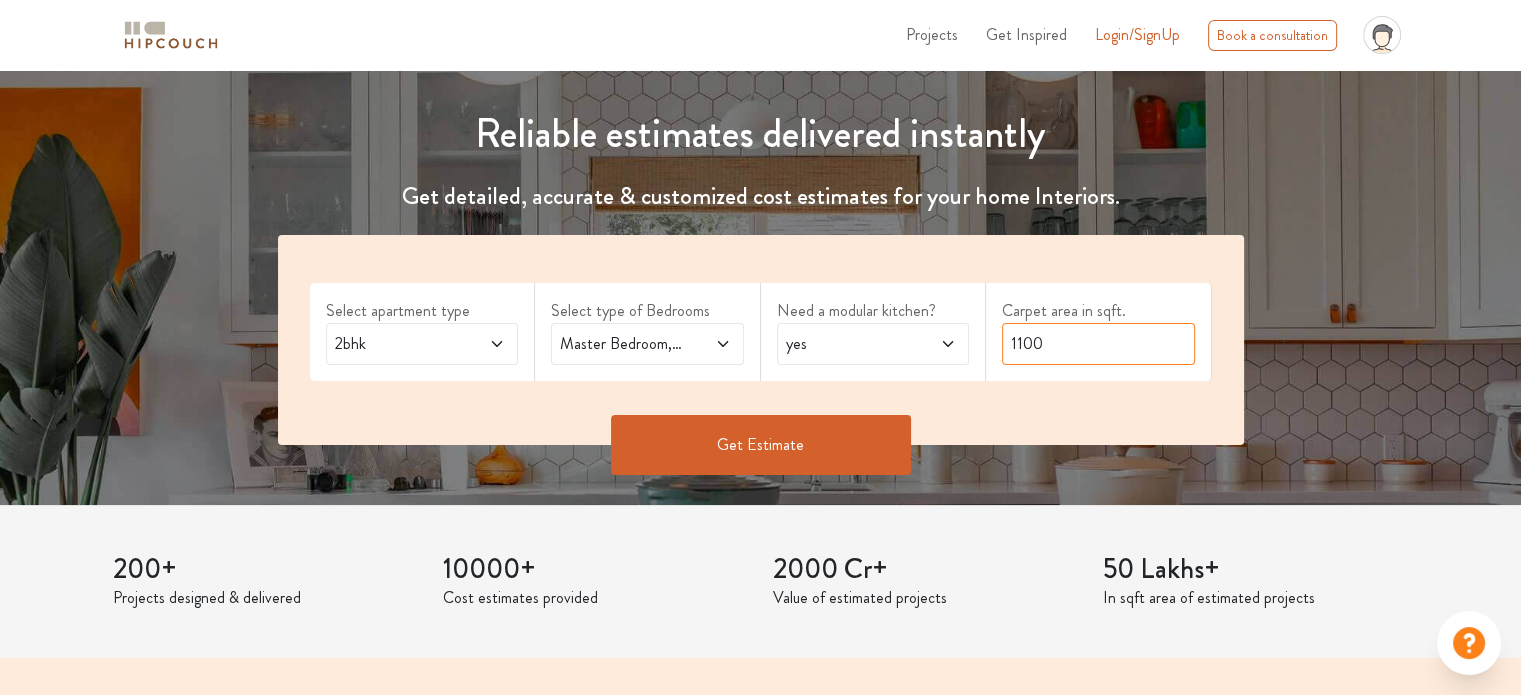 type on "1100" 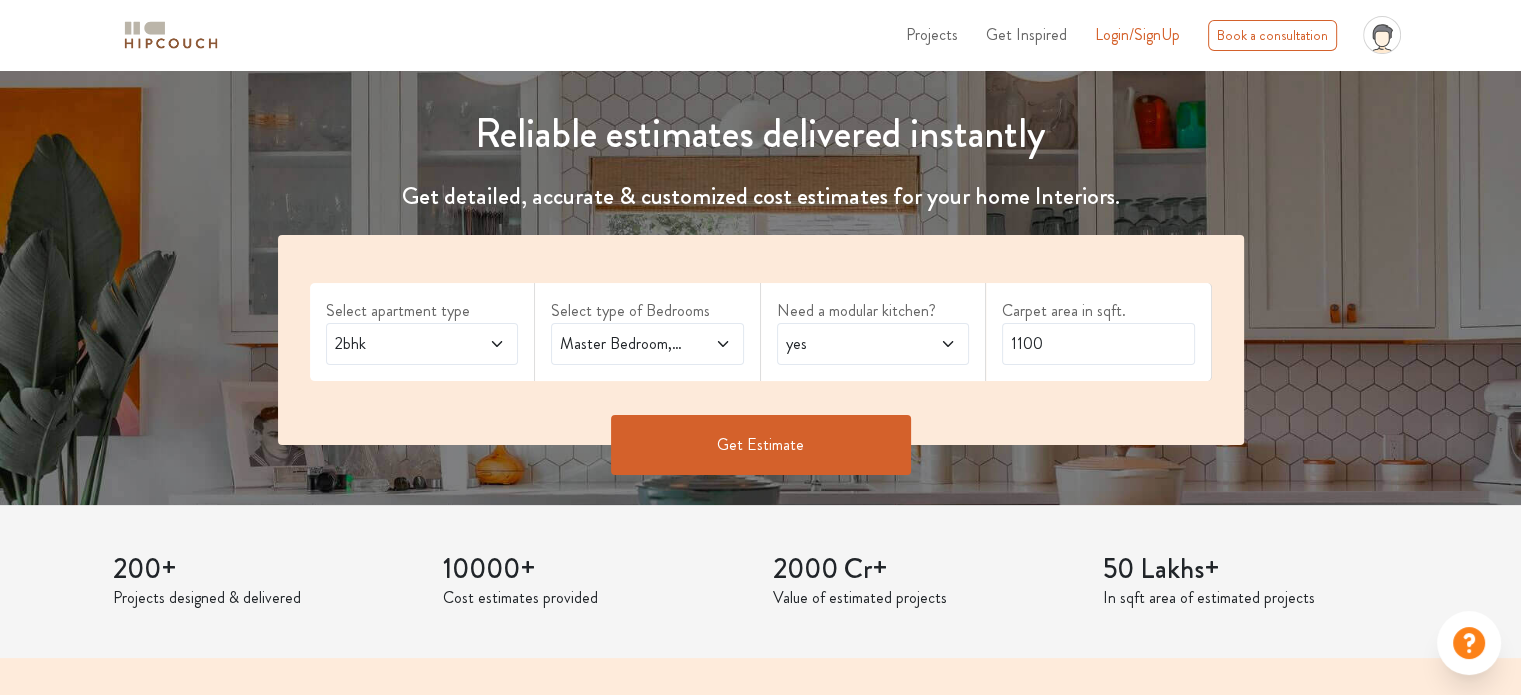 click on "Get Estimate" at bounding box center (761, 445) 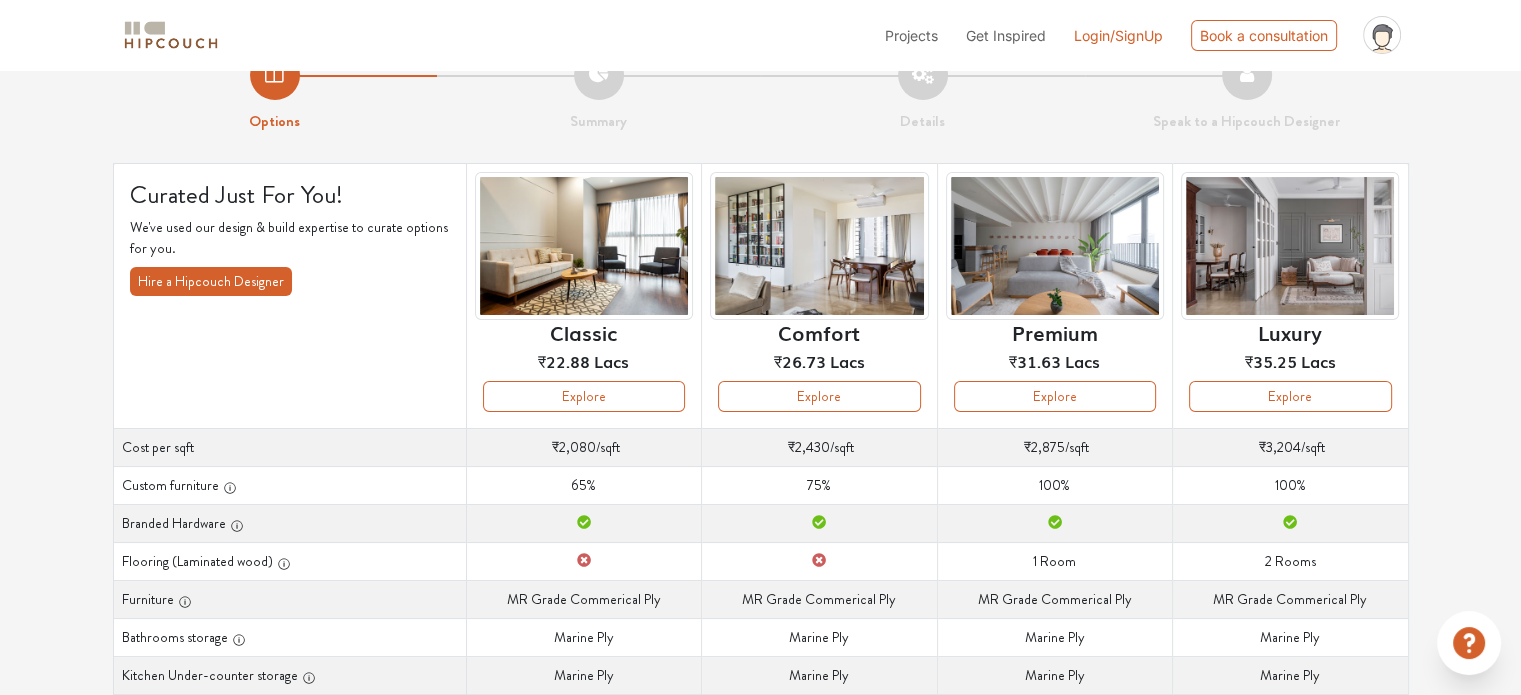scroll, scrollTop: 0, scrollLeft: 0, axis: both 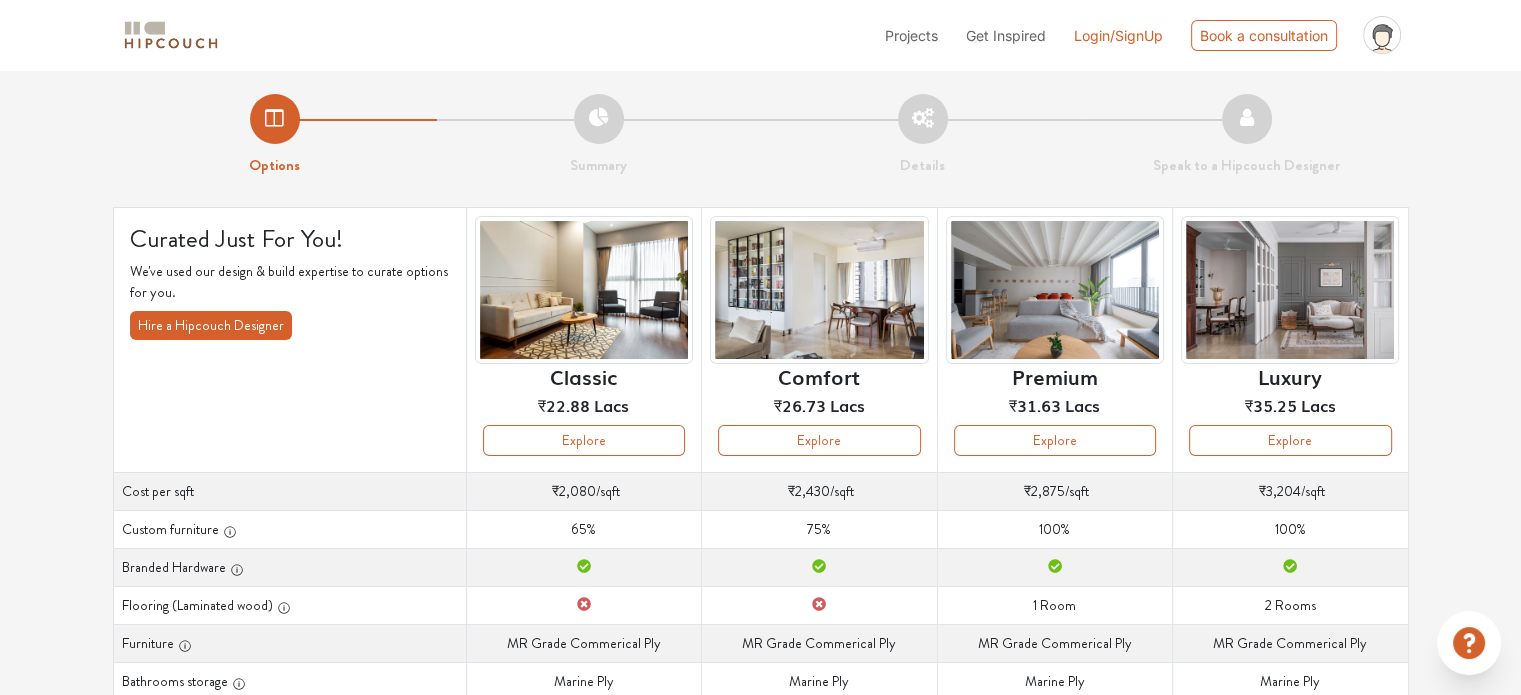 click on "Options" at bounding box center [275, 135] 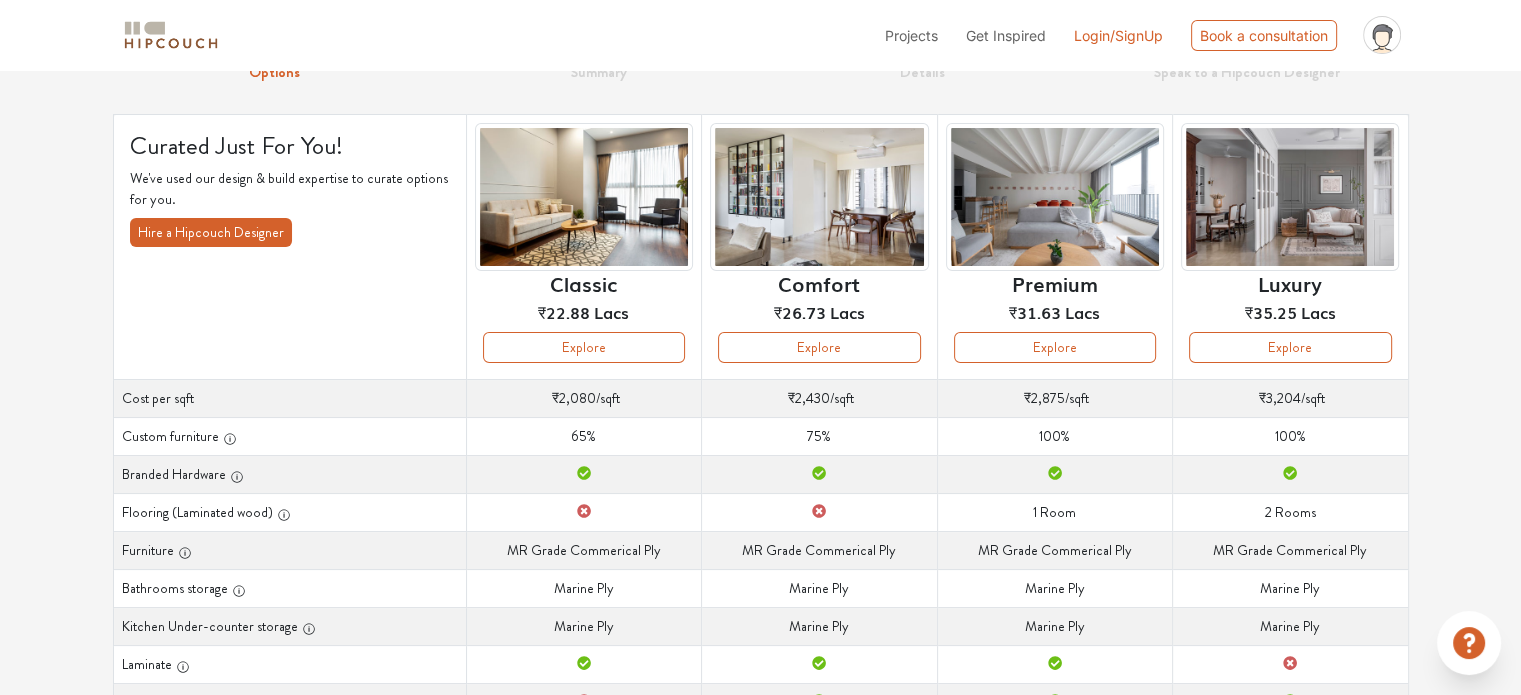scroll, scrollTop: 200, scrollLeft: 0, axis: vertical 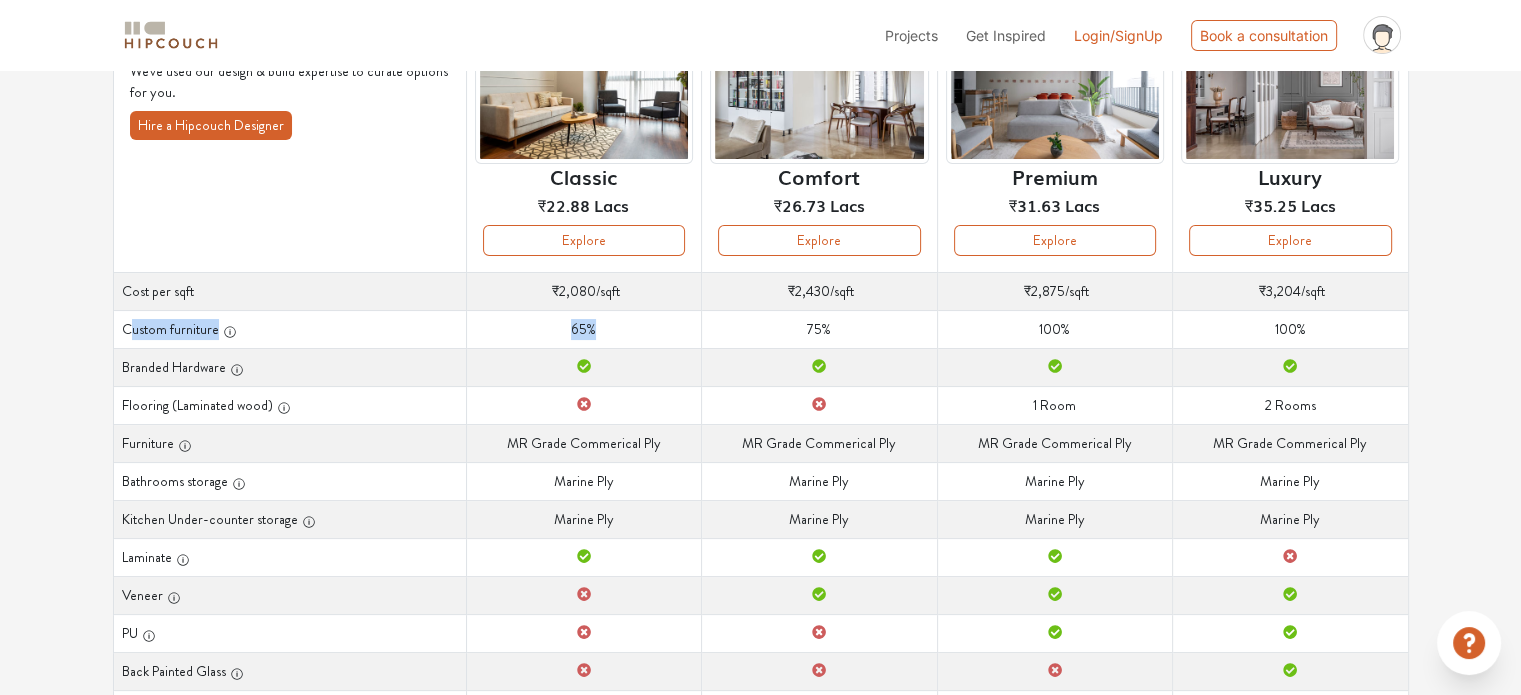 drag, startPoint x: 133, startPoint y: 328, endPoint x: 691, endPoint y: 345, distance: 558.2589 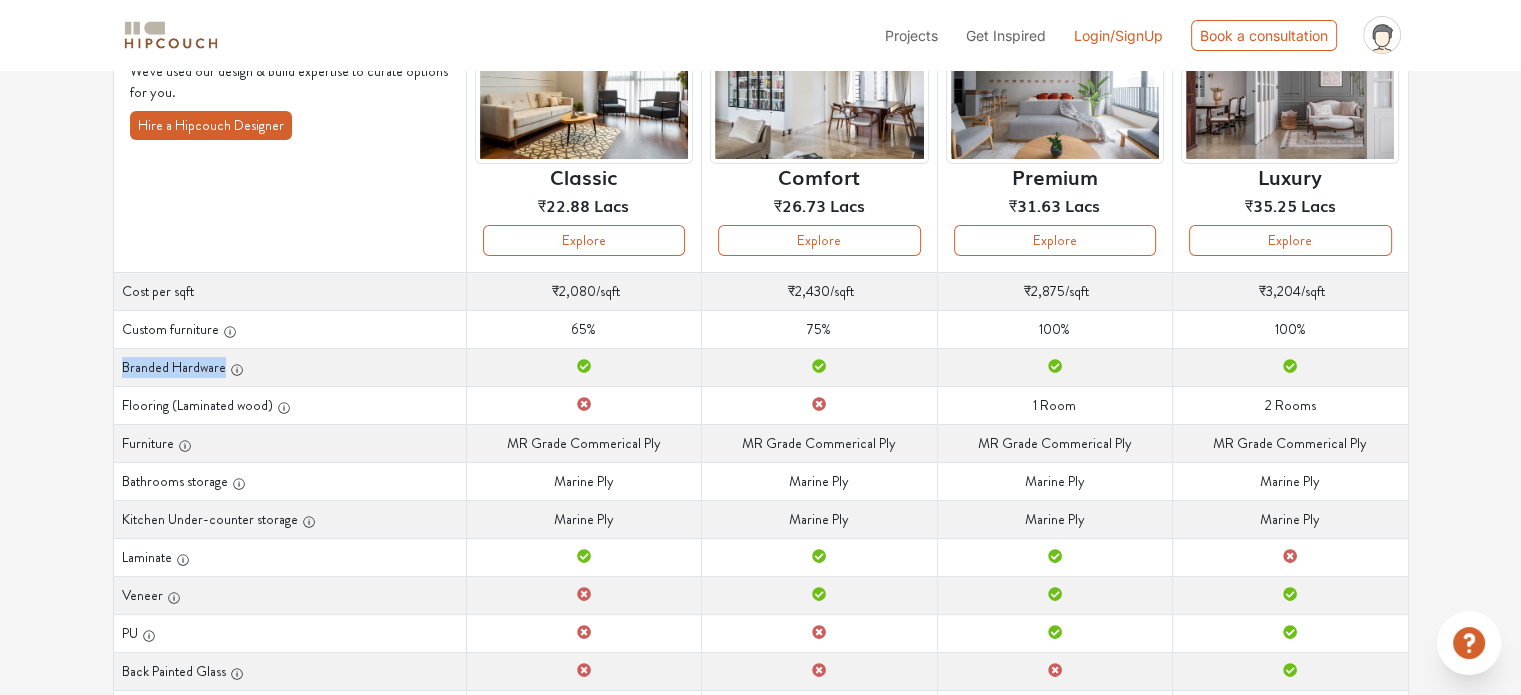 drag, startPoint x: 118, startPoint y: 369, endPoint x: 321, endPoint y: 377, distance: 203.15758 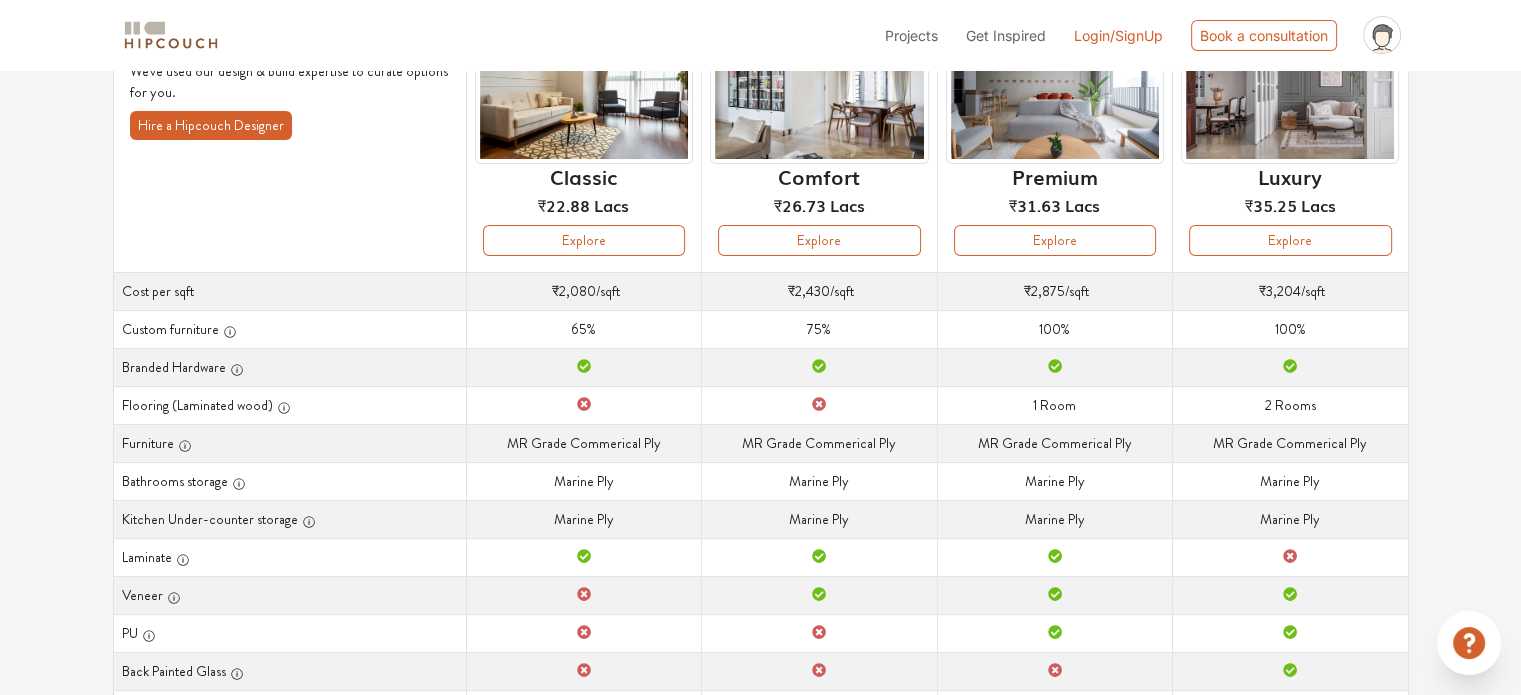 click on "Bathrooms storage" at bounding box center (289, 291) 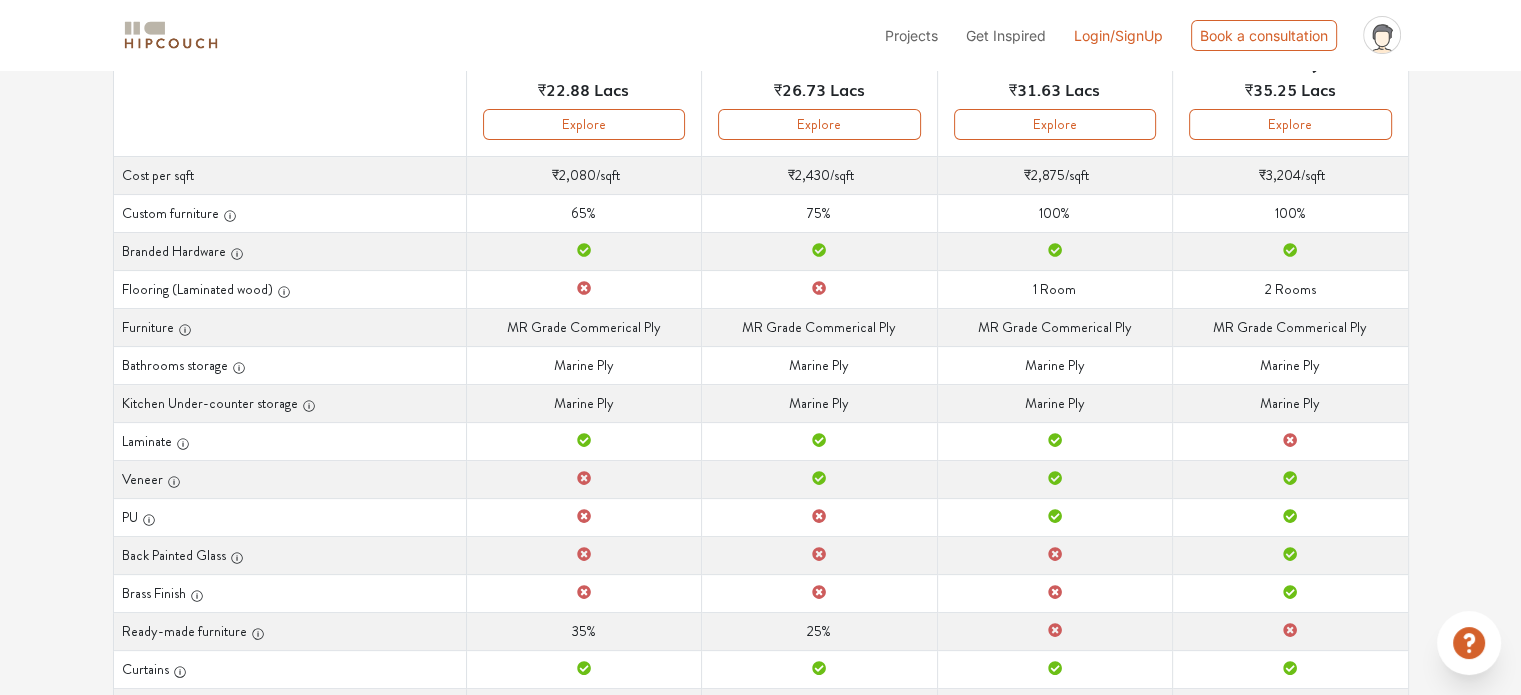 scroll, scrollTop: 468, scrollLeft: 0, axis: vertical 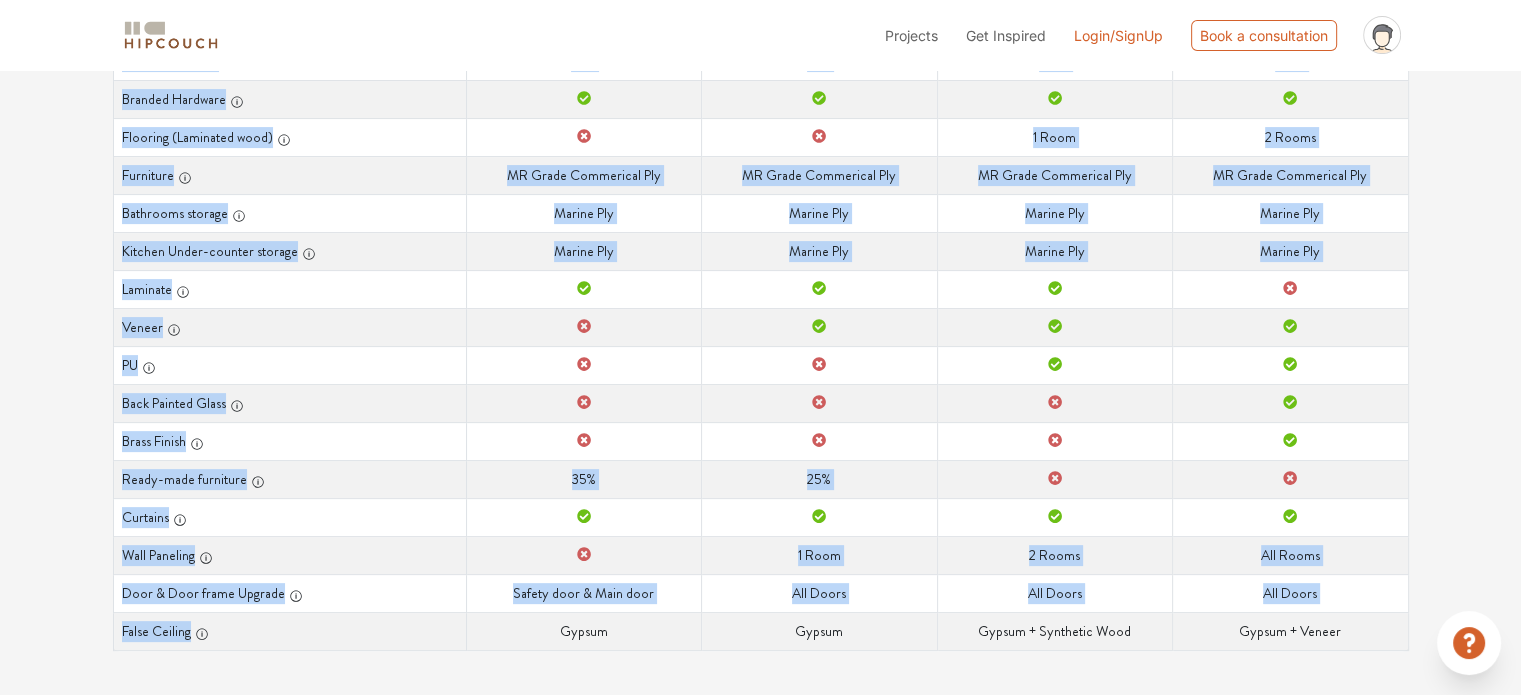 drag, startPoint x: 220, startPoint y: 631, endPoint x: 24, endPoint y: 629, distance: 196.01021 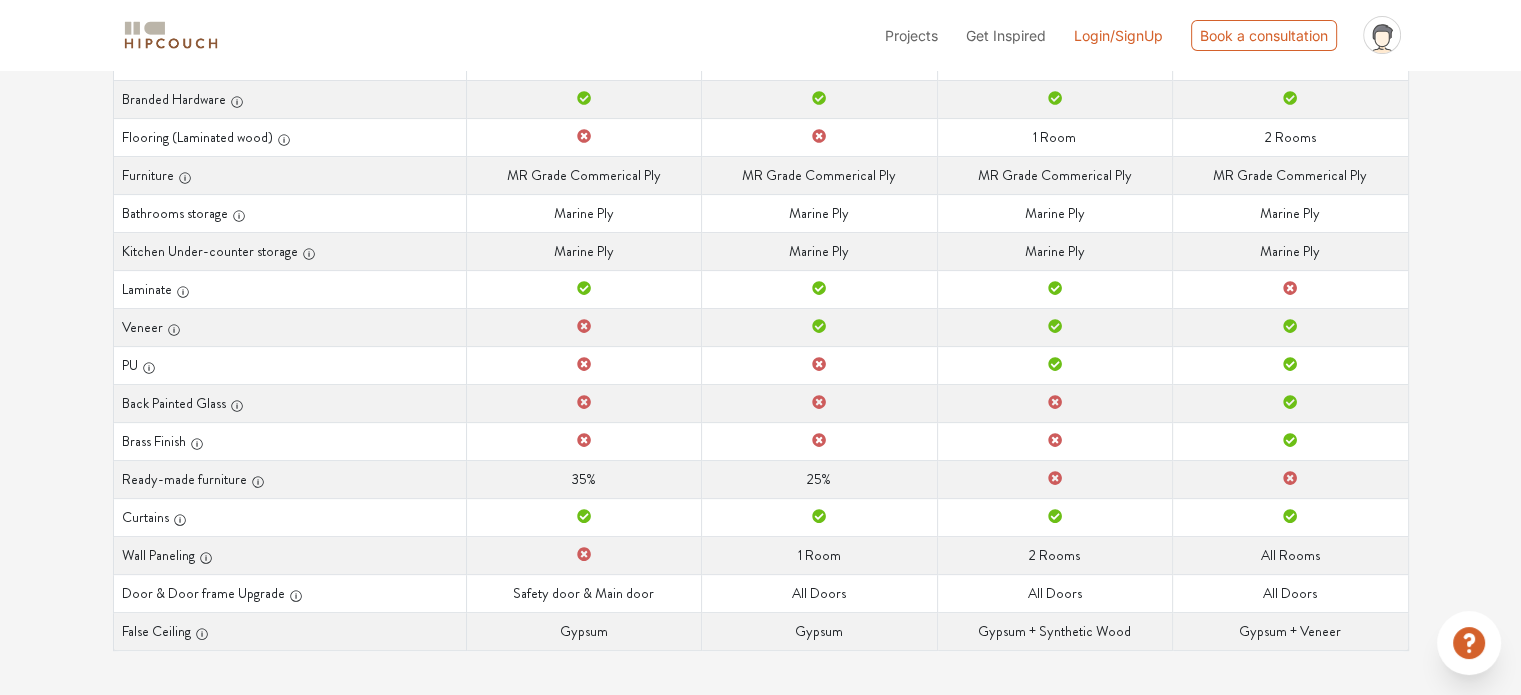 click on "Curated Just For You! We've used our design & build expertise to curate options for you. Hire a Hipcouch Designer Curated Just For You! We've used our design & build expertise to curate options for you. Hire a Hipcouch Designer Classic ₹22.88 Lacs  Explore Comfort ₹26.73 Lacs  Explore Premium ₹31.63 Lacs  Explore Luxury ₹35.25 Lacs  Explore Cost per sqft Cost per sqft ₹2,080 /sqft Cost per sqft ₹2,430 /sqft Cost per sqft ₹2,875 /sqft Cost per sqft ₹3,204 /sqft Custom furniture Custom furniture 65% Custom furniture 75% Custom furniture 100% Custom furniture 100% Branded Hardware Branded Hardware Branded Hardware Branded Hardware Branded Hardware Flooring (Laminated wood) Flooring (Laminated wood) Flooring (Laminated wood) Flooring (Laminated wood) 1 Room Flooring (Laminated wood) 2 Rooms Furniture Furniture MR Grade Commerical Ply Furniture MR Grade Commerical Ply Furniture MR Grade Commerical Ply Furniture MR Grade Commerical Ply Bathrooms storage Bathrooms storage Marine Ply Bathrooms storage" at bounding box center [761, 219] 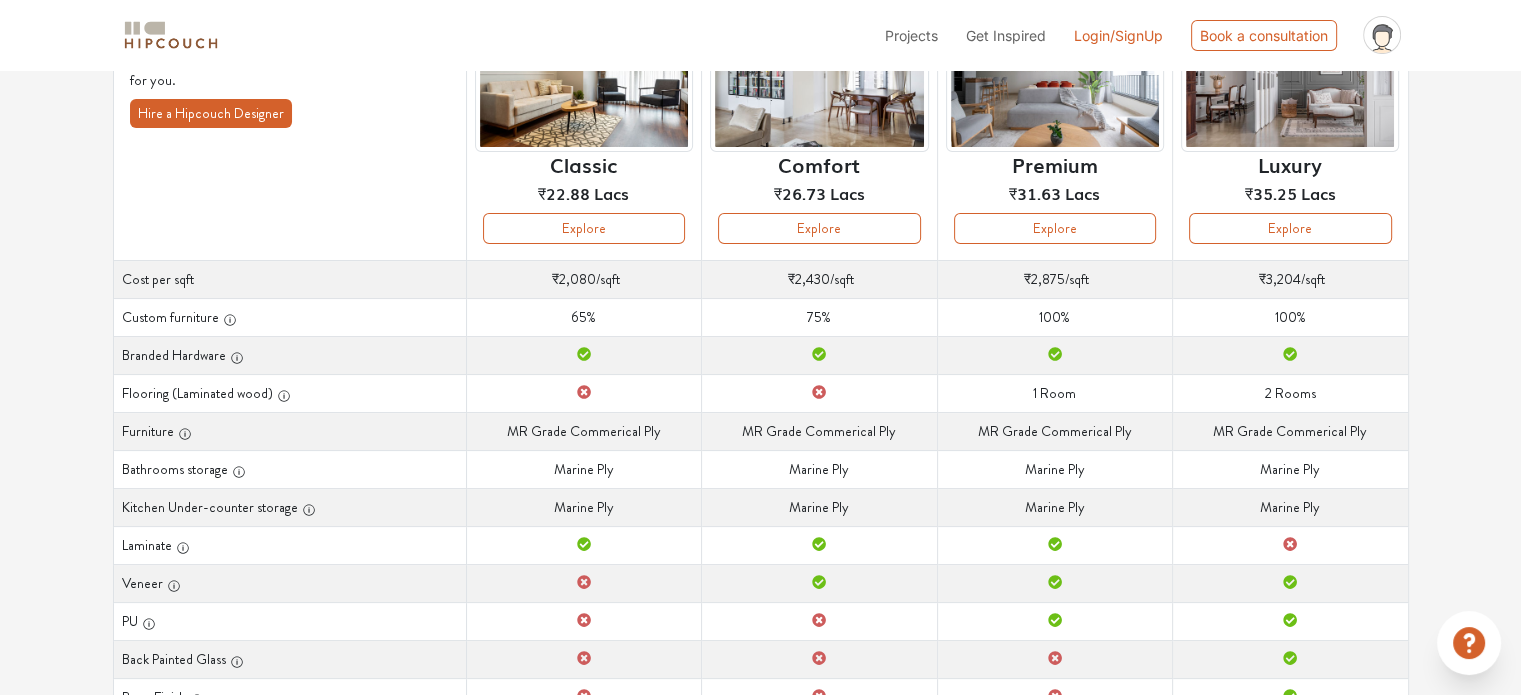 scroll, scrollTop: 68, scrollLeft: 0, axis: vertical 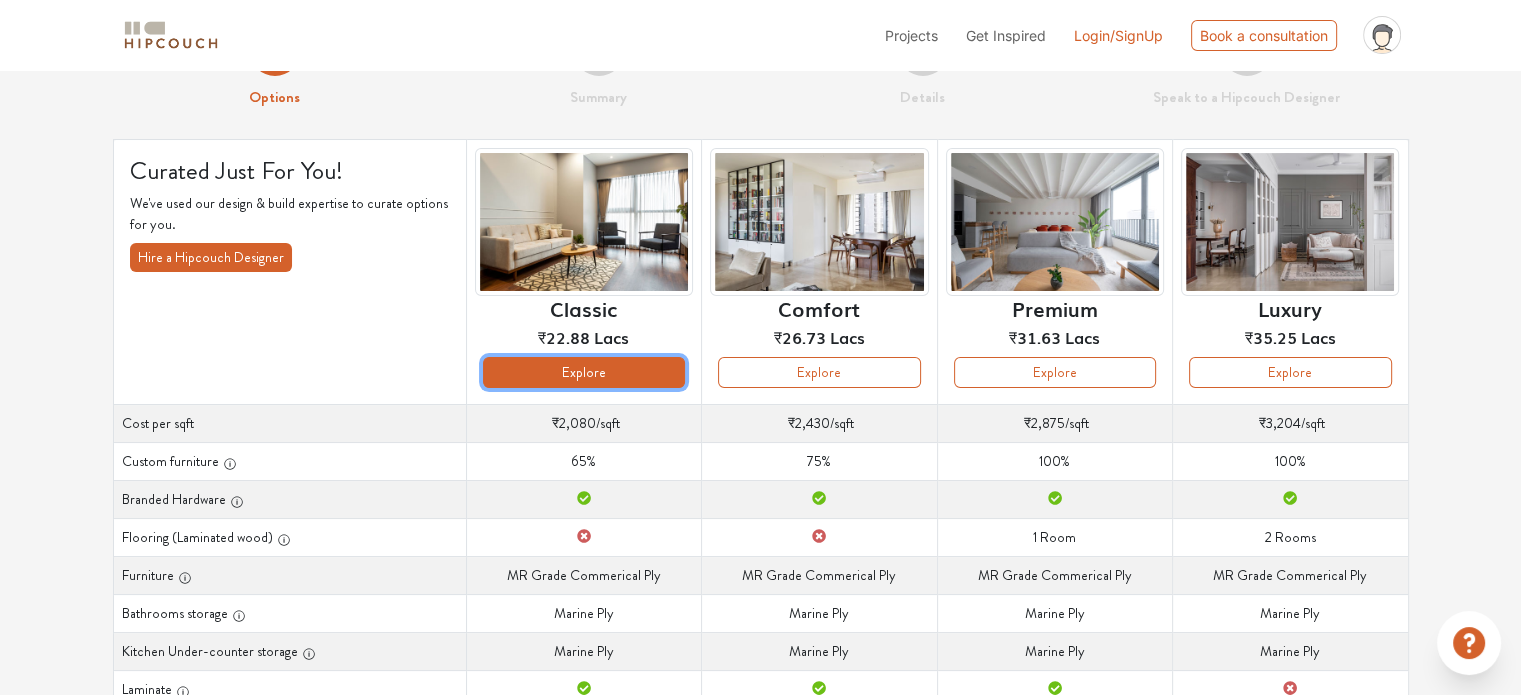 click on "Explore" at bounding box center [584, 372] 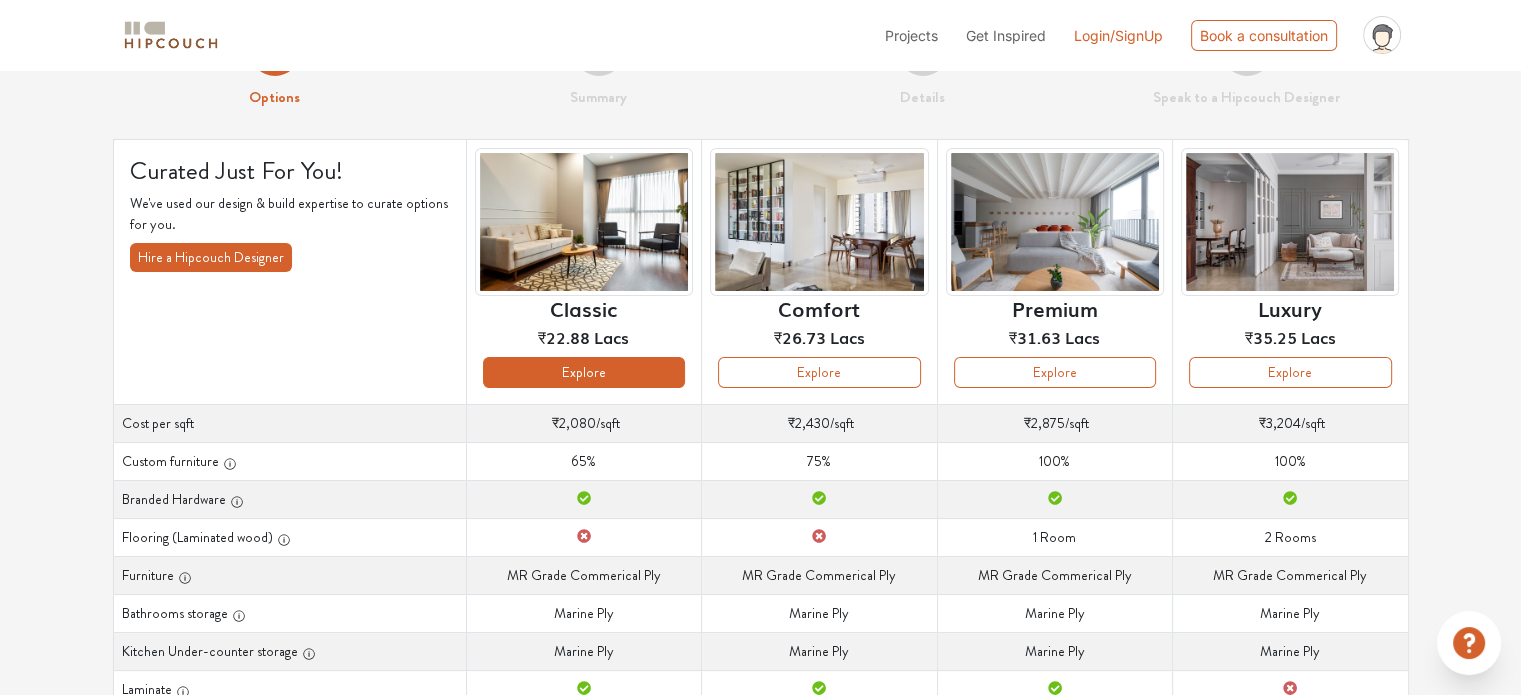 scroll, scrollTop: 0, scrollLeft: 0, axis: both 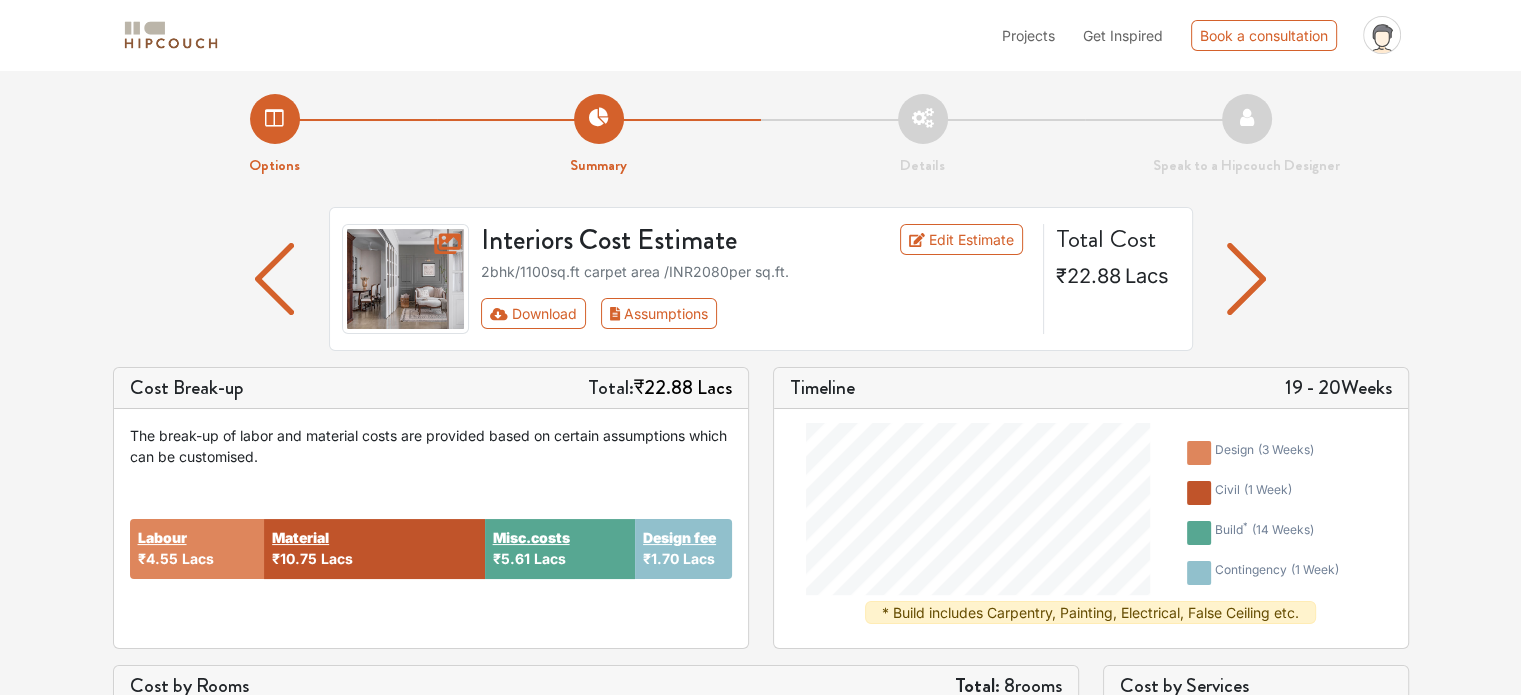 click at bounding box center (274, 279) 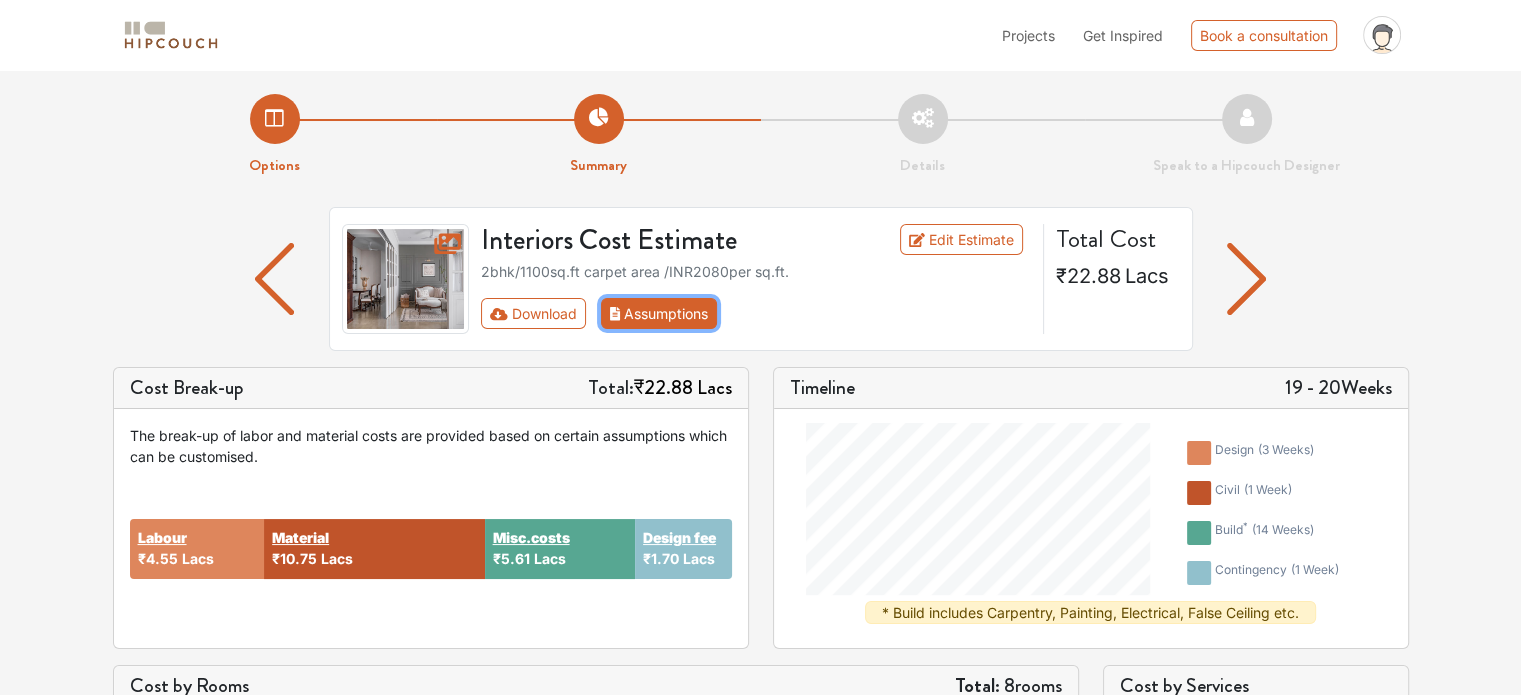 click on "Assumptions" at bounding box center [659, 313] 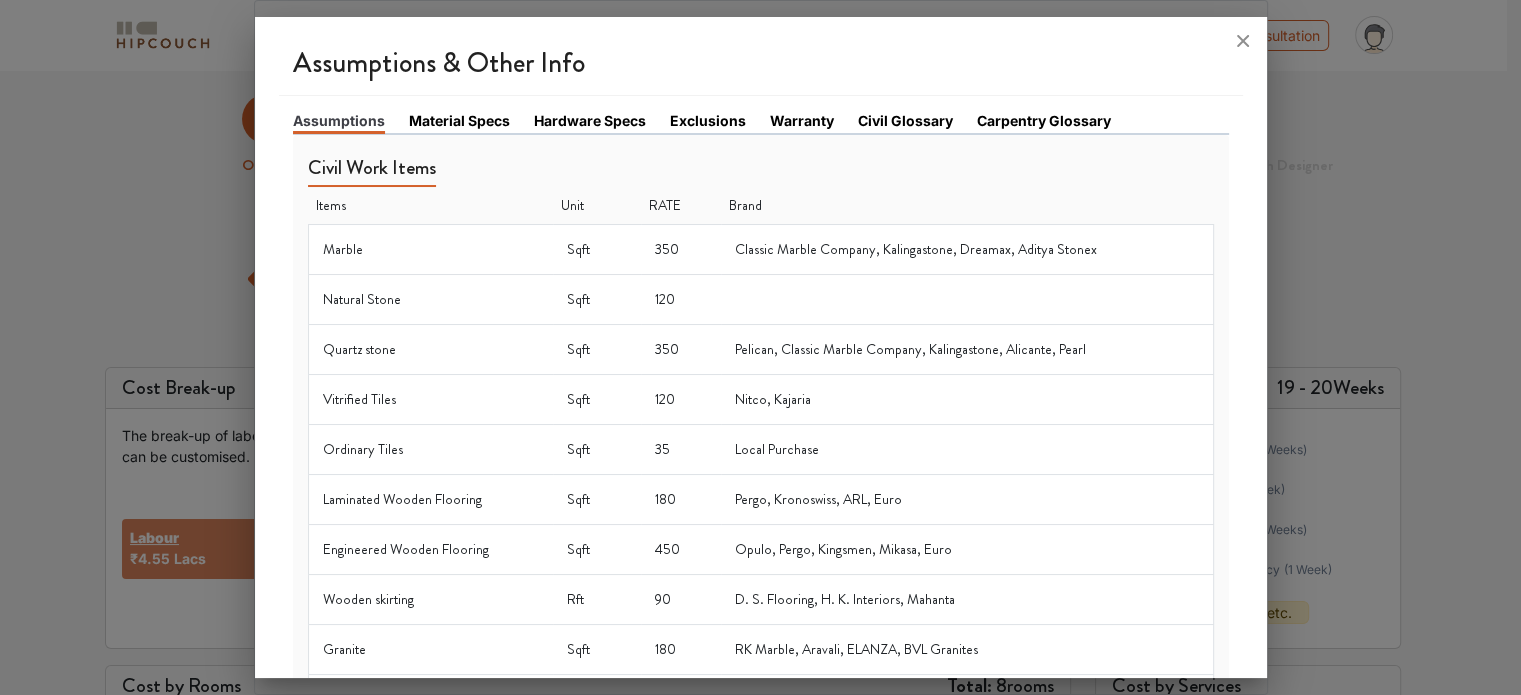 click on "Material Specs" at bounding box center (339, 122) 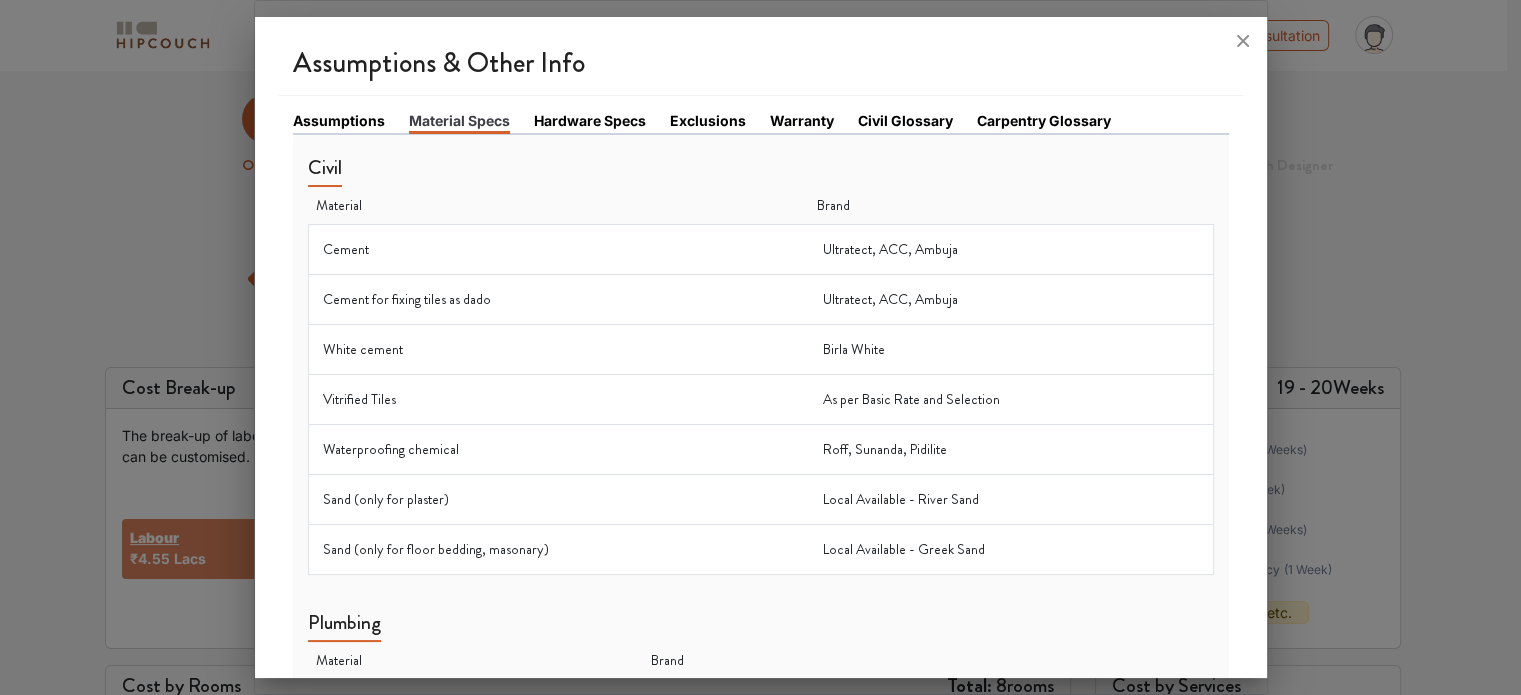 click on "Assumptions" at bounding box center (339, 120) 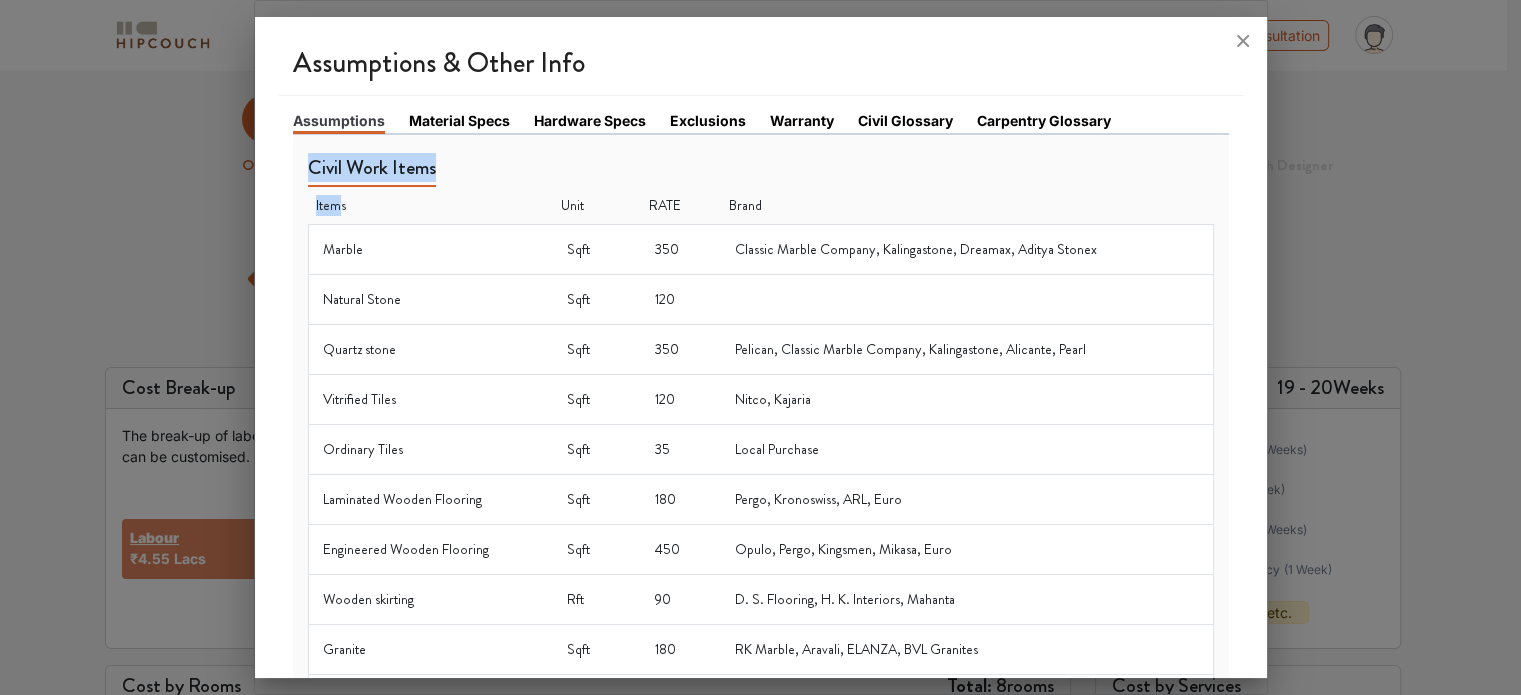 drag, startPoint x: 343, startPoint y: 199, endPoint x: 315, endPoint y: 235, distance: 45.607018 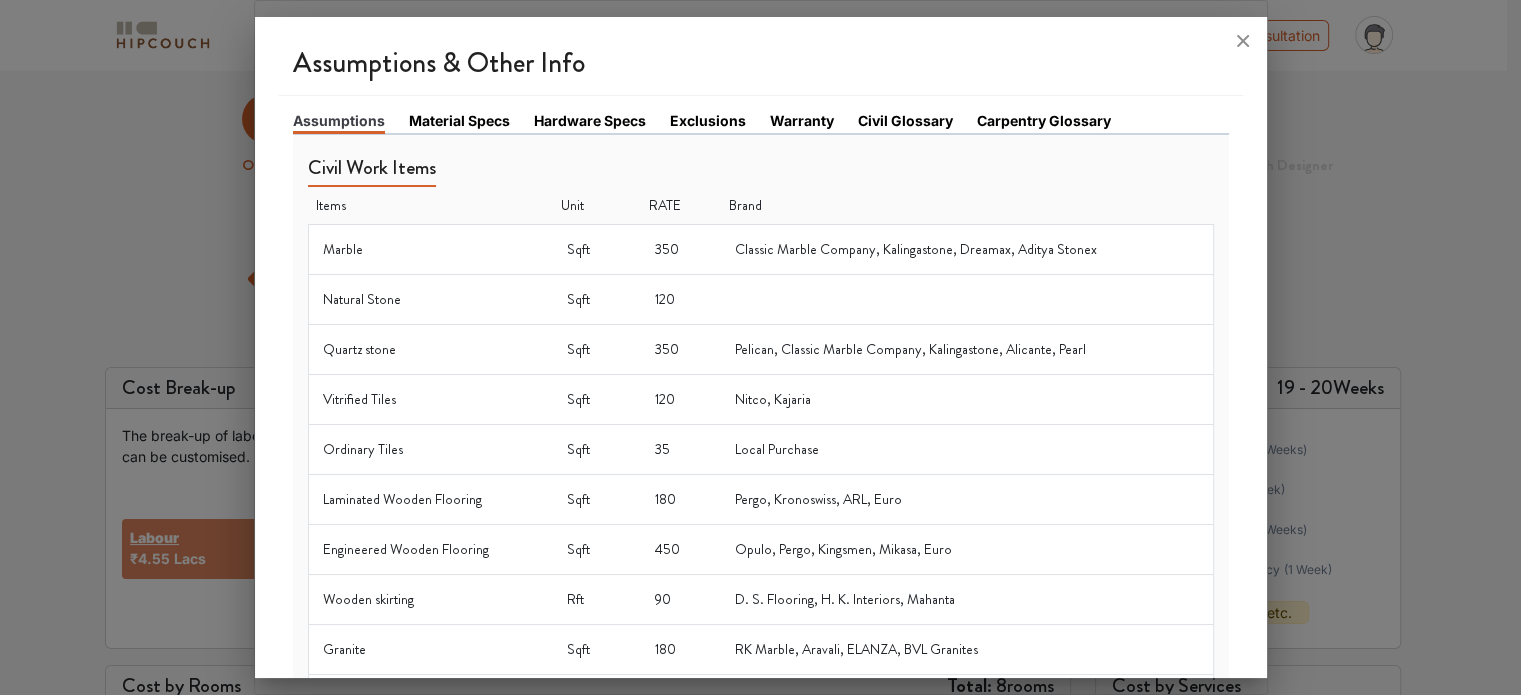 click on "Marble" at bounding box center [430, 249] 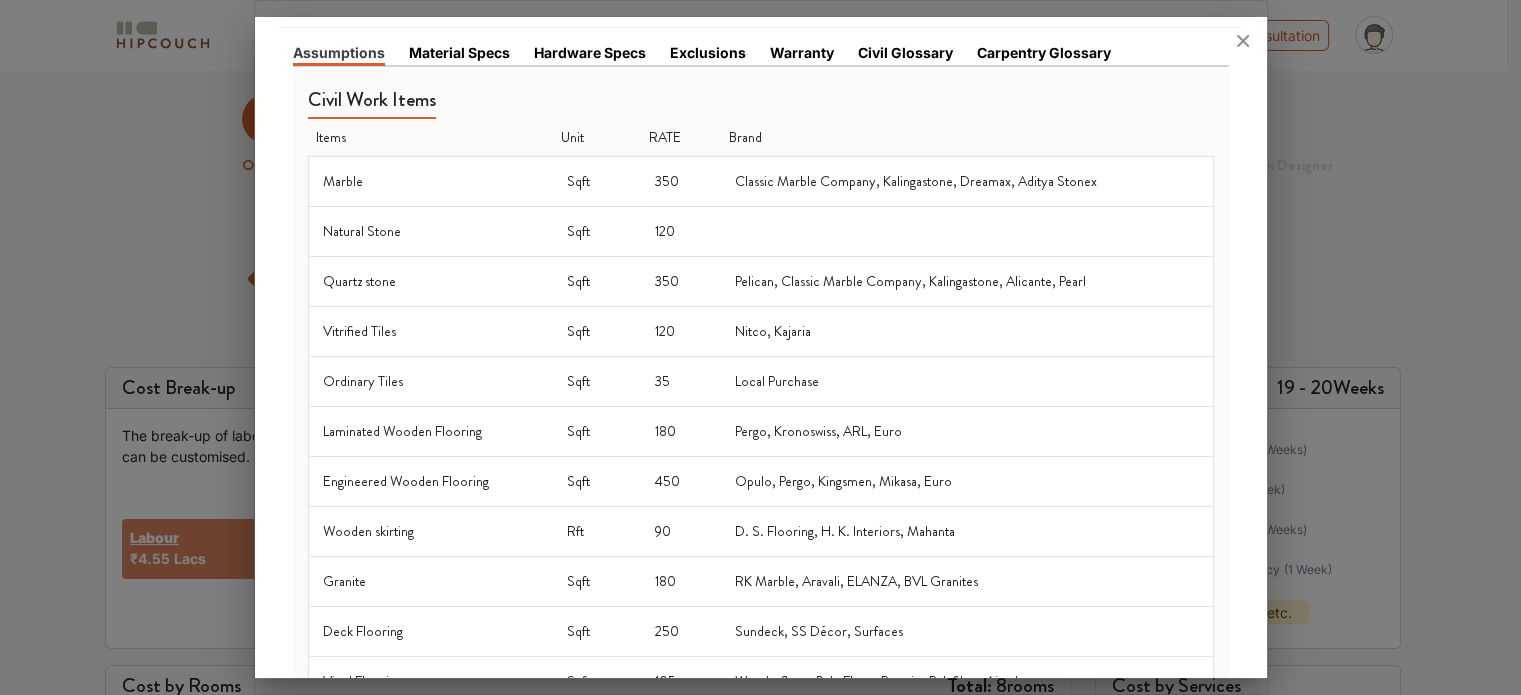 scroll, scrollTop: 0, scrollLeft: 0, axis: both 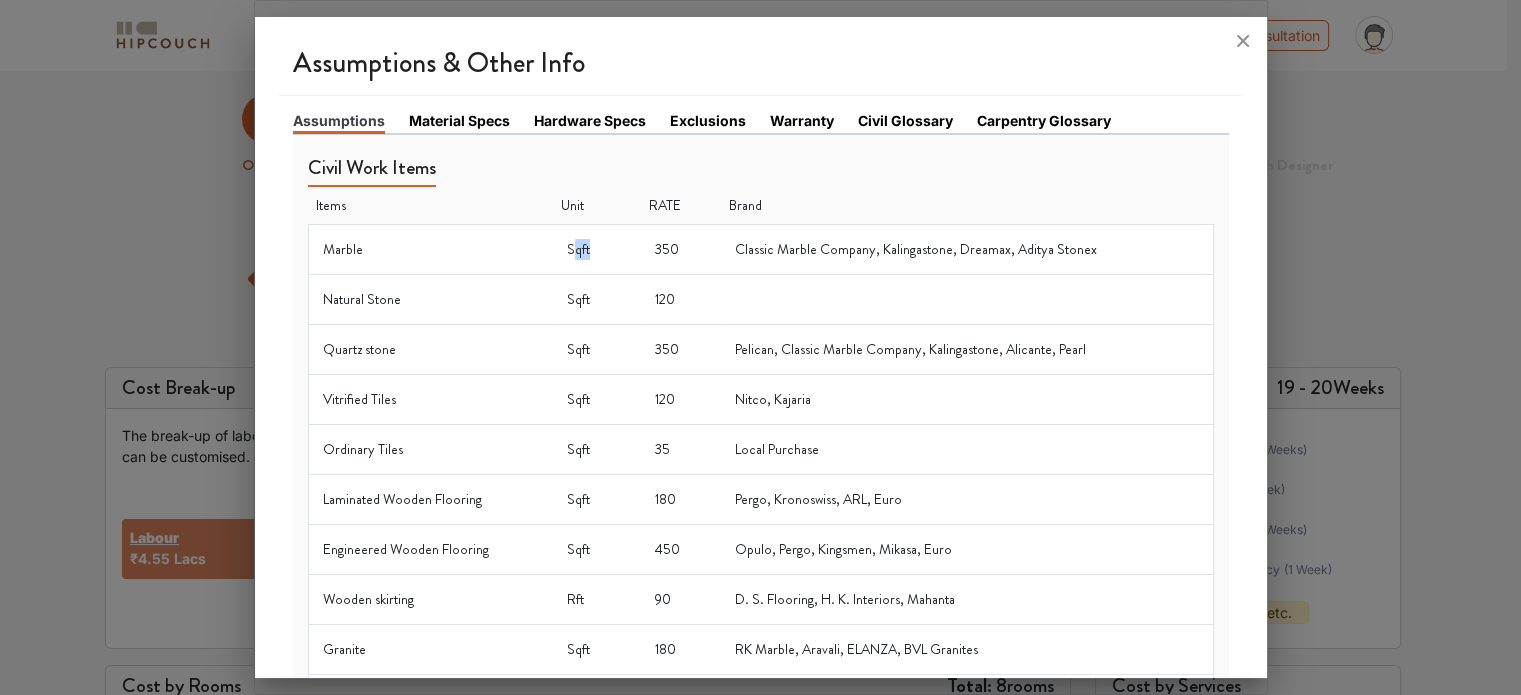 drag, startPoint x: 568, startPoint y: 255, endPoint x: 598, endPoint y: 255, distance: 30 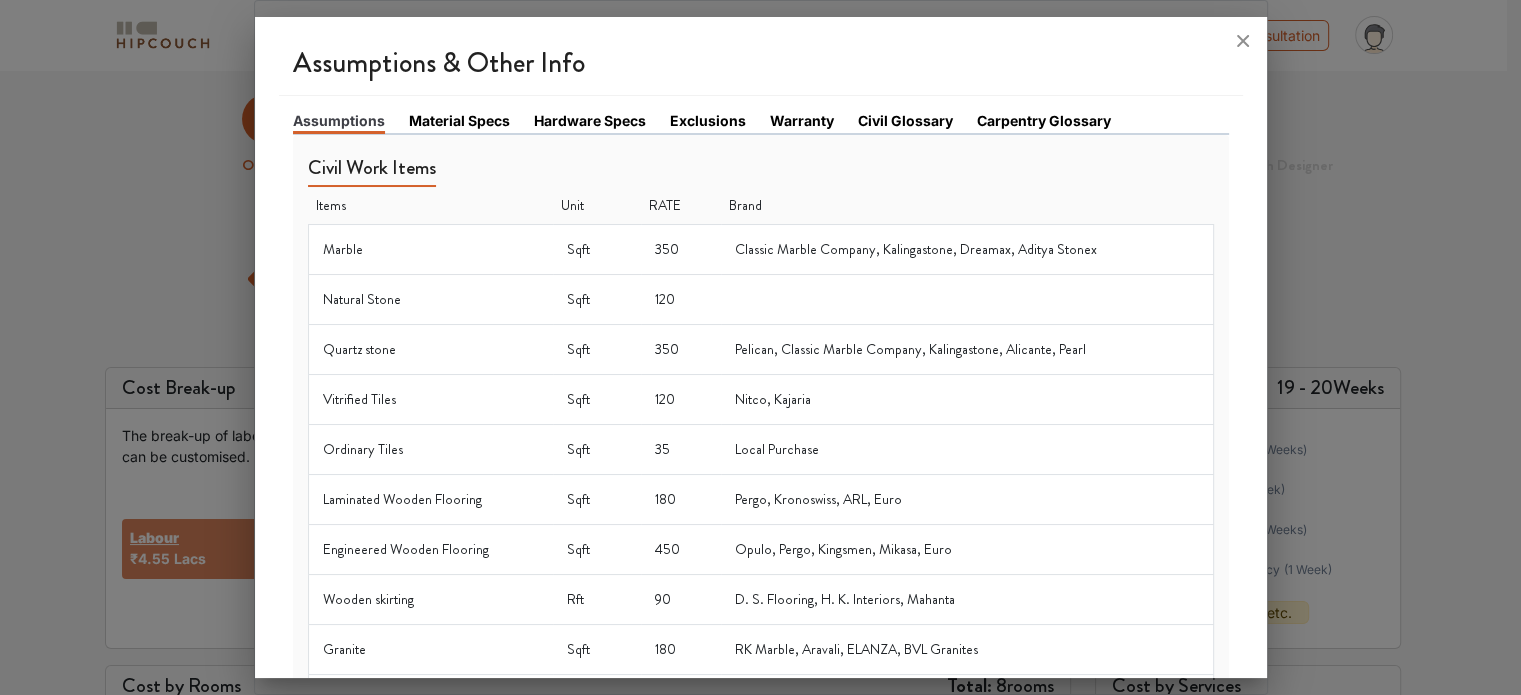 click on "350" at bounding box center [680, 249] 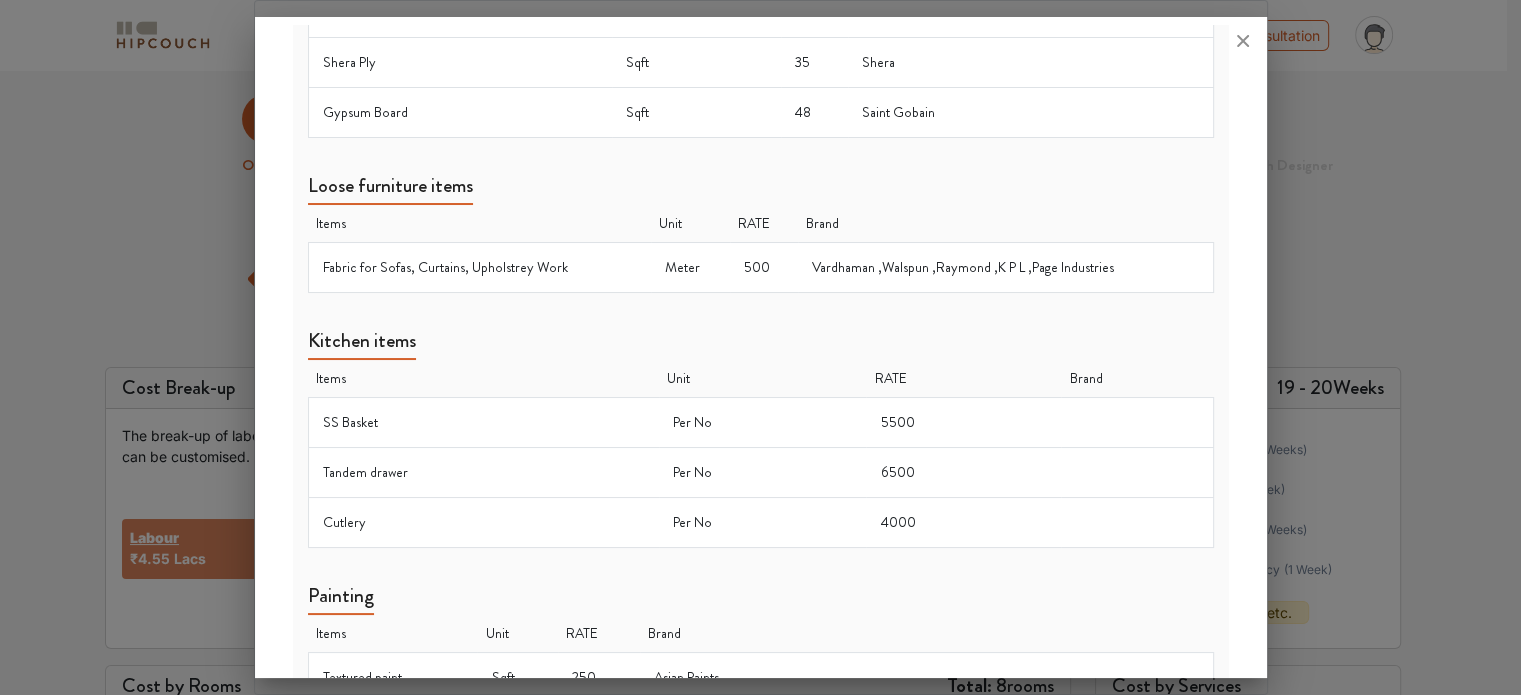 scroll, scrollTop: 1296, scrollLeft: 0, axis: vertical 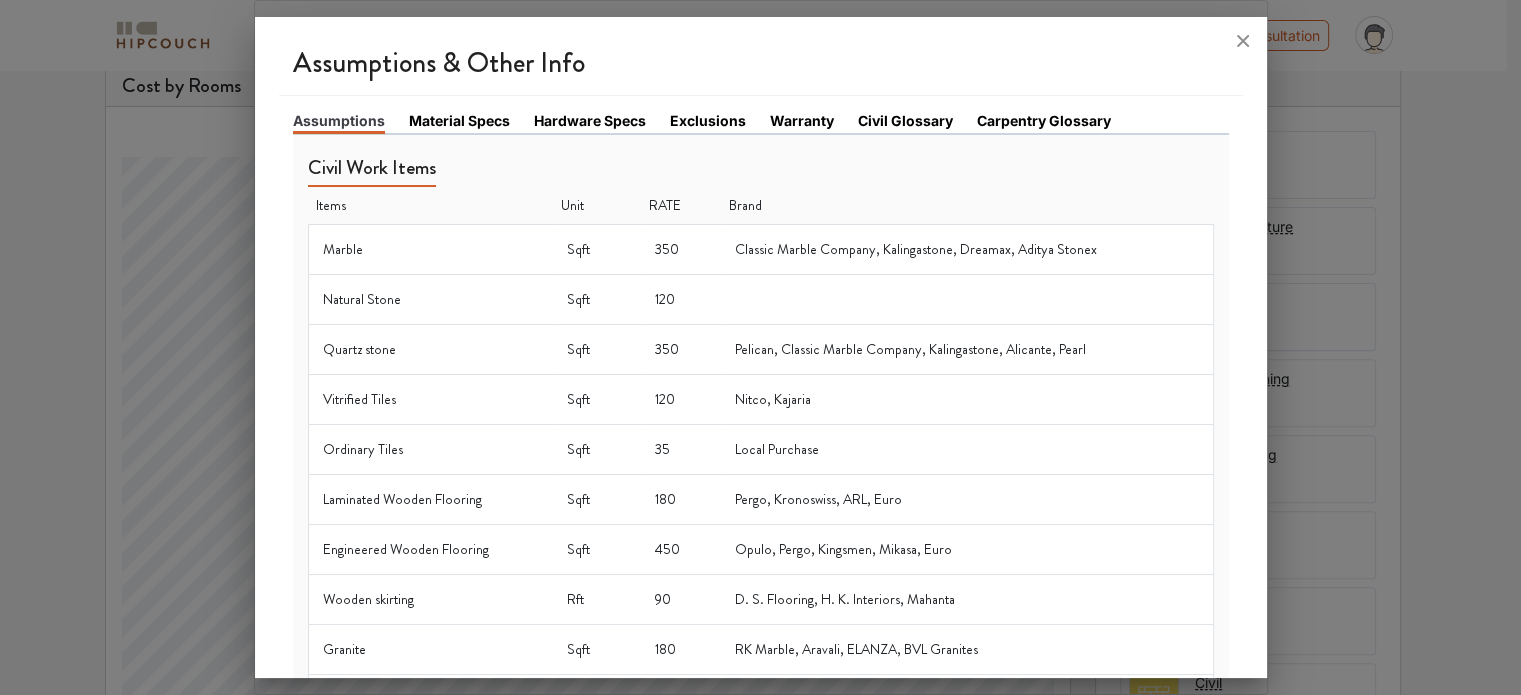 click on "Carpentry Glossary" at bounding box center (339, 122) 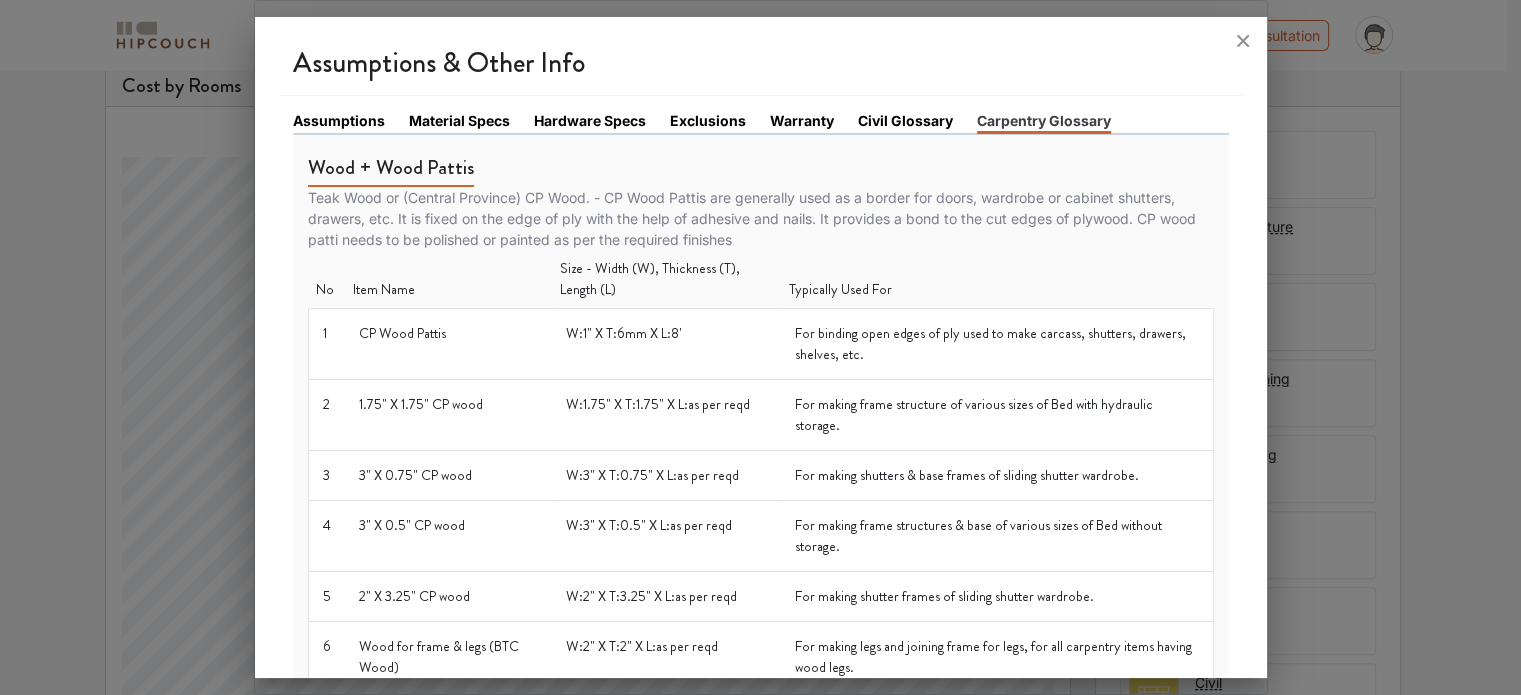 click on "Civil Glossary" at bounding box center [339, 120] 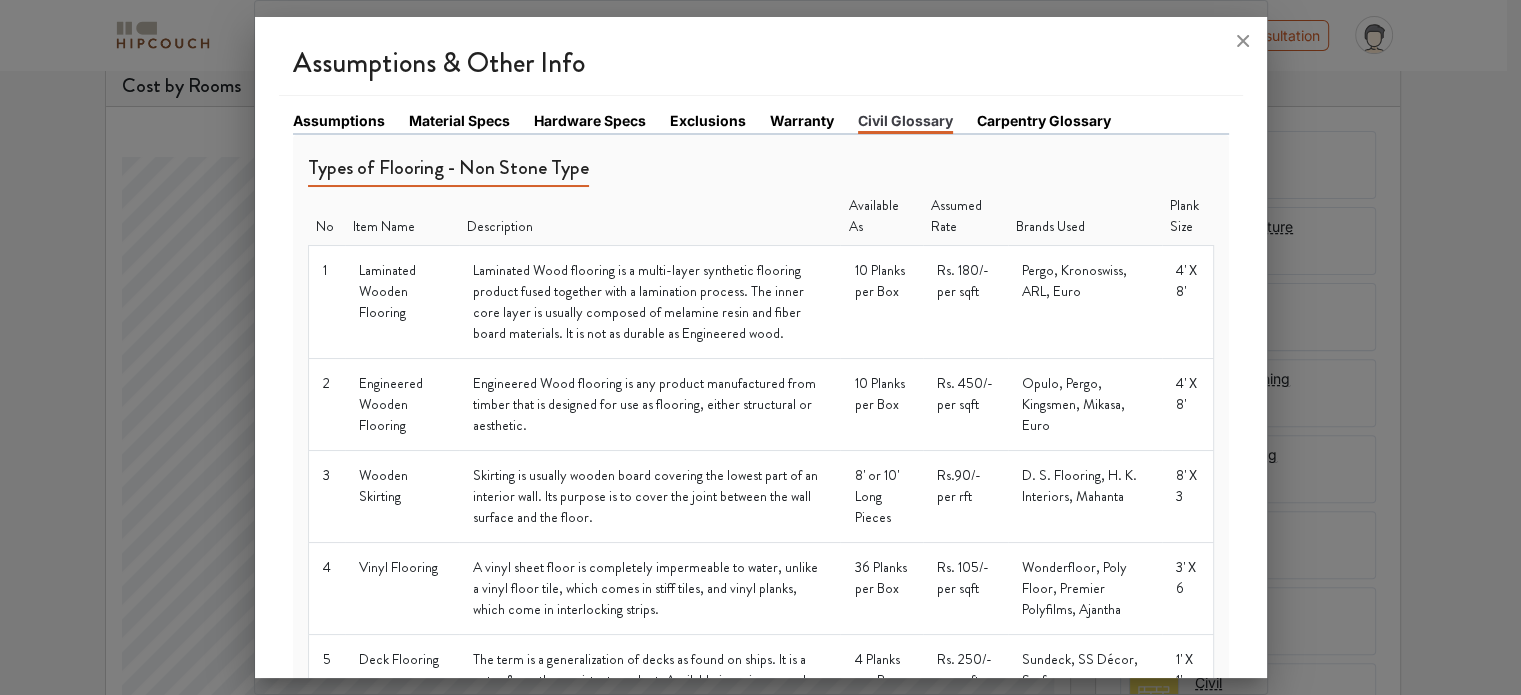 click on "Exclusions" at bounding box center (339, 120) 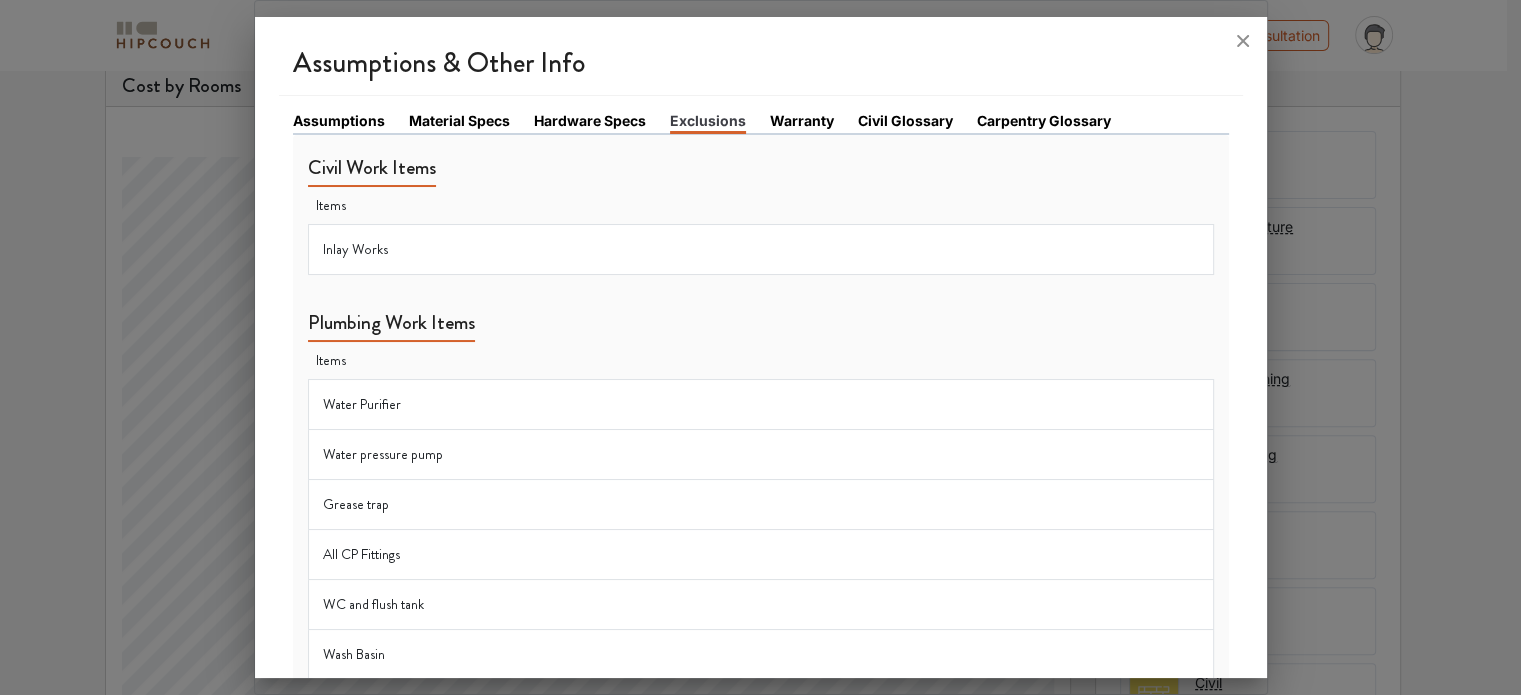 click on "Hardware Specs" at bounding box center [339, 120] 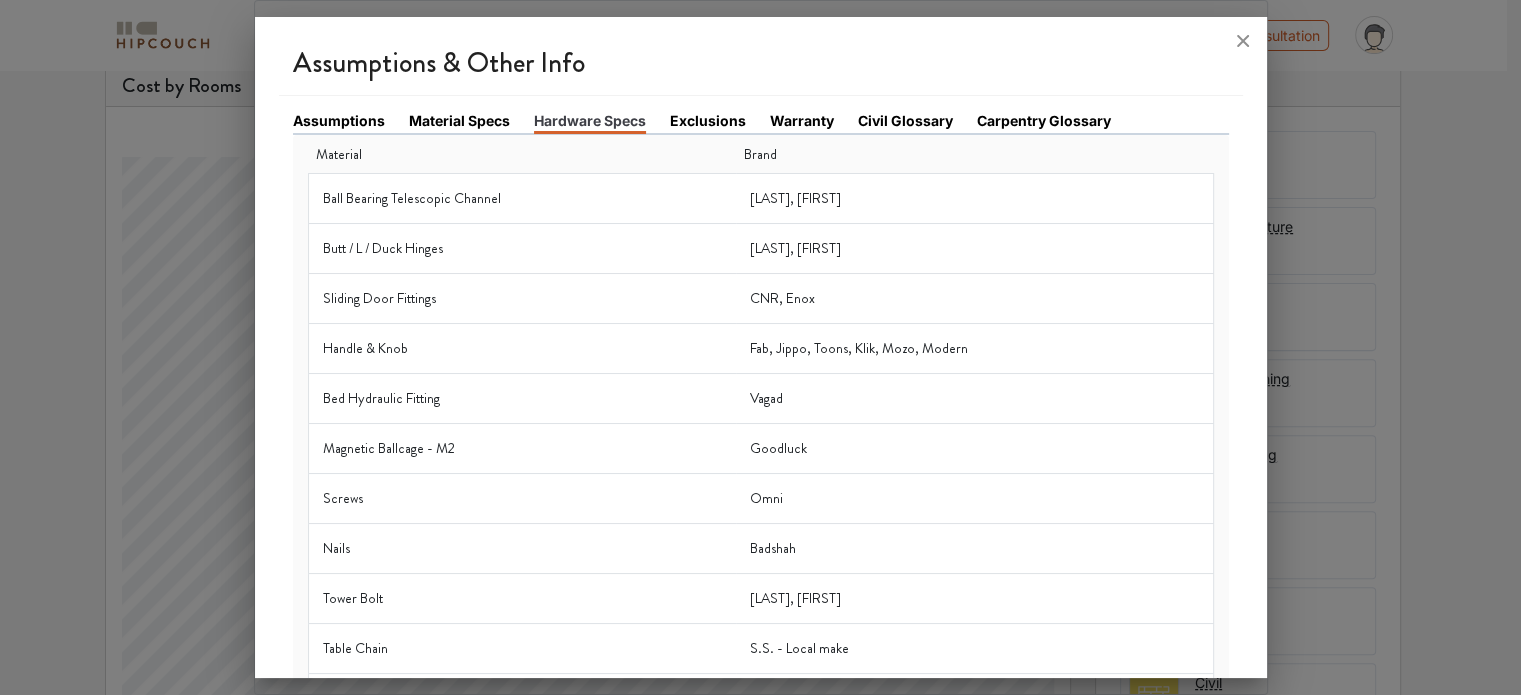 click on "Material Specs" at bounding box center (339, 120) 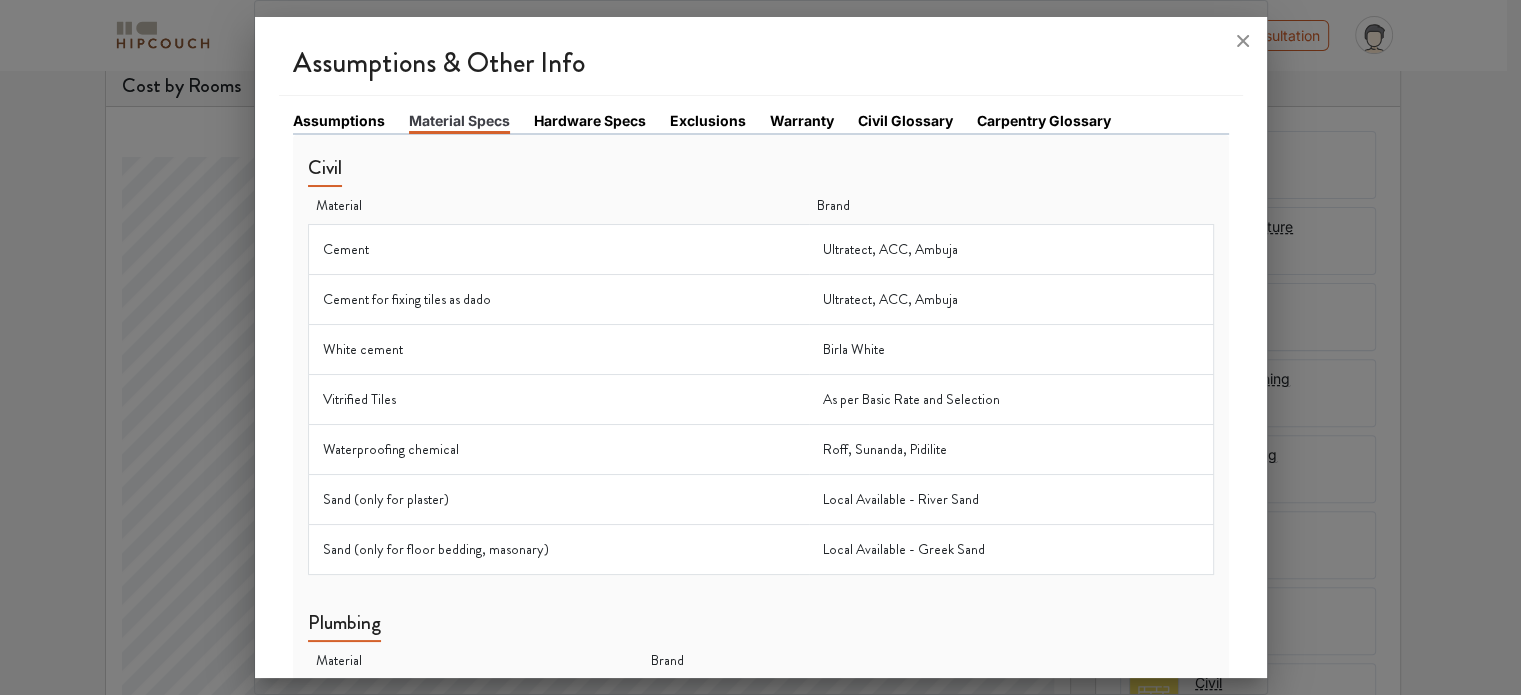 click on "Assumptions" at bounding box center (339, 120) 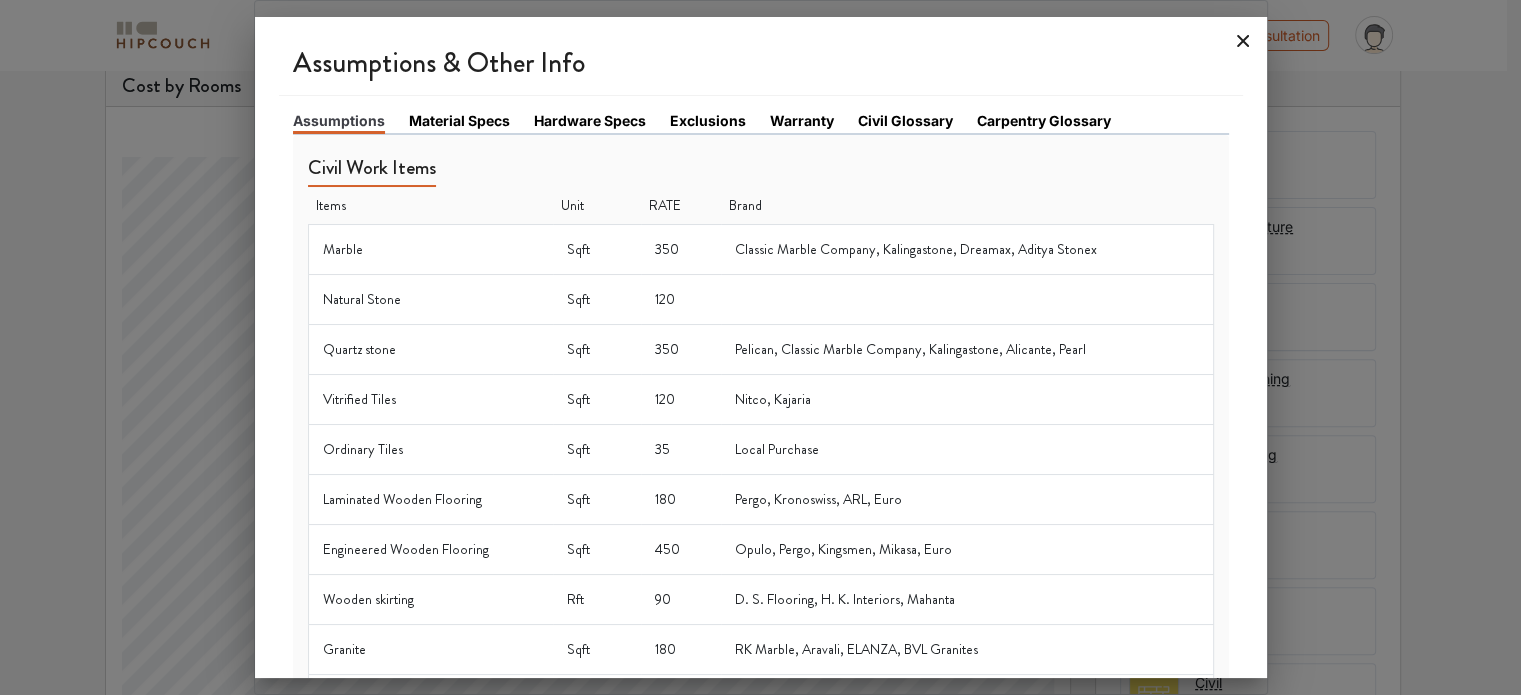 click at bounding box center (1243, 41) 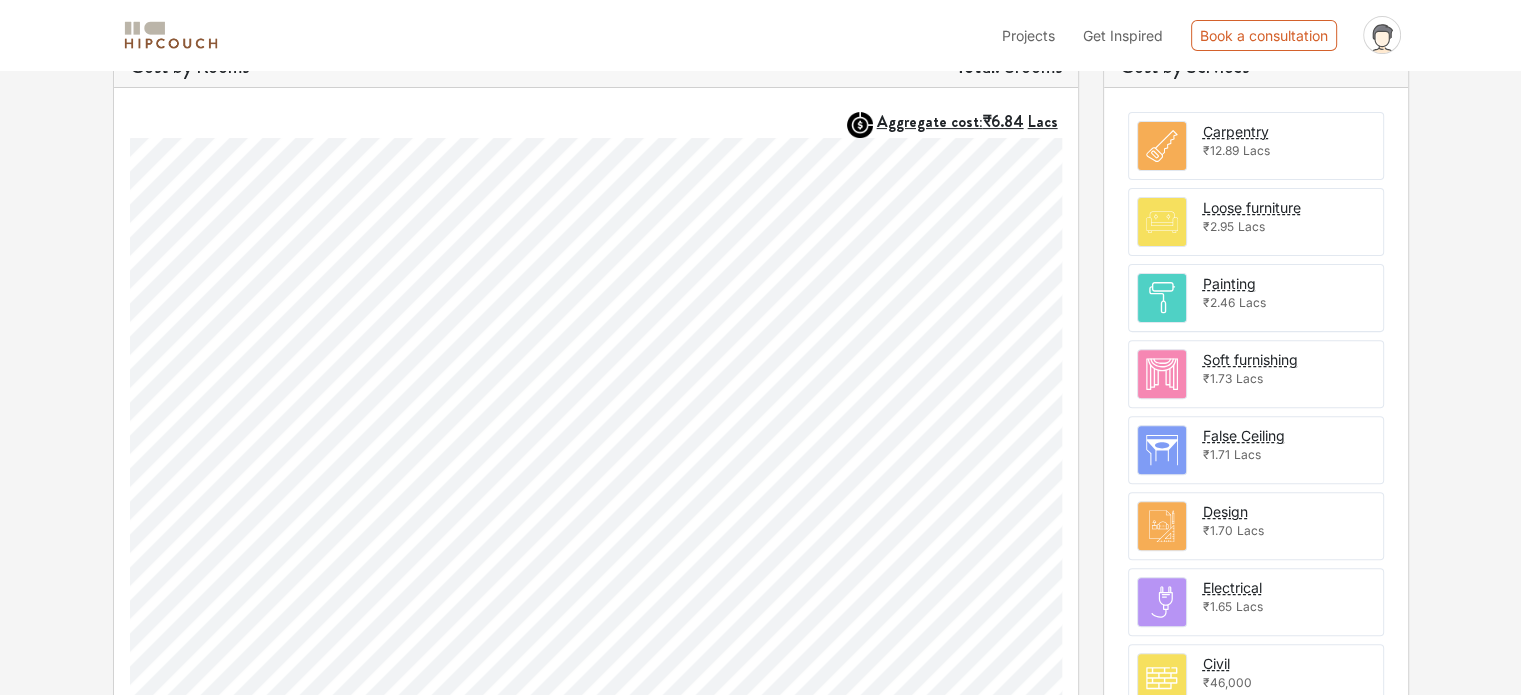 scroll, scrollTop: 584, scrollLeft: 0, axis: vertical 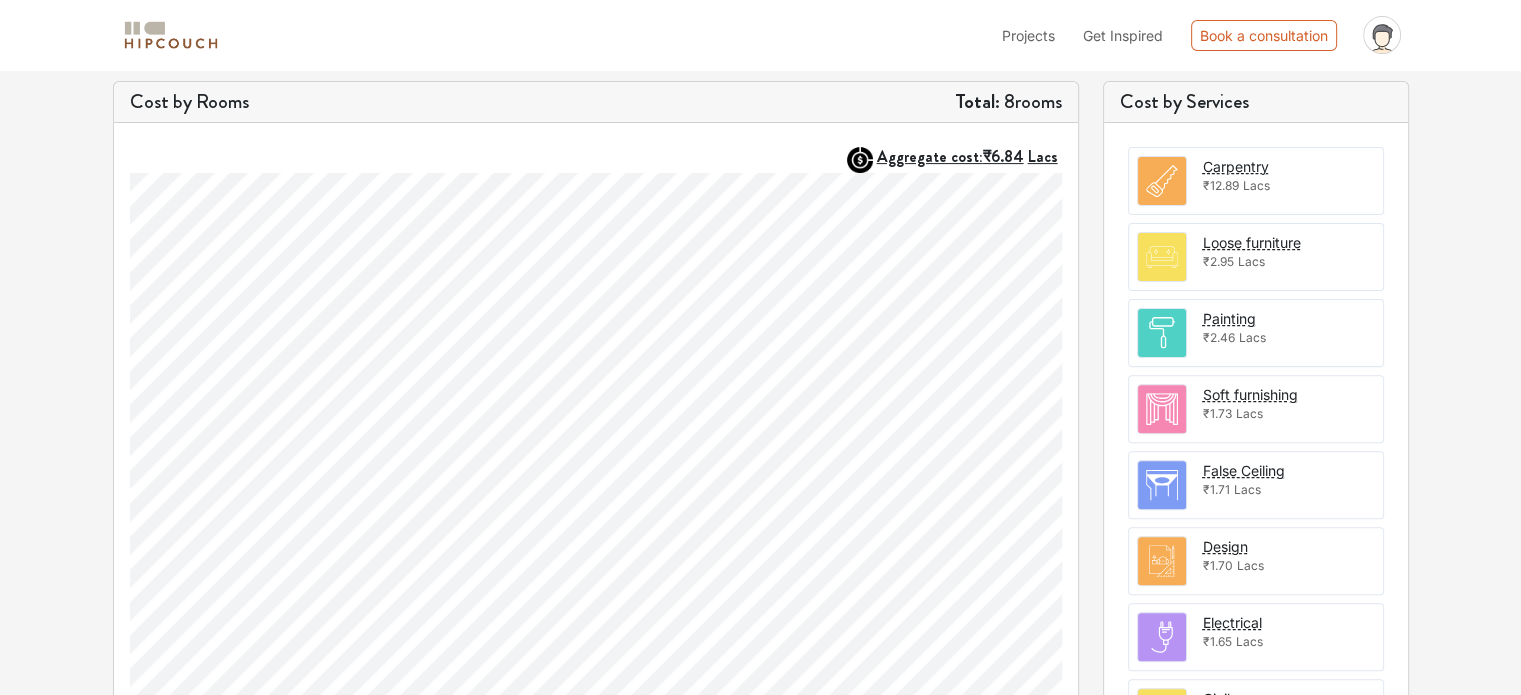 click on "Carpentry ₹12.89 Lacs" at bounding box center (1256, 181) 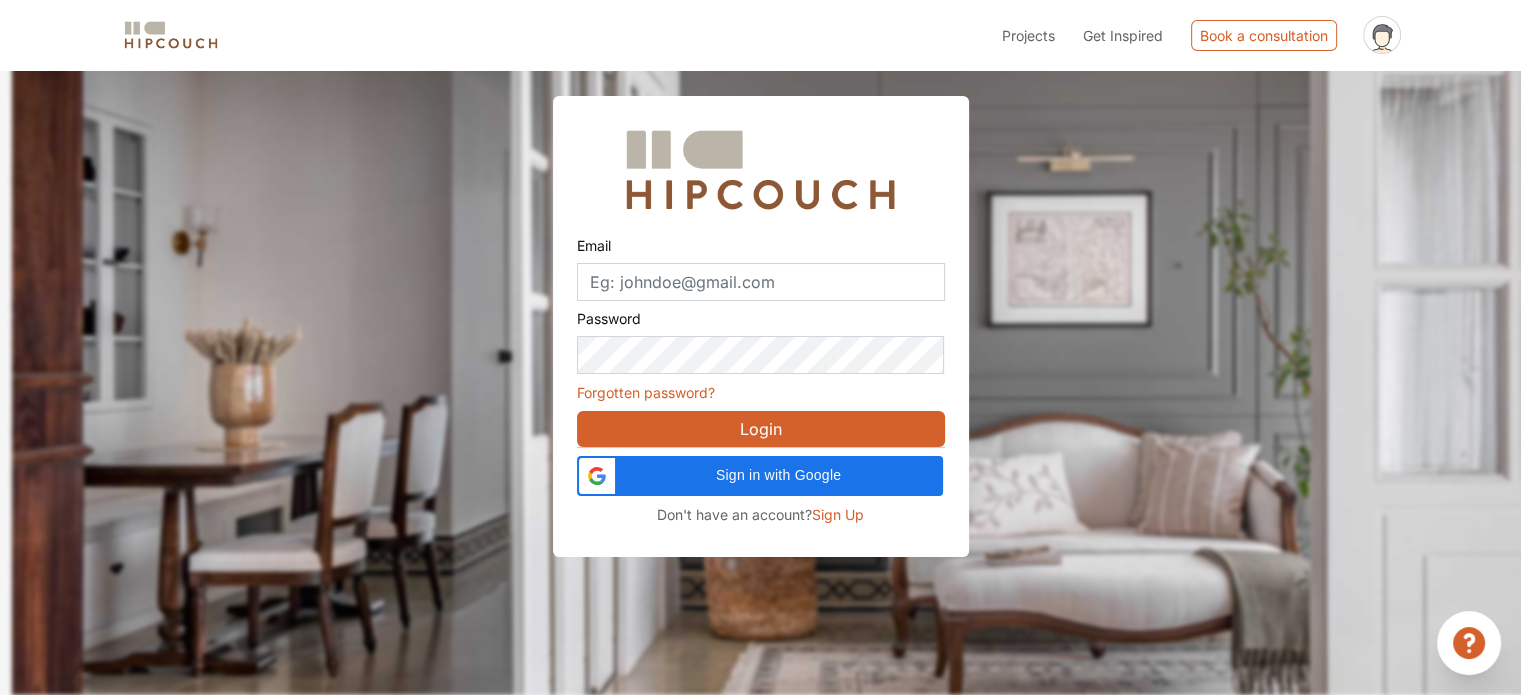scroll, scrollTop: 70, scrollLeft: 0, axis: vertical 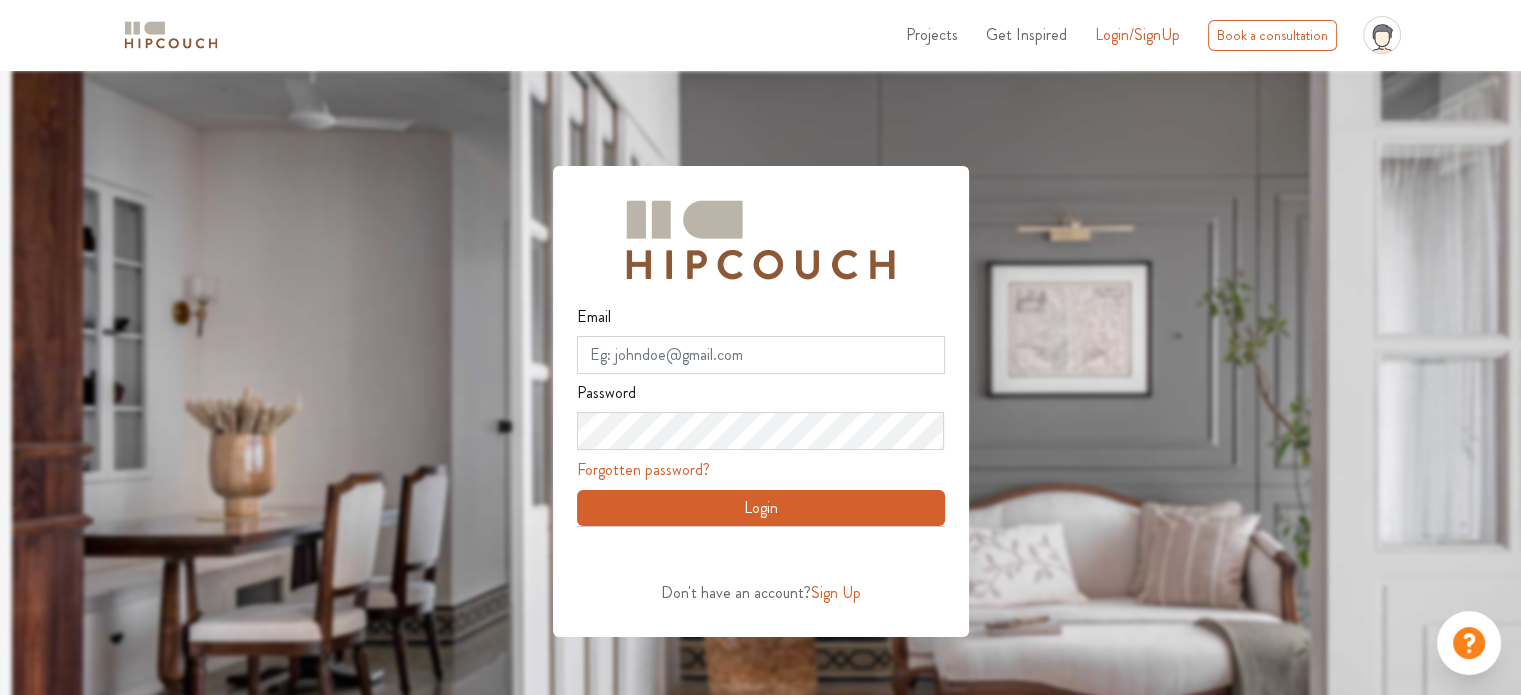 click at bounding box center [772, 417] 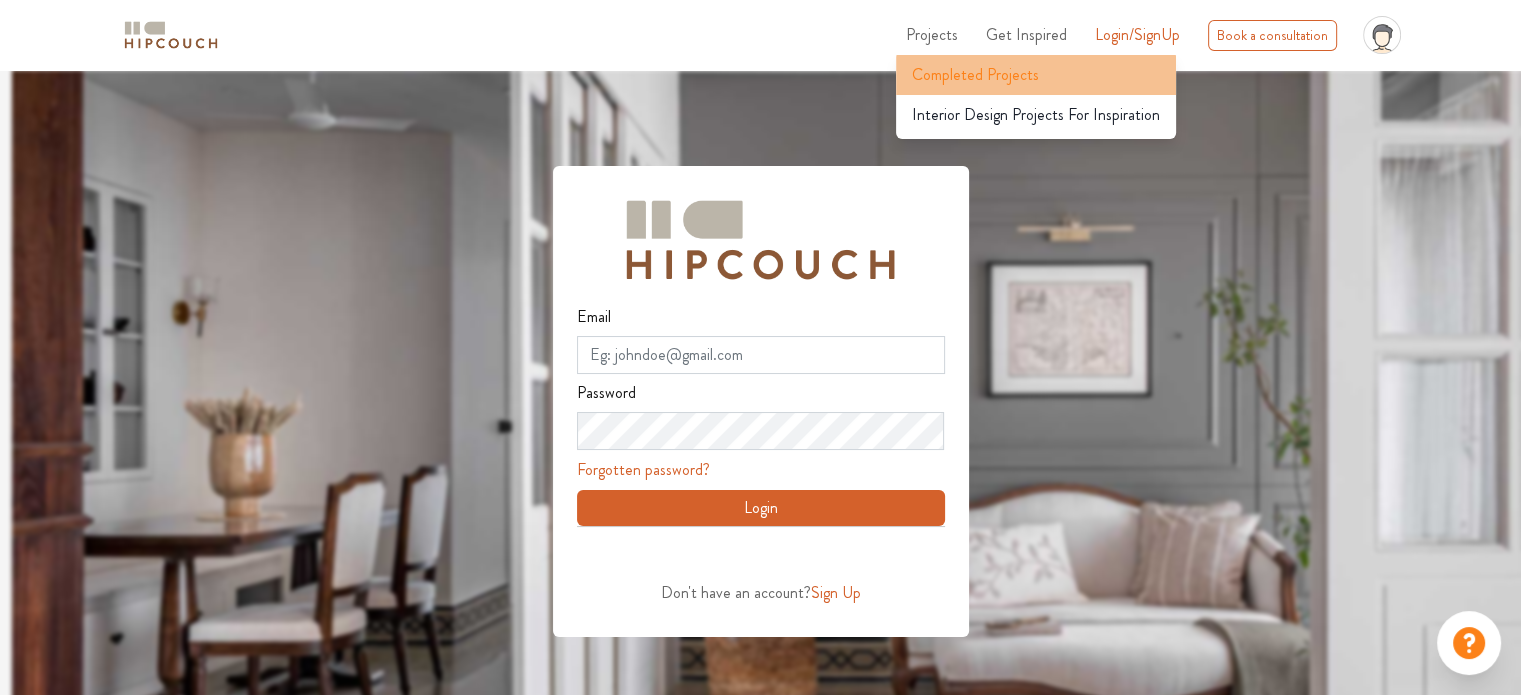 click on "Completed Projects" at bounding box center (975, 75) 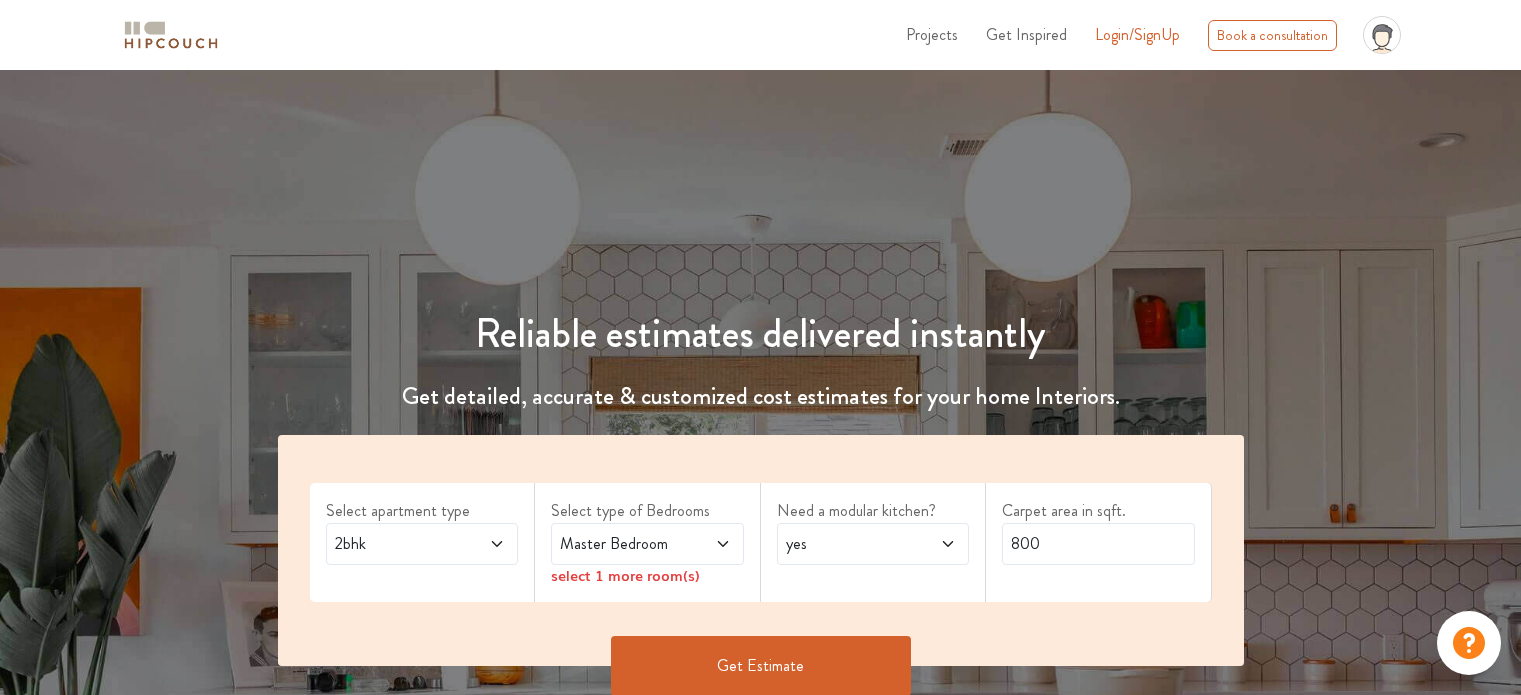 scroll, scrollTop: 0, scrollLeft: 0, axis: both 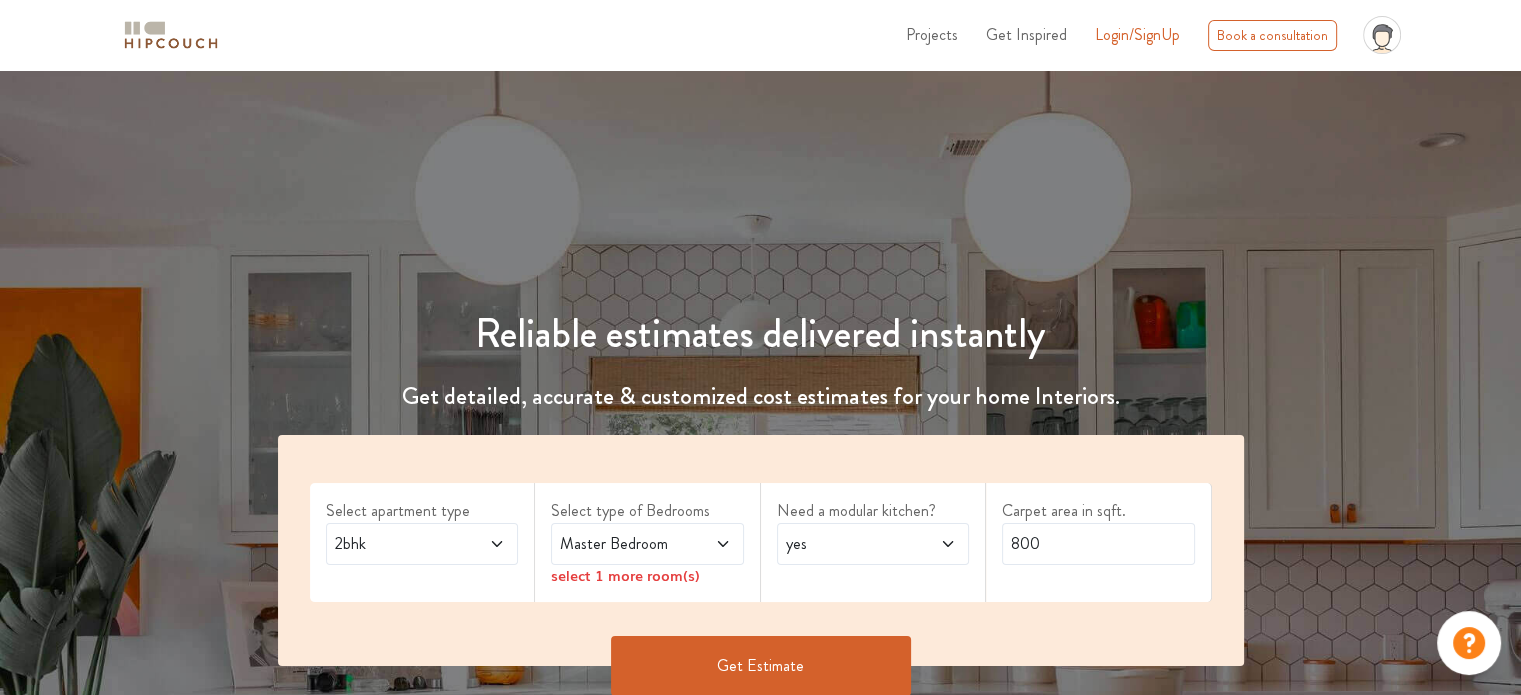 click on "Get Inspired" at bounding box center [932, 34] 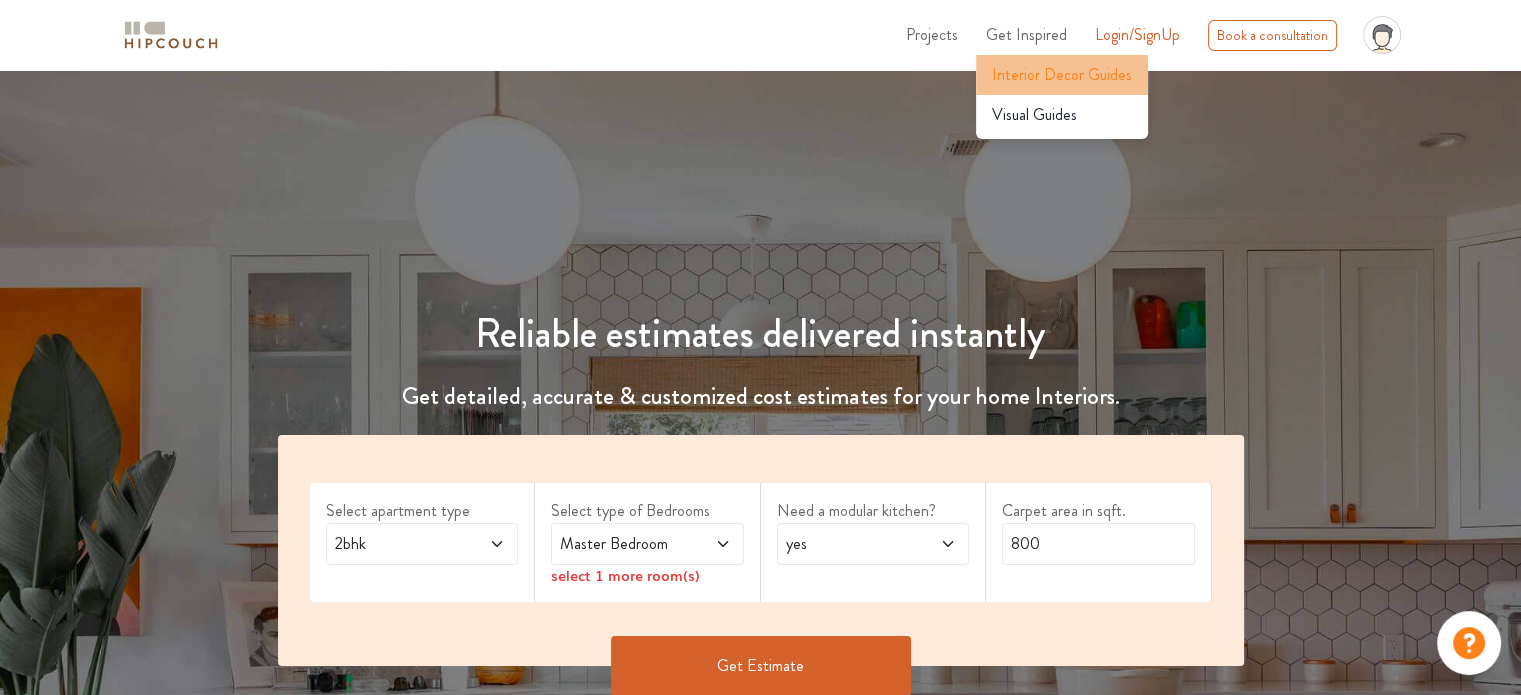 click on "Interior Decor Guides" at bounding box center (1062, 75) 